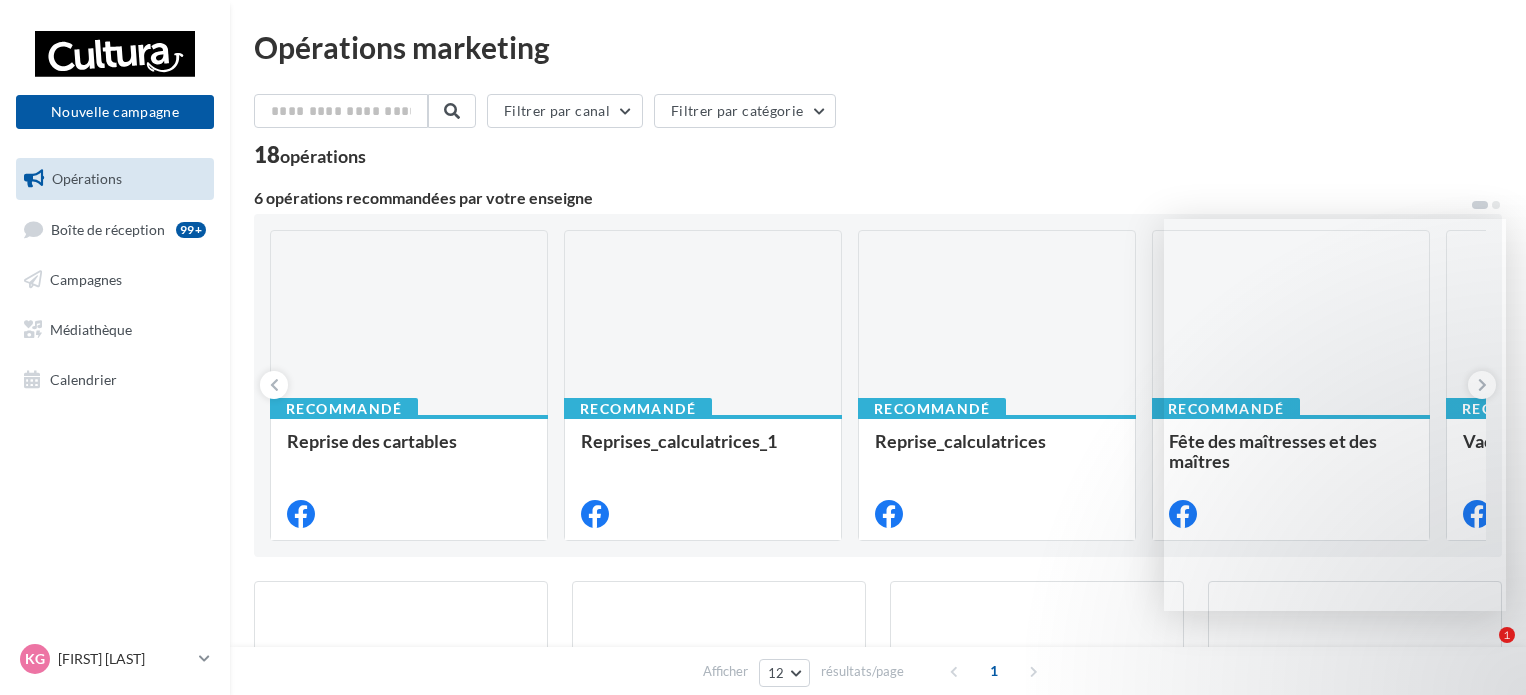 scroll, scrollTop: 0, scrollLeft: 0, axis: both 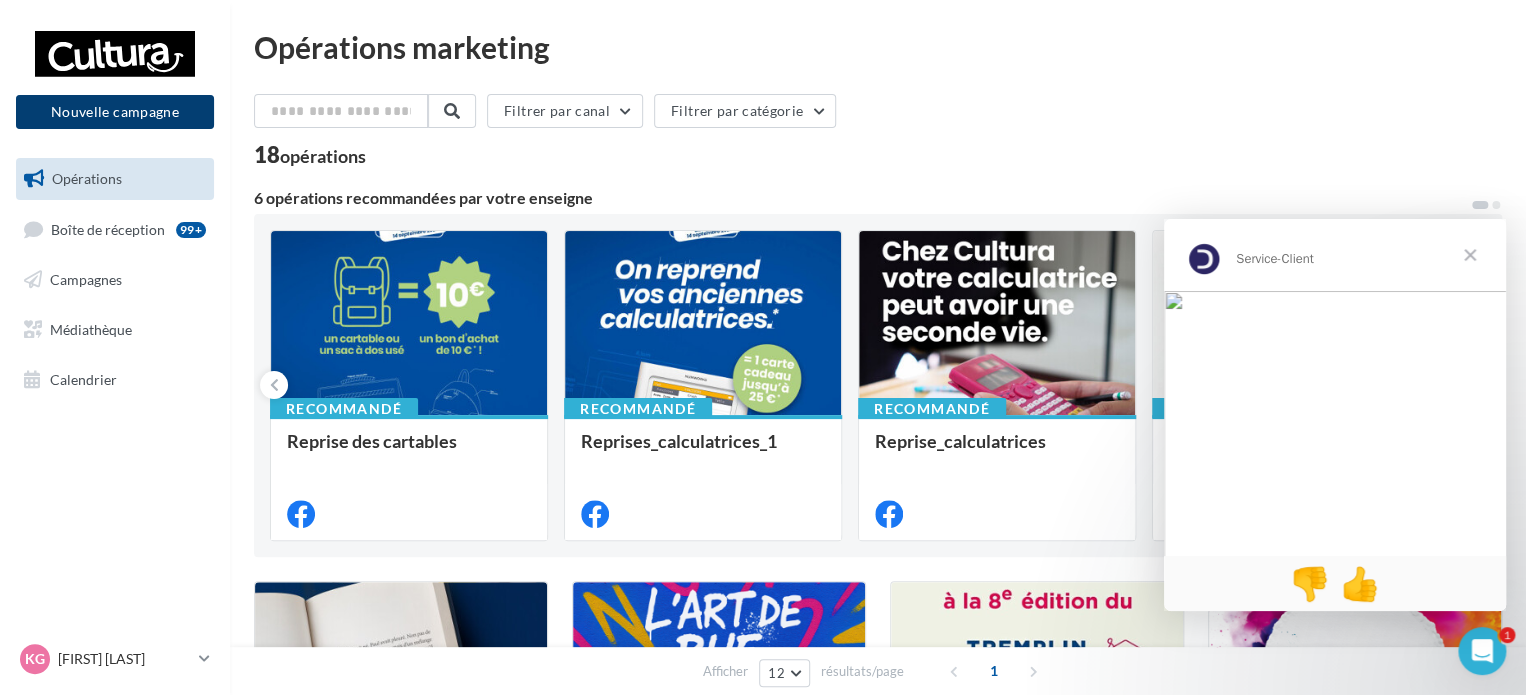 click on "Nouvelle campagne" at bounding box center [115, 112] 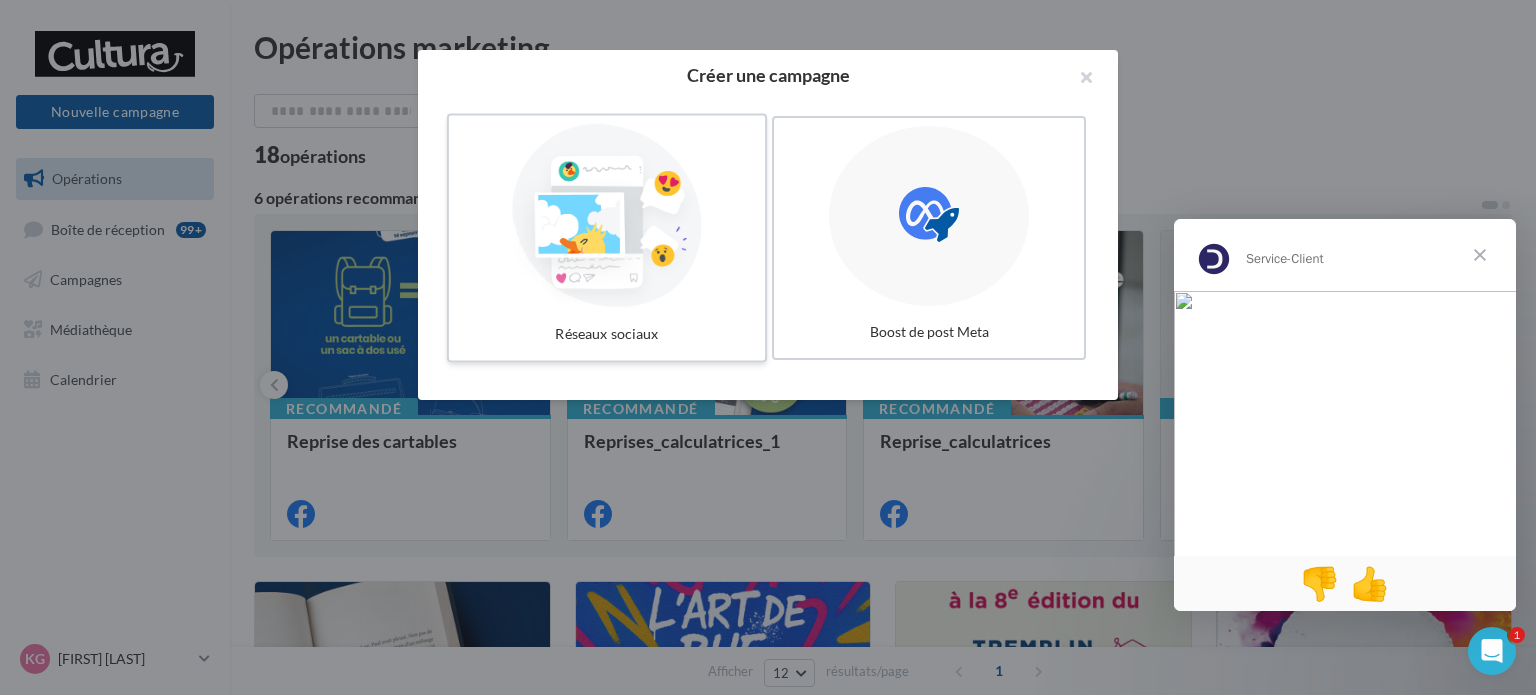 click at bounding box center (607, 216) 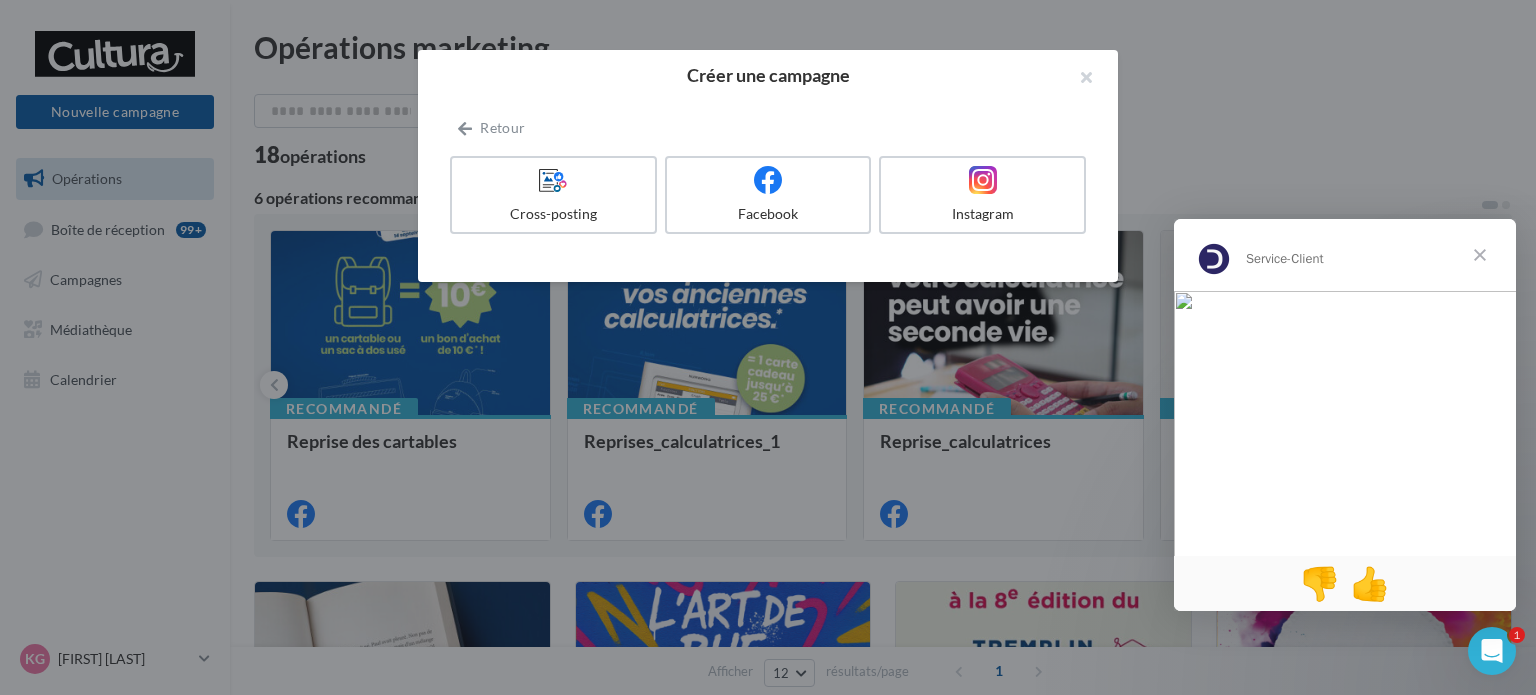 drag, startPoint x: 764, startPoint y: 195, endPoint x: 973, endPoint y: 85, distance: 236.18002 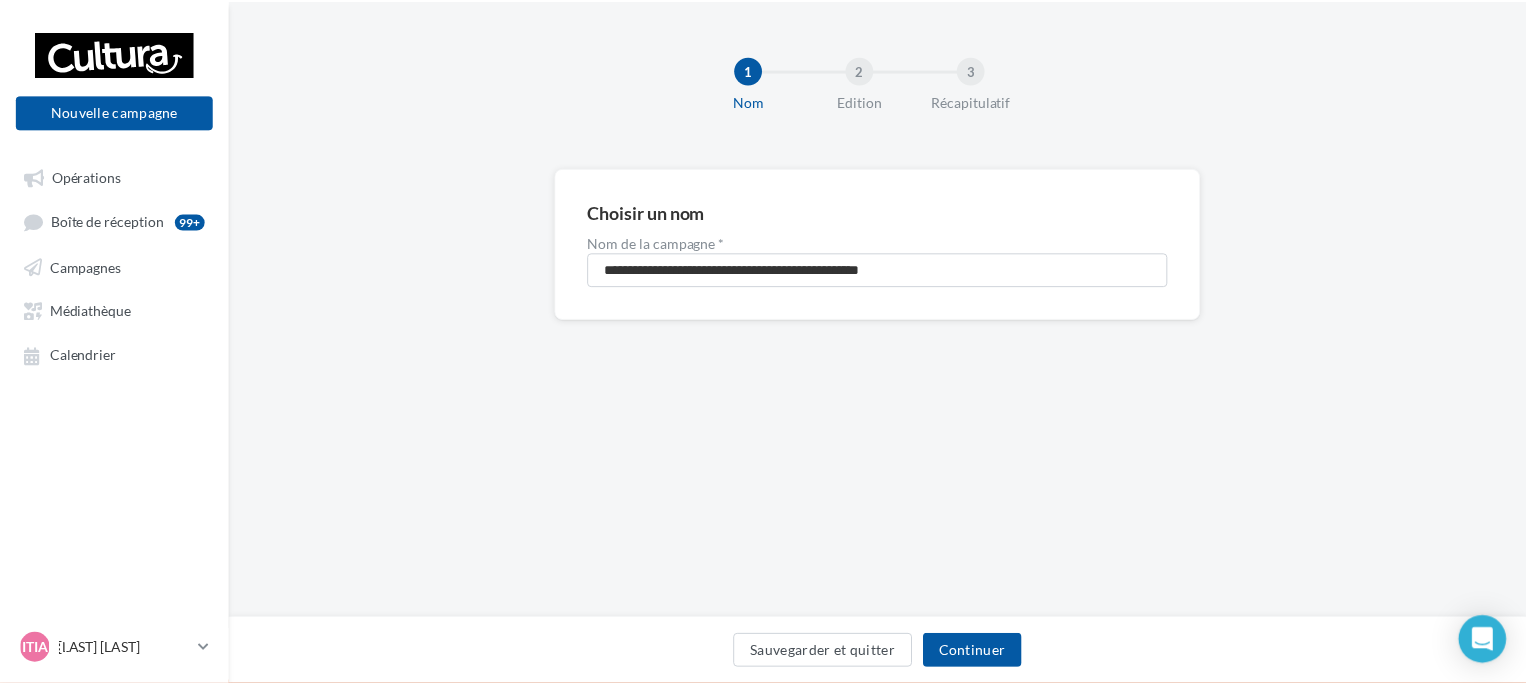 scroll, scrollTop: 0, scrollLeft: 0, axis: both 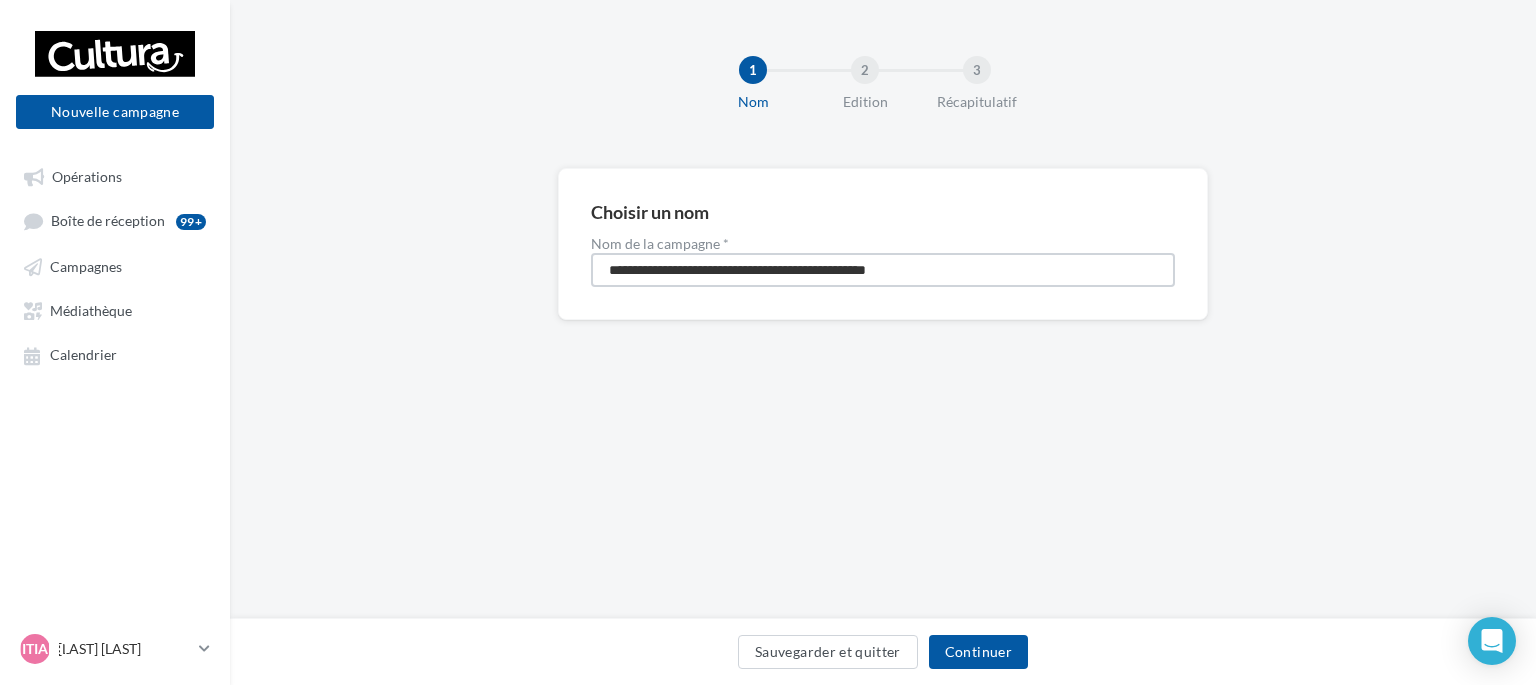 drag, startPoint x: 1001, startPoint y: 265, endPoint x: 445, endPoint y: 259, distance: 556.03235 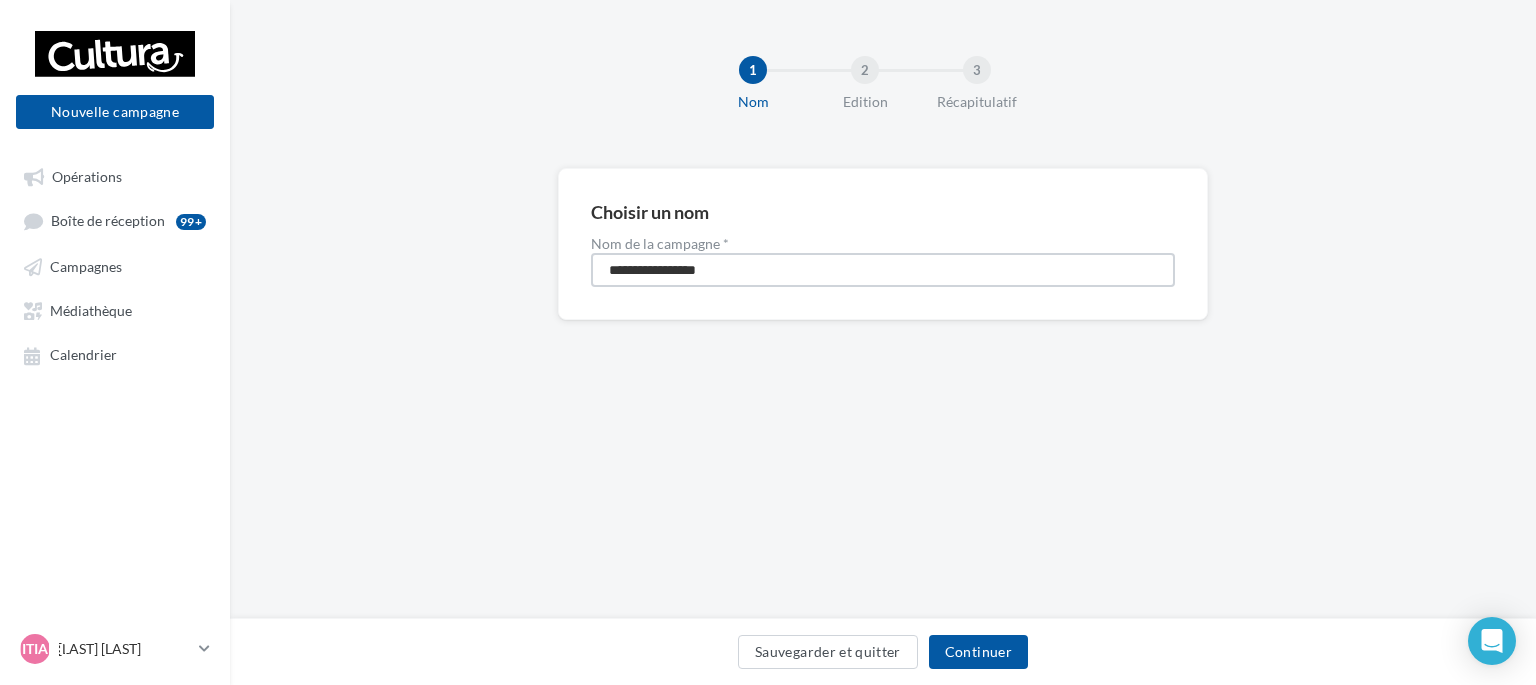 click on "**********" at bounding box center [883, 270] 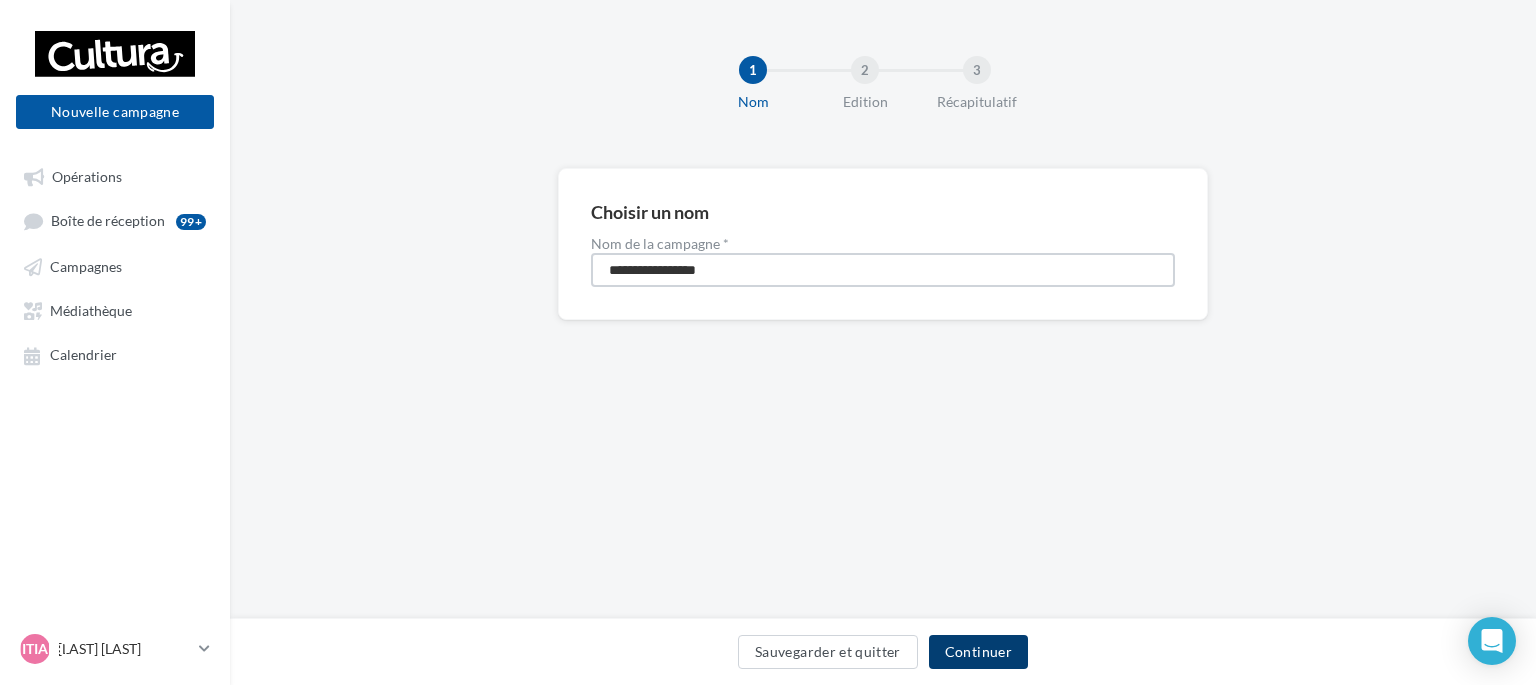 type on "**********" 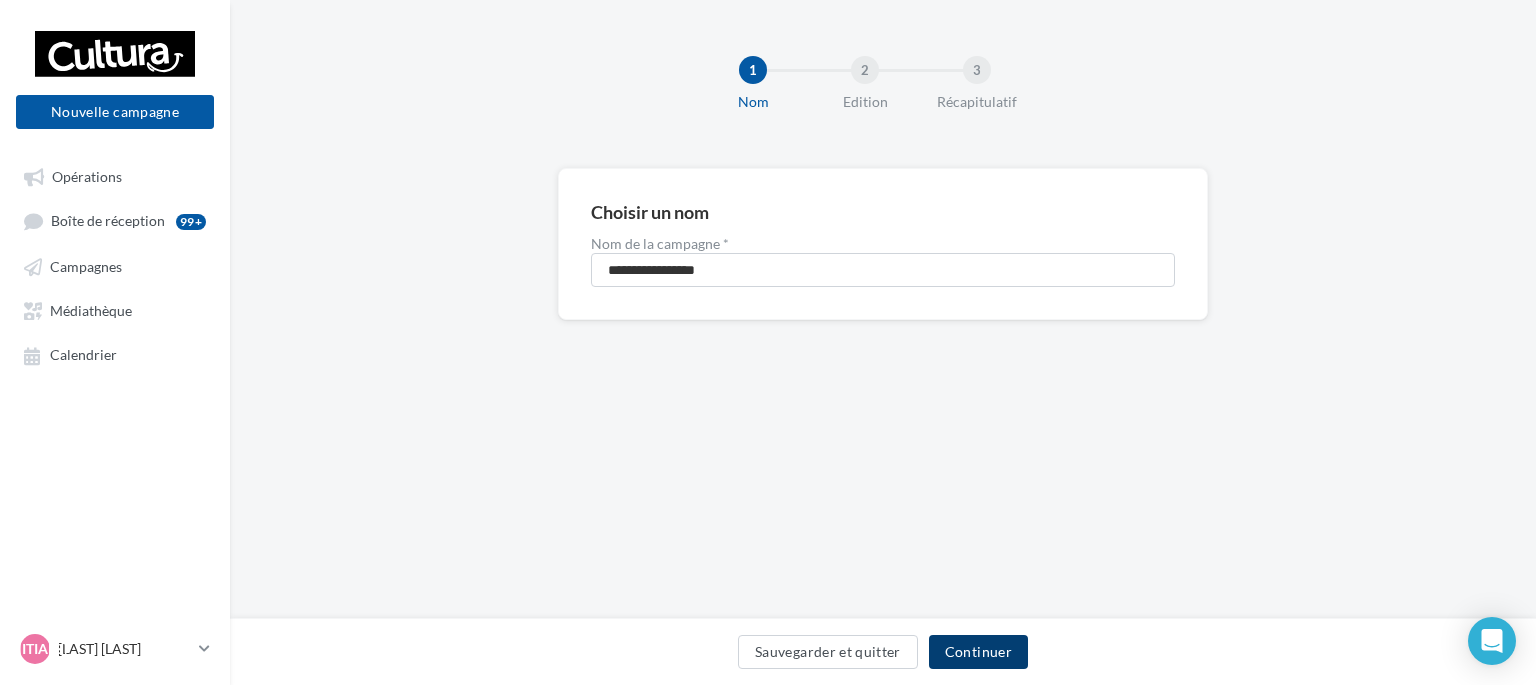 click on "Continuer" at bounding box center (978, 652) 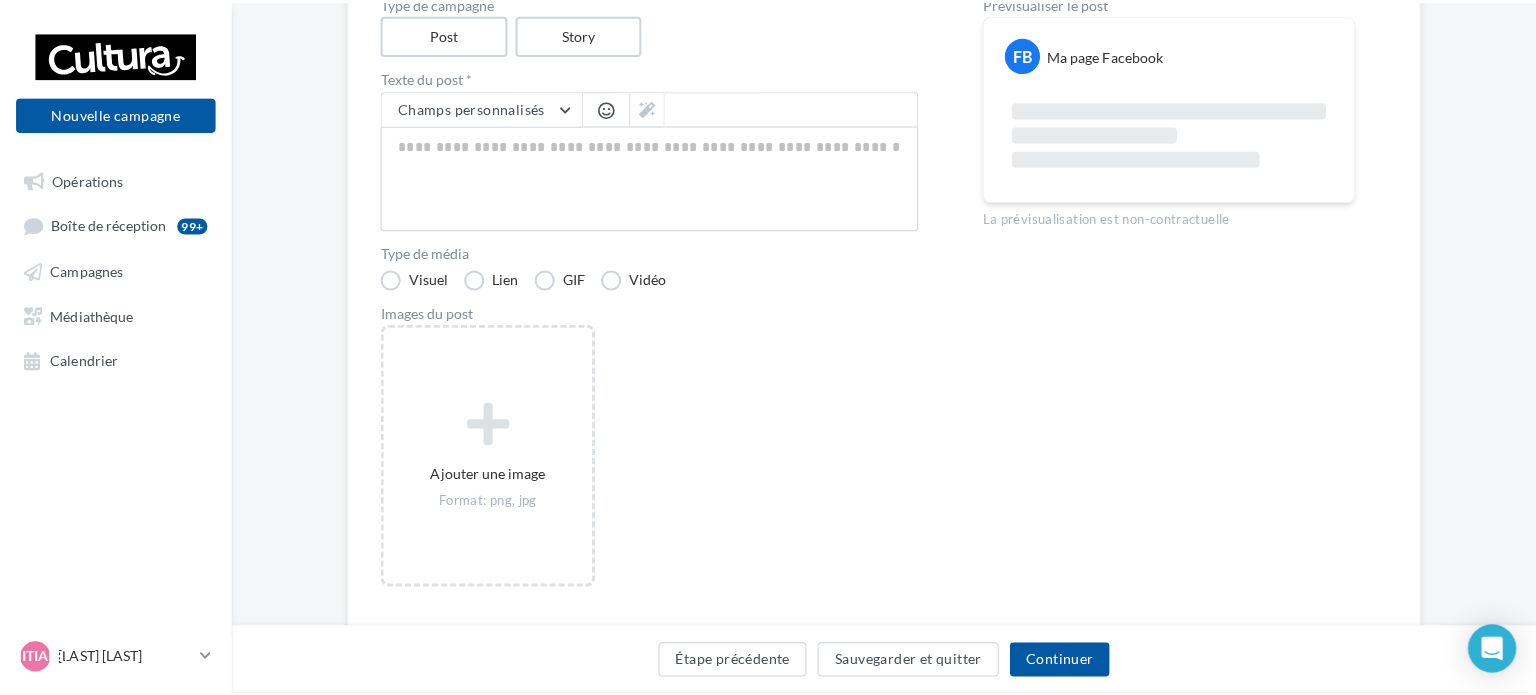 scroll, scrollTop: 197, scrollLeft: 0, axis: vertical 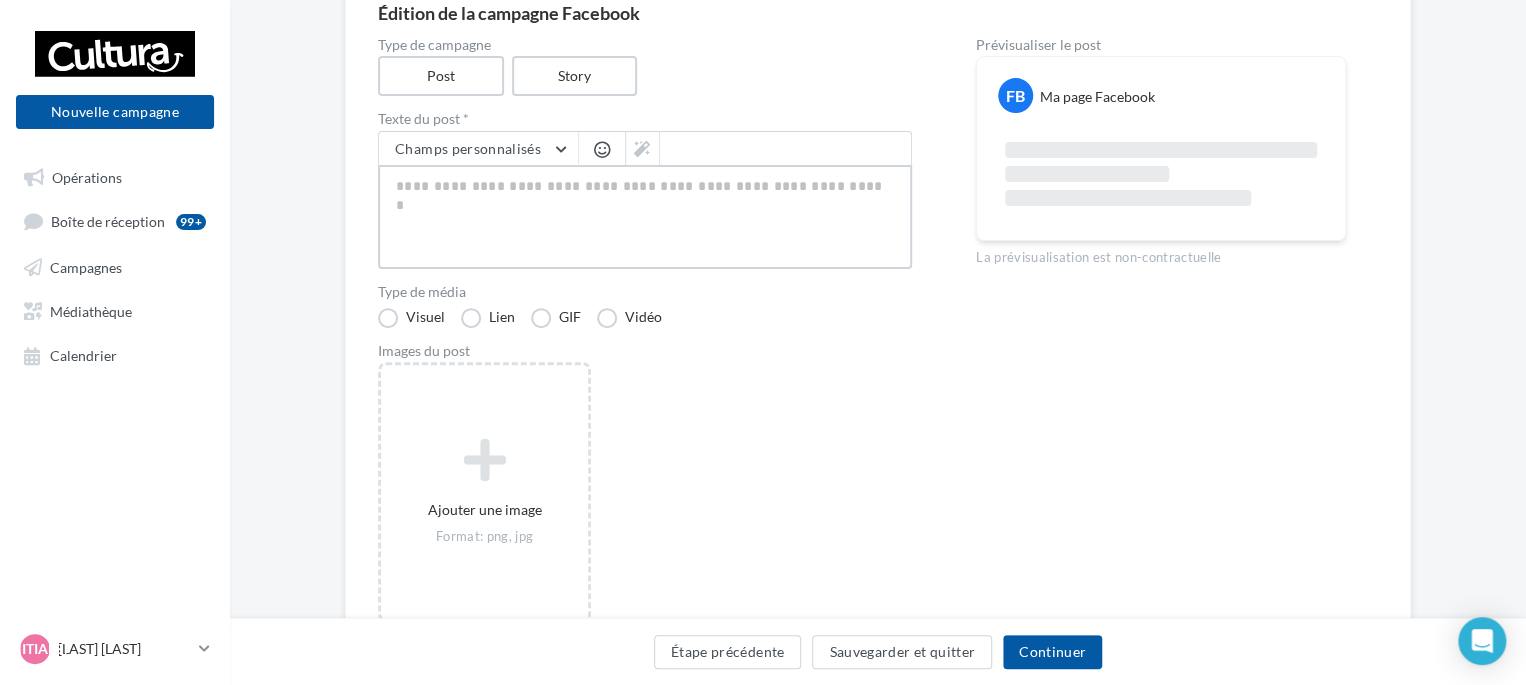 click at bounding box center [645, 217] 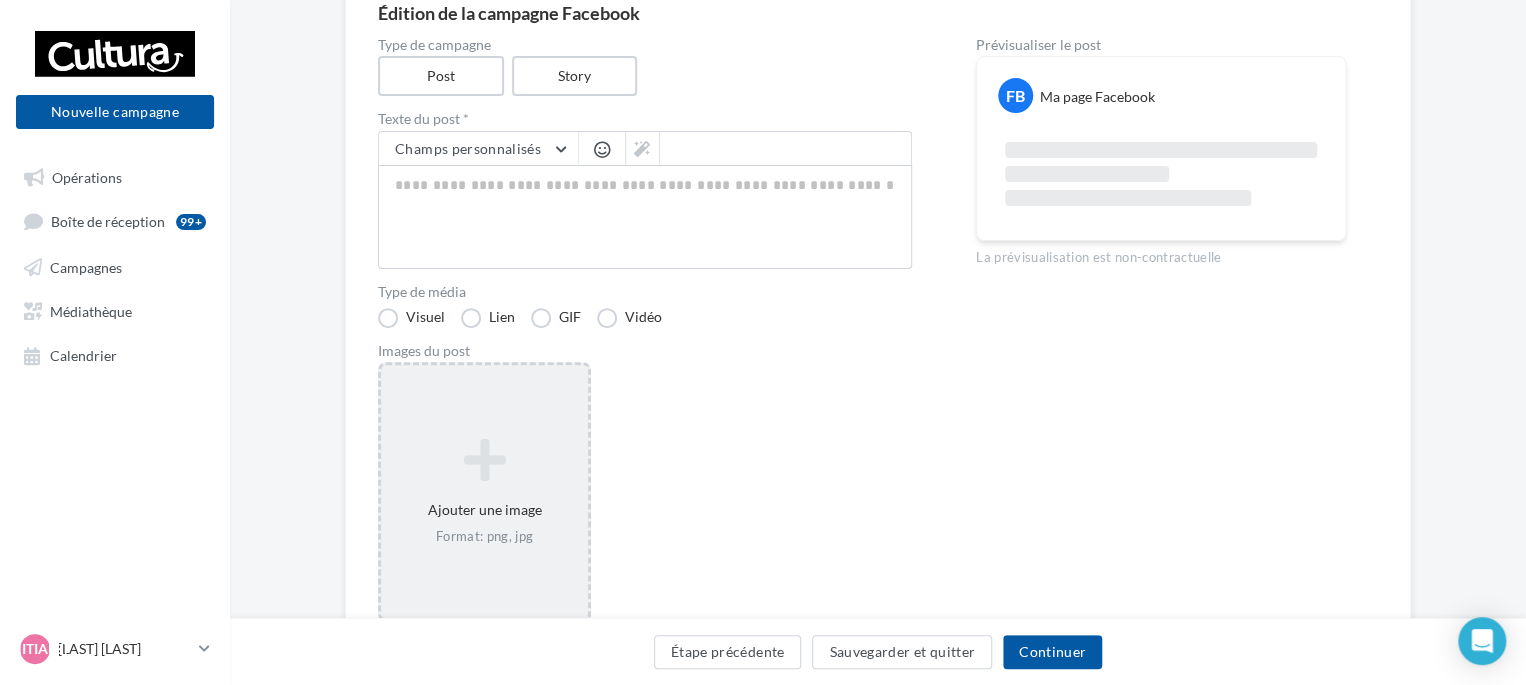 click at bounding box center [484, 460] 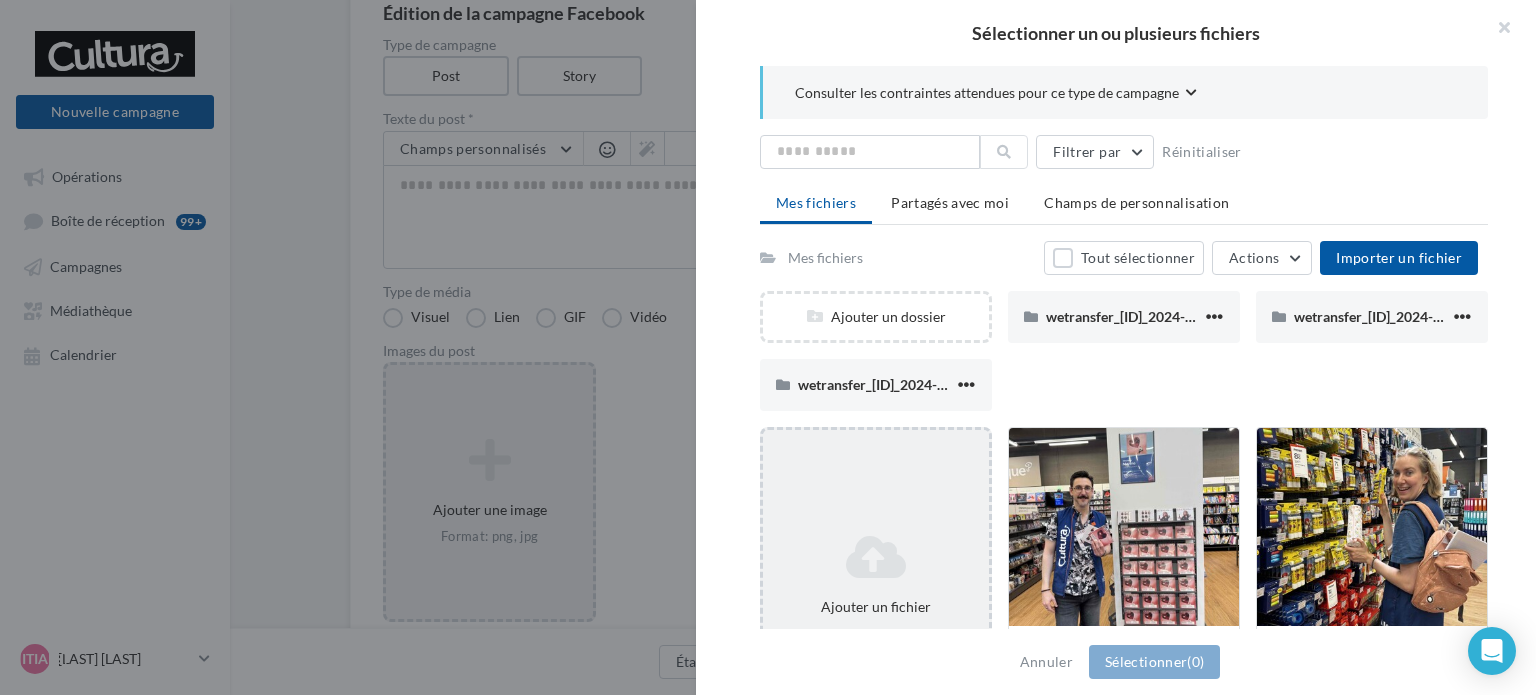 click on "Ajouter un fichier" at bounding box center (876, 317) 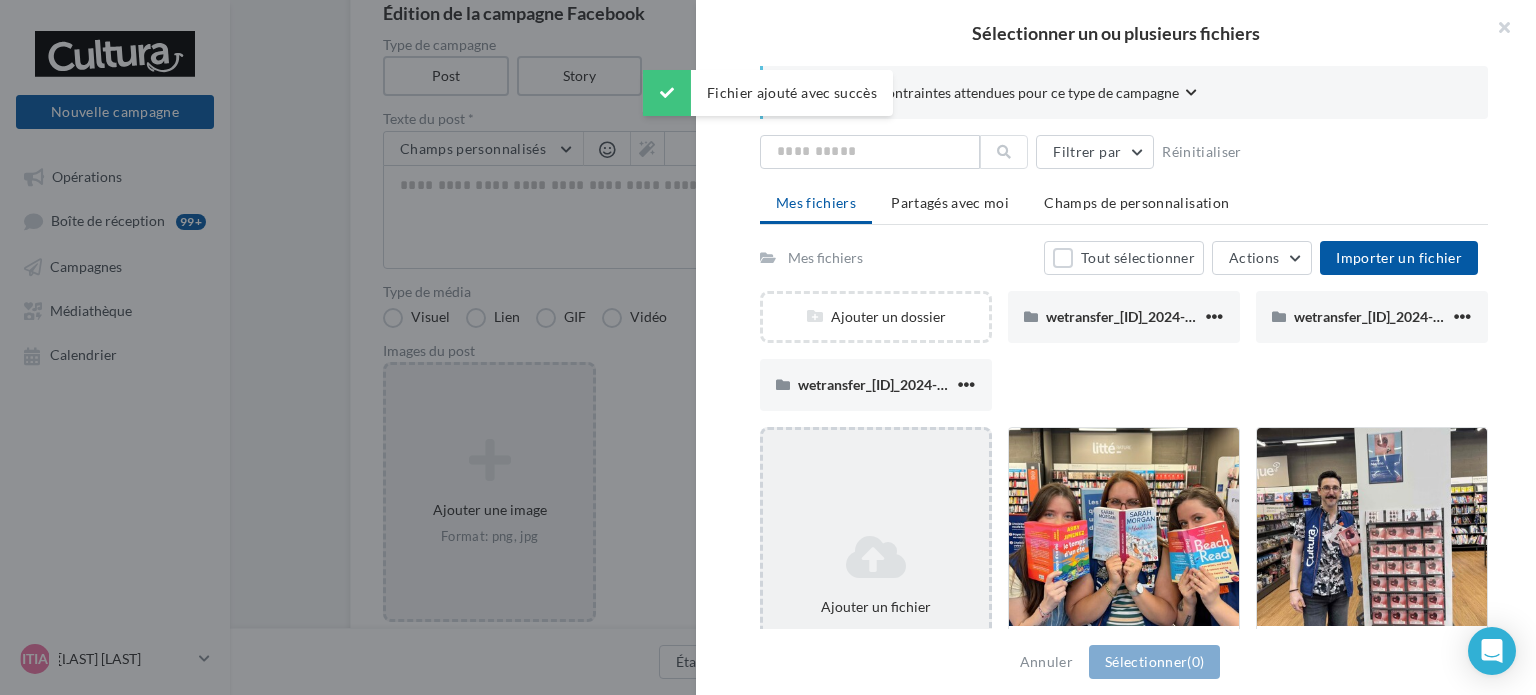 click on "Ajouter un fichier" at bounding box center (876, 317) 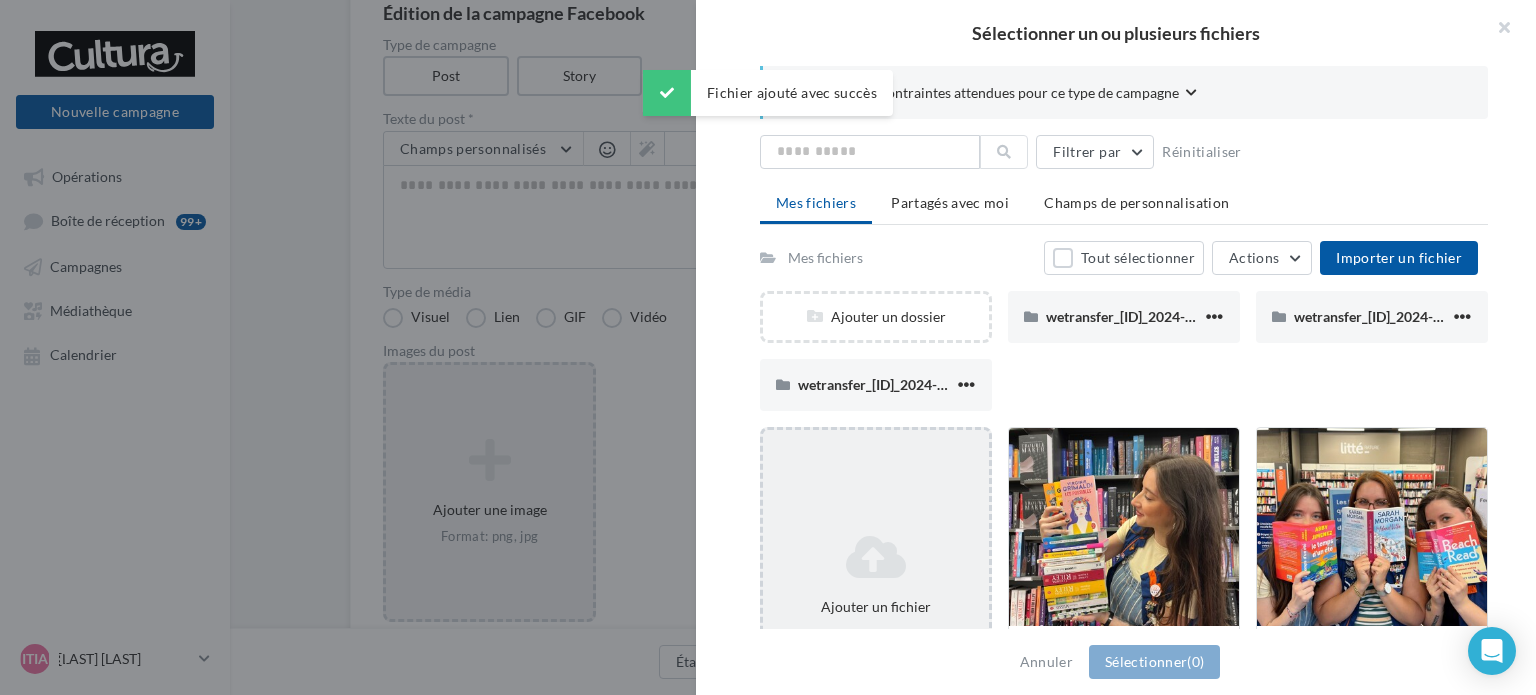 click on "Ajouter un fichier" at bounding box center [876, 317] 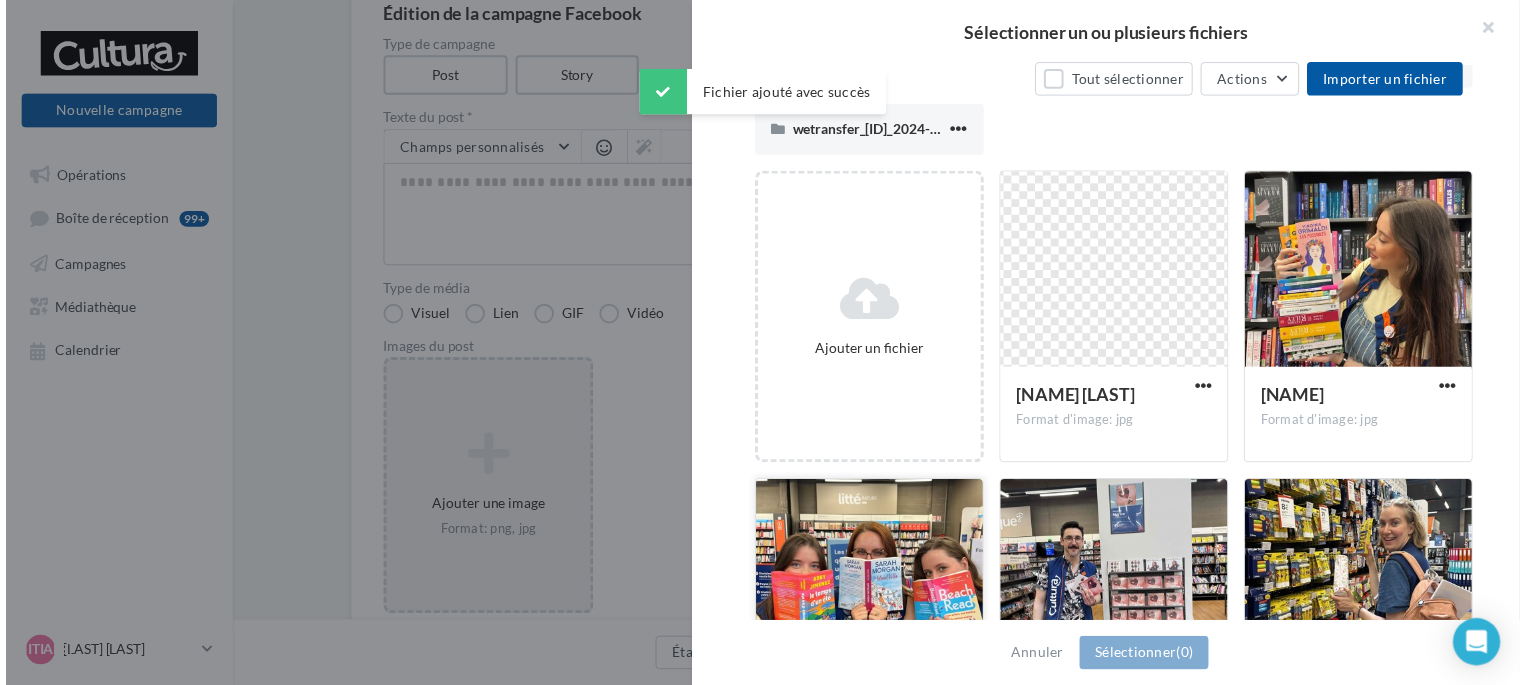 scroll, scrollTop: 300, scrollLeft: 0, axis: vertical 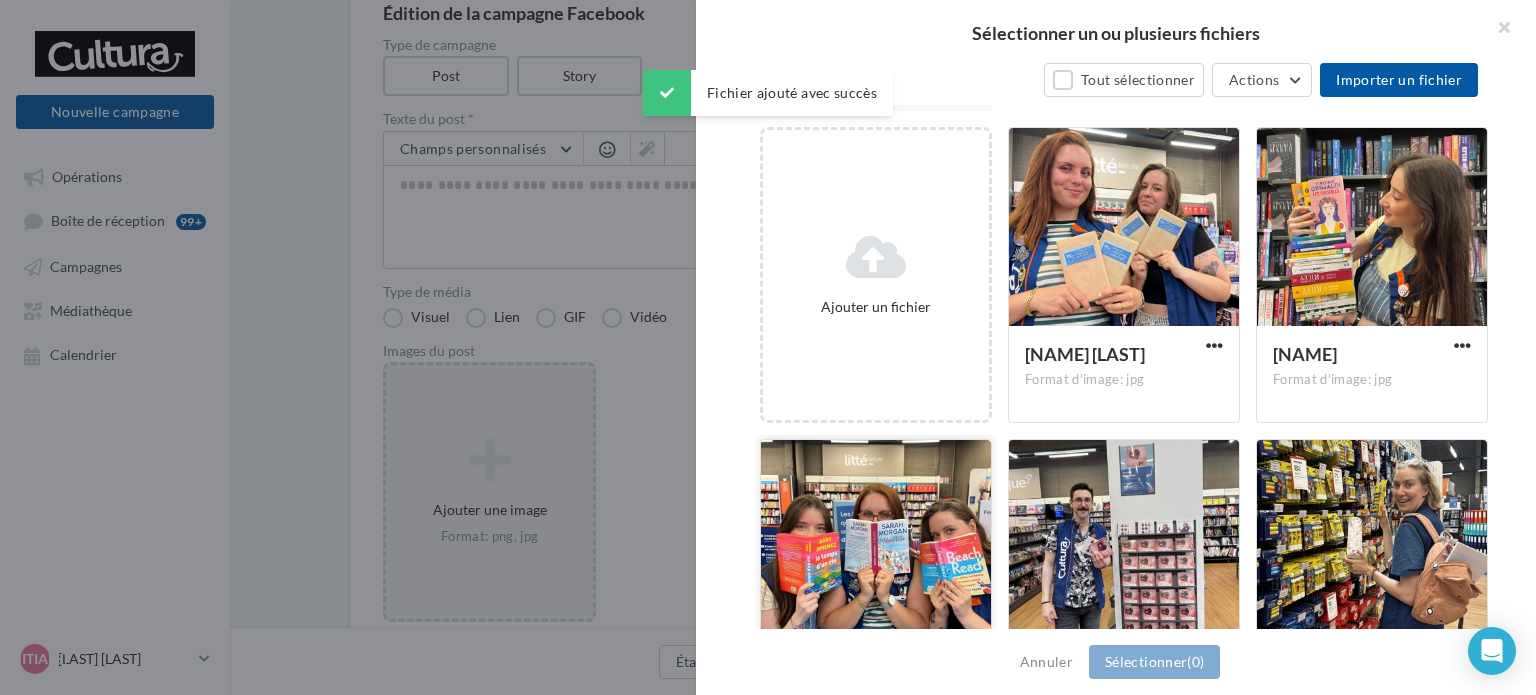 click at bounding box center [1124, 228] 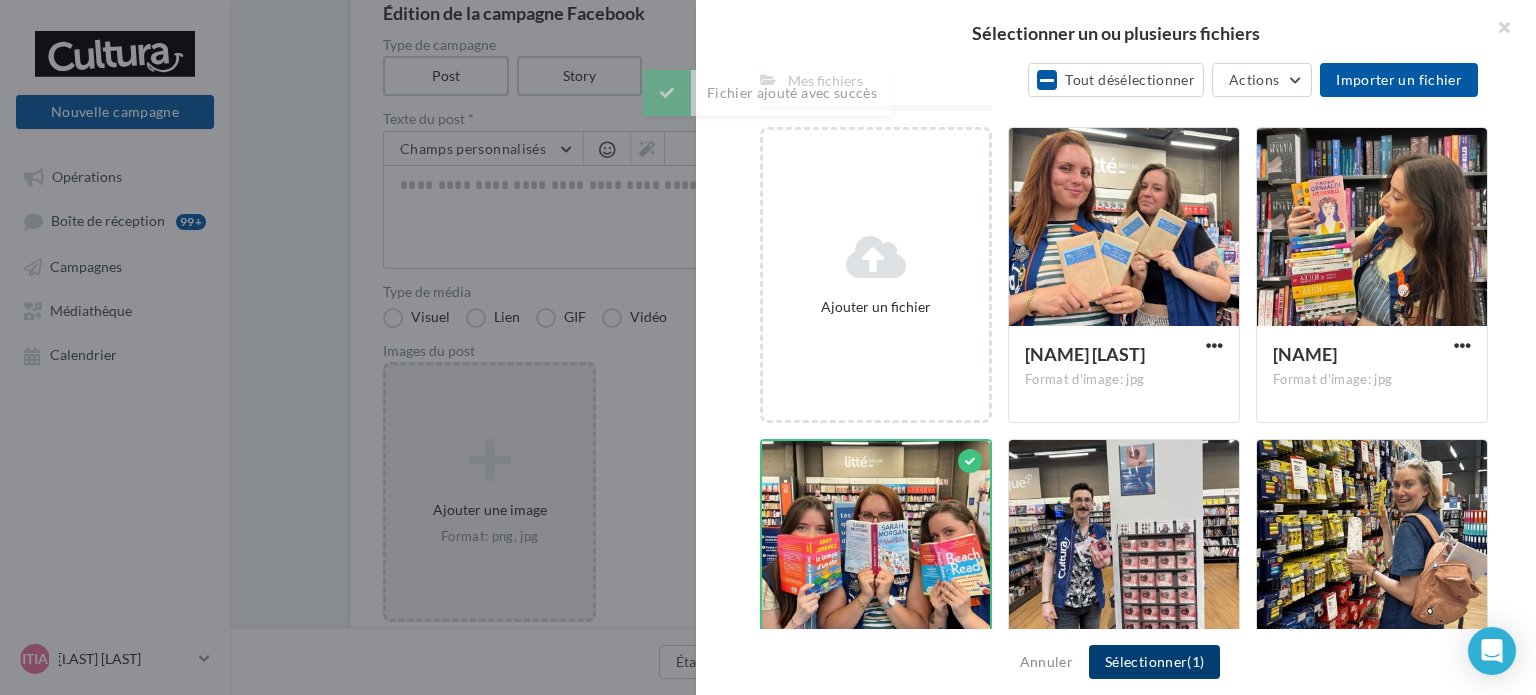 click on "Sélectionner   (1)" at bounding box center (1154, 662) 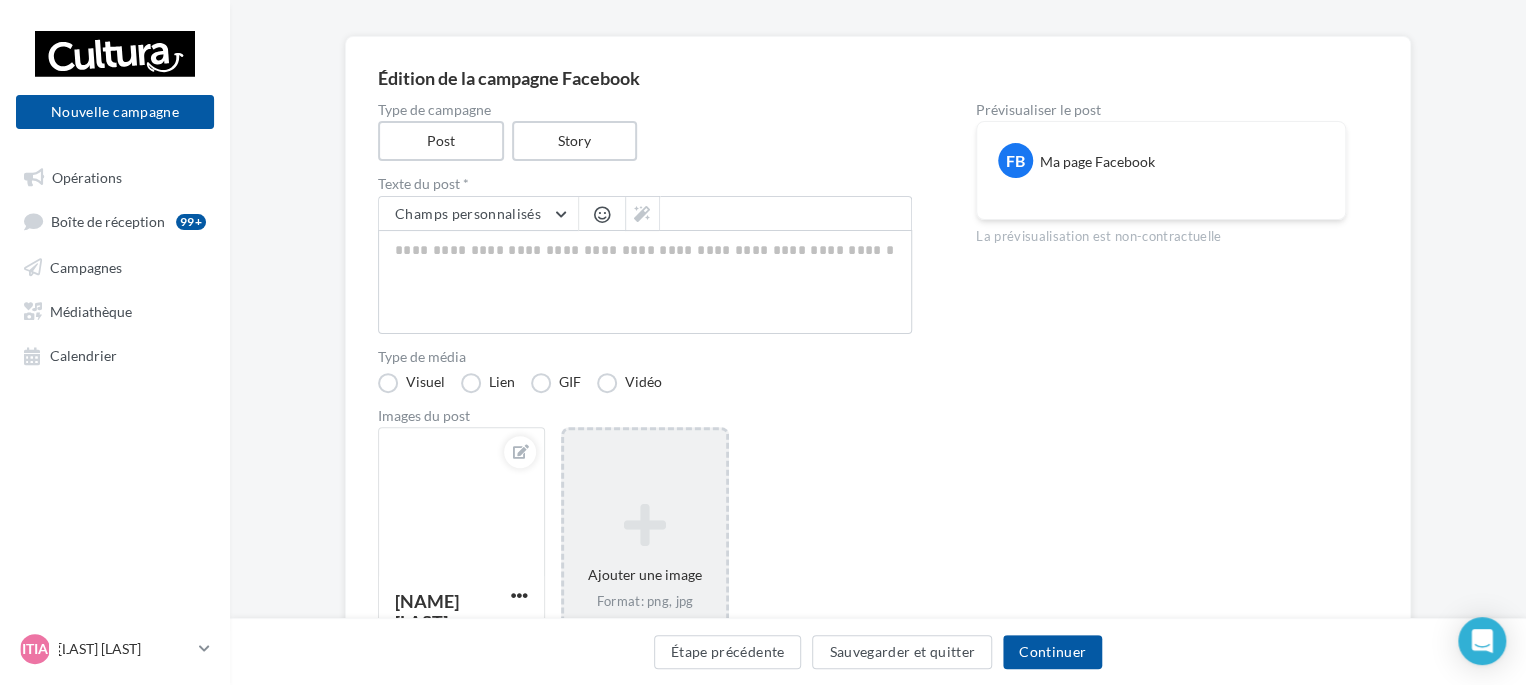 scroll, scrollTop: 97, scrollLeft: 0, axis: vertical 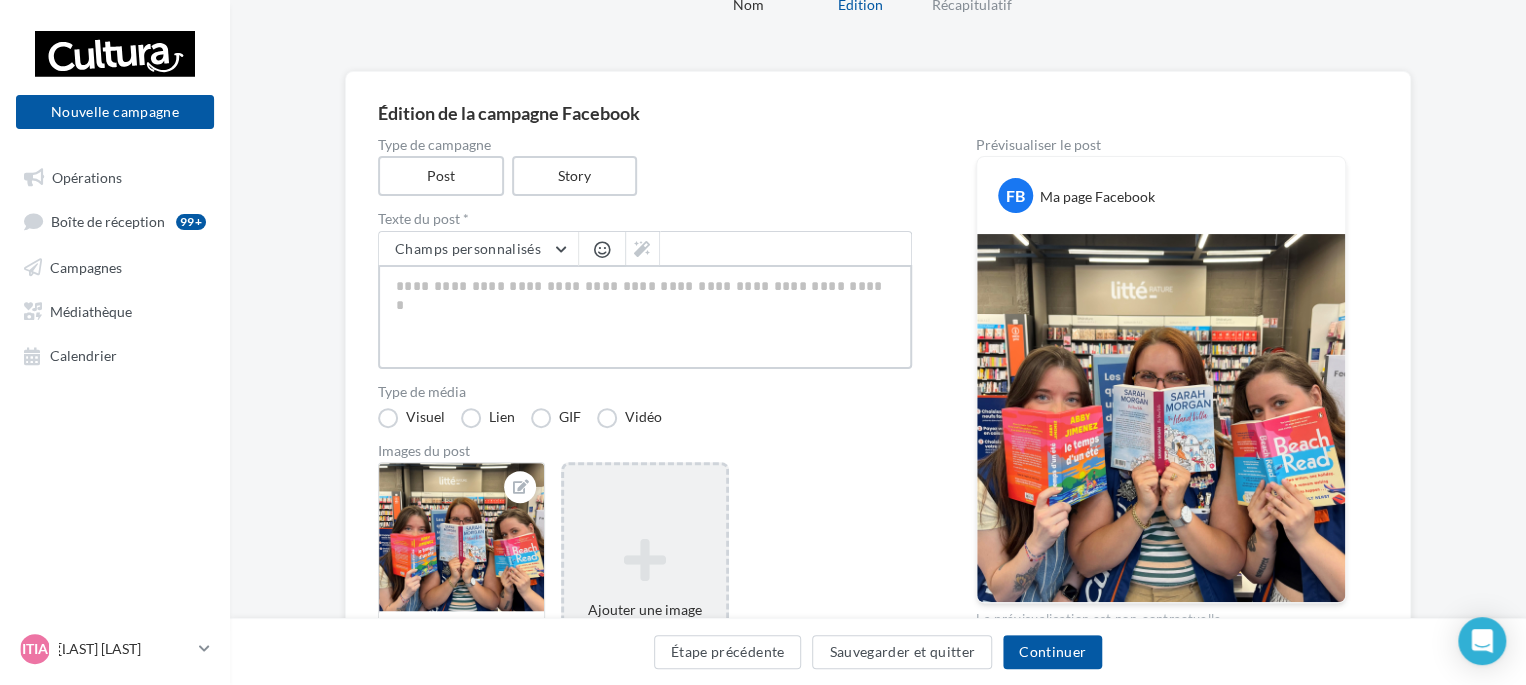 click at bounding box center [645, 317] 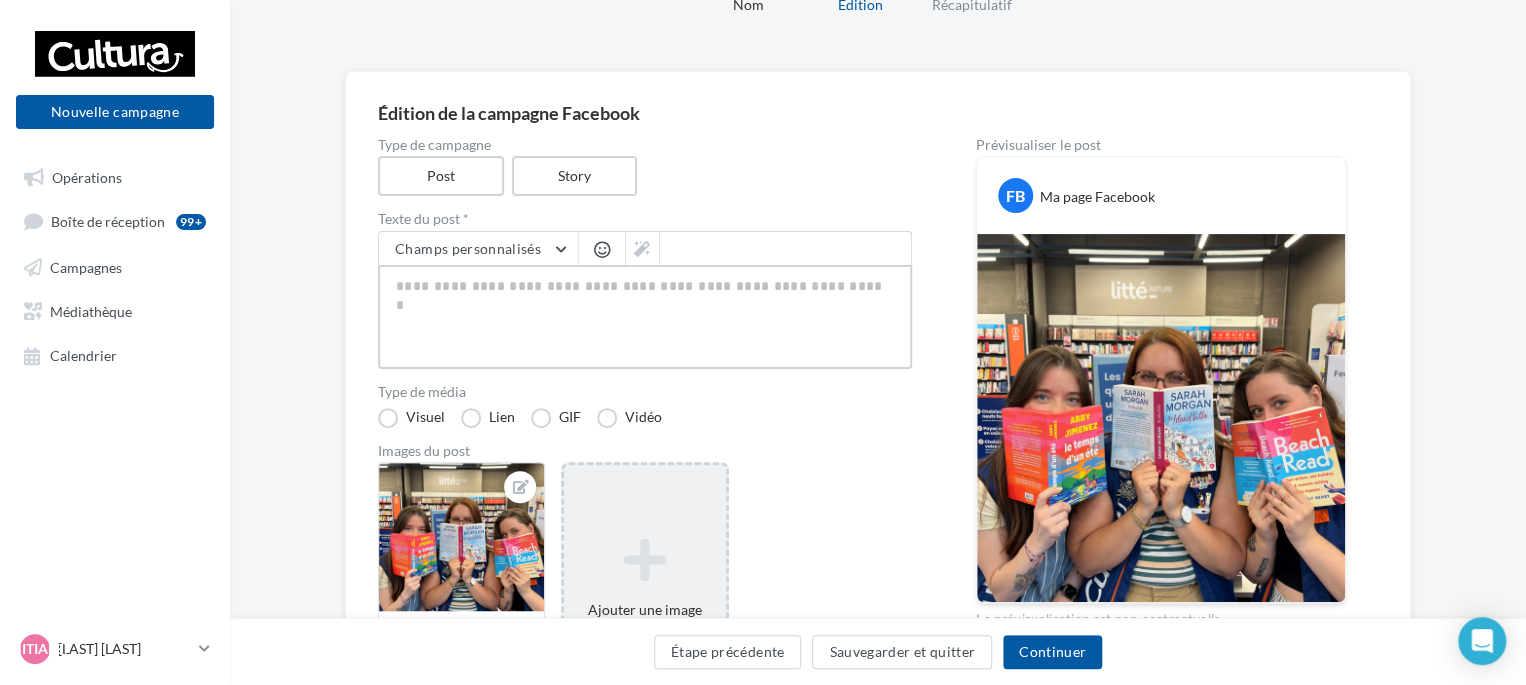 paste on "**********" 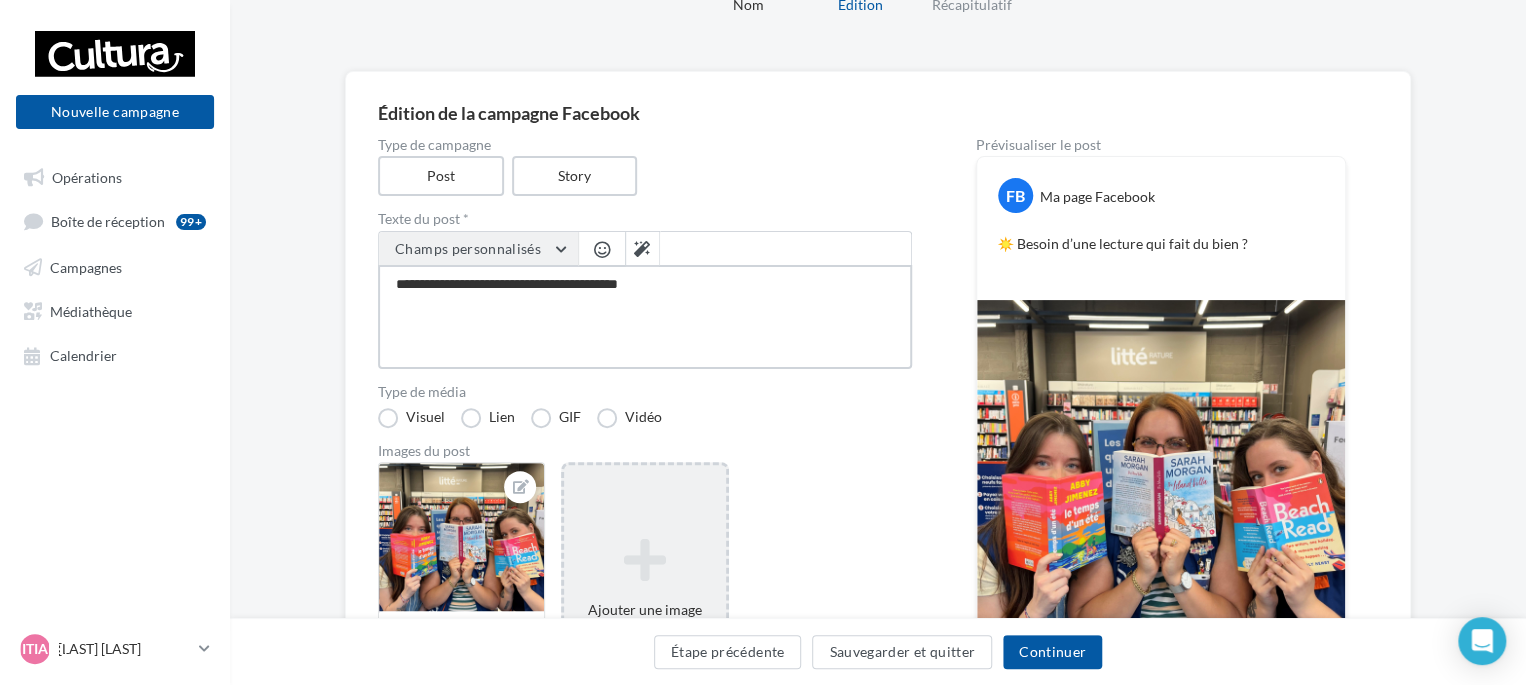paste on "**********" 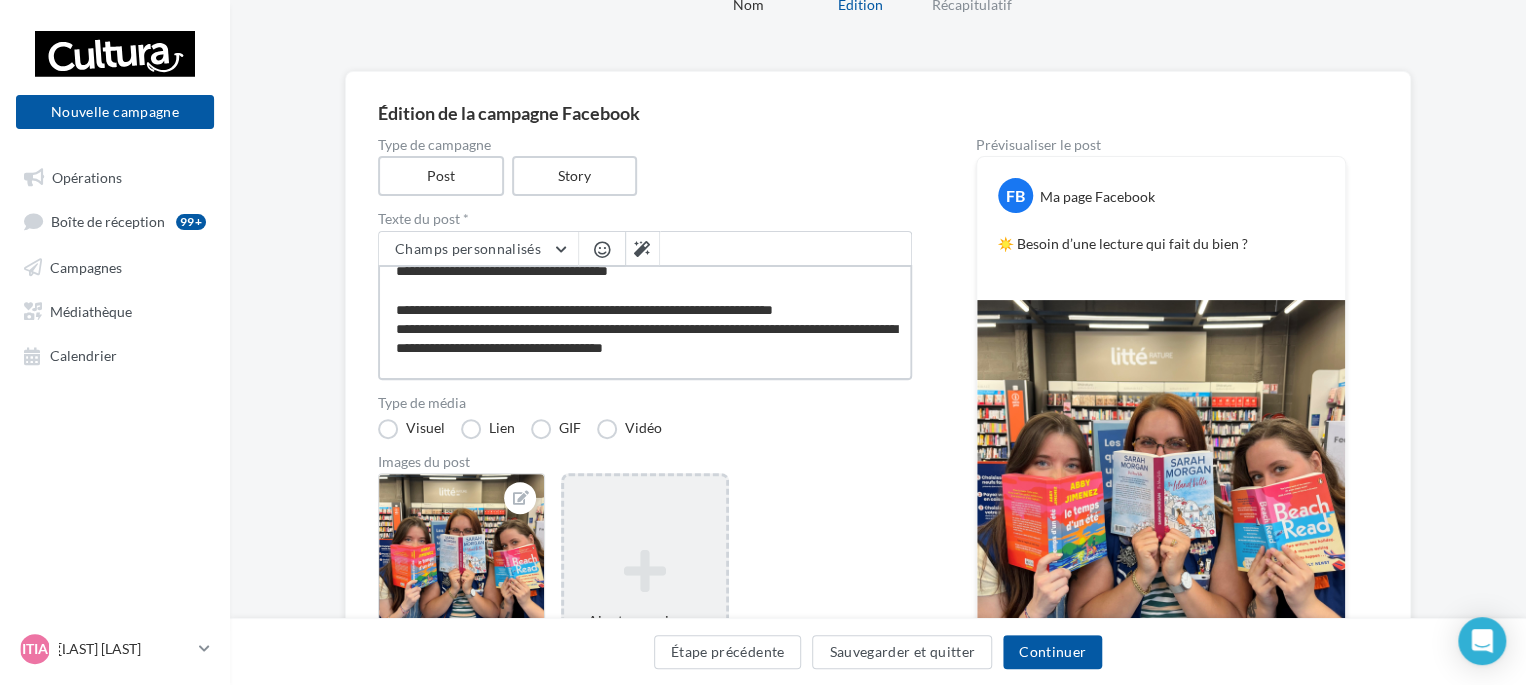 scroll, scrollTop: 0, scrollLeft: 0, axis: both 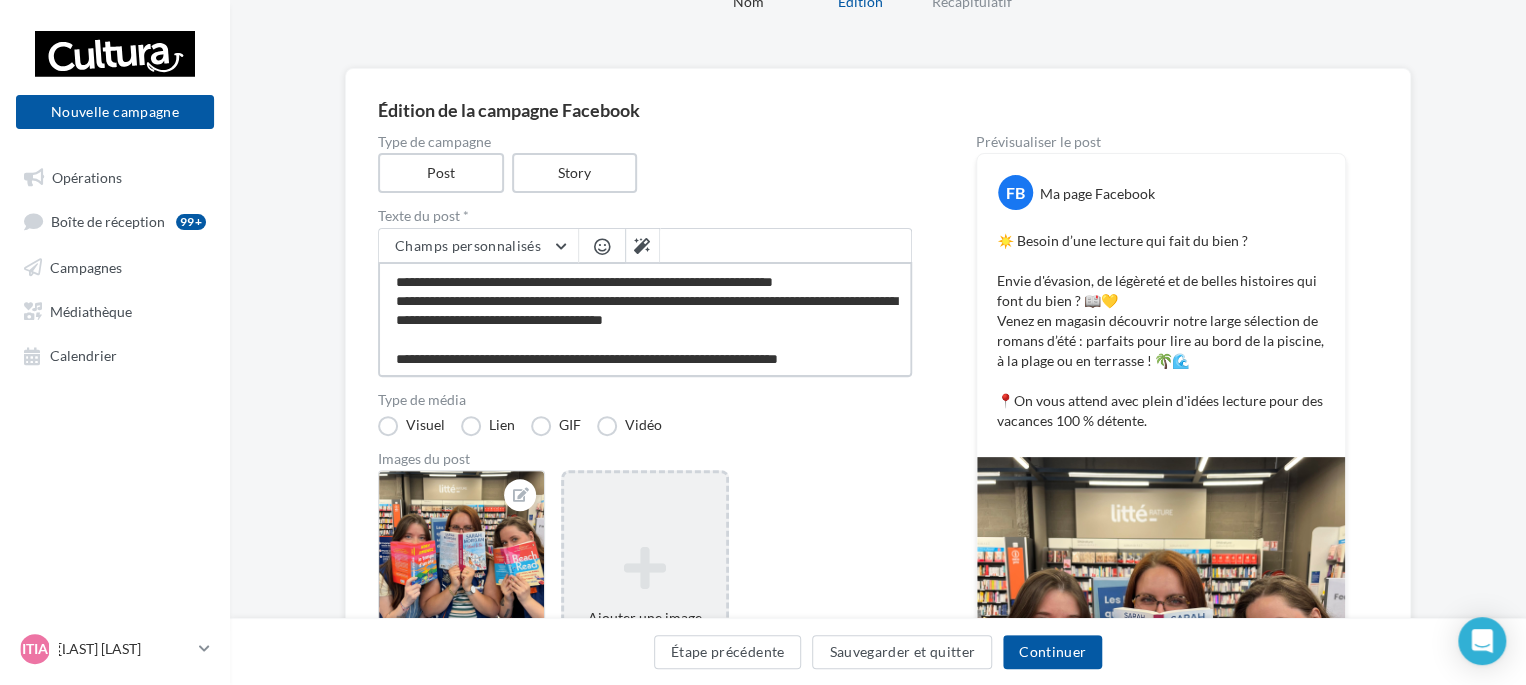 drag, startPoint x: 795, startPoint y: 282, endPoint x: 397, endPoint y: 279, distance: 398.0113 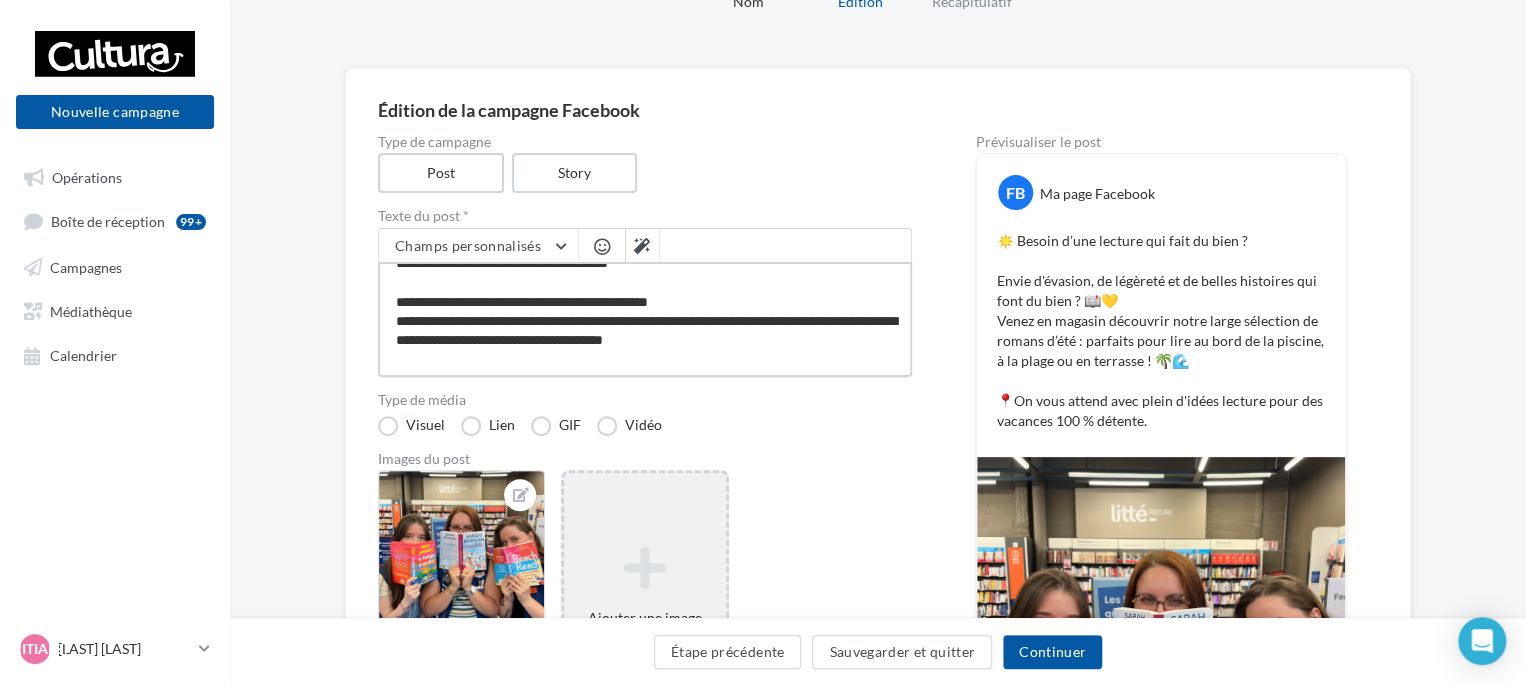 scroll, scrollTop: 0, scrollLeft: 0, axis: both 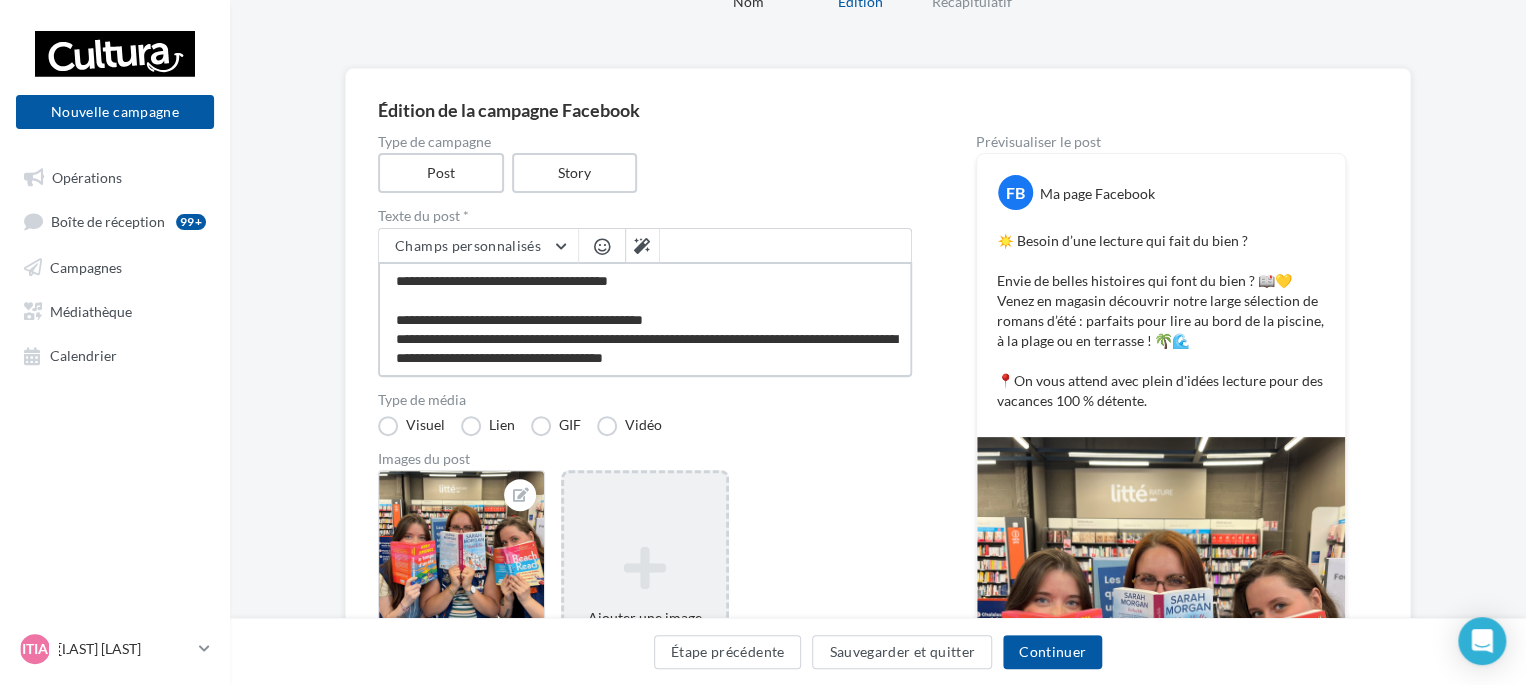 drag, startPoint x: 648, startPoint y: 319, endPoint x: 653, endPoint y: 283, distance: 36.345562 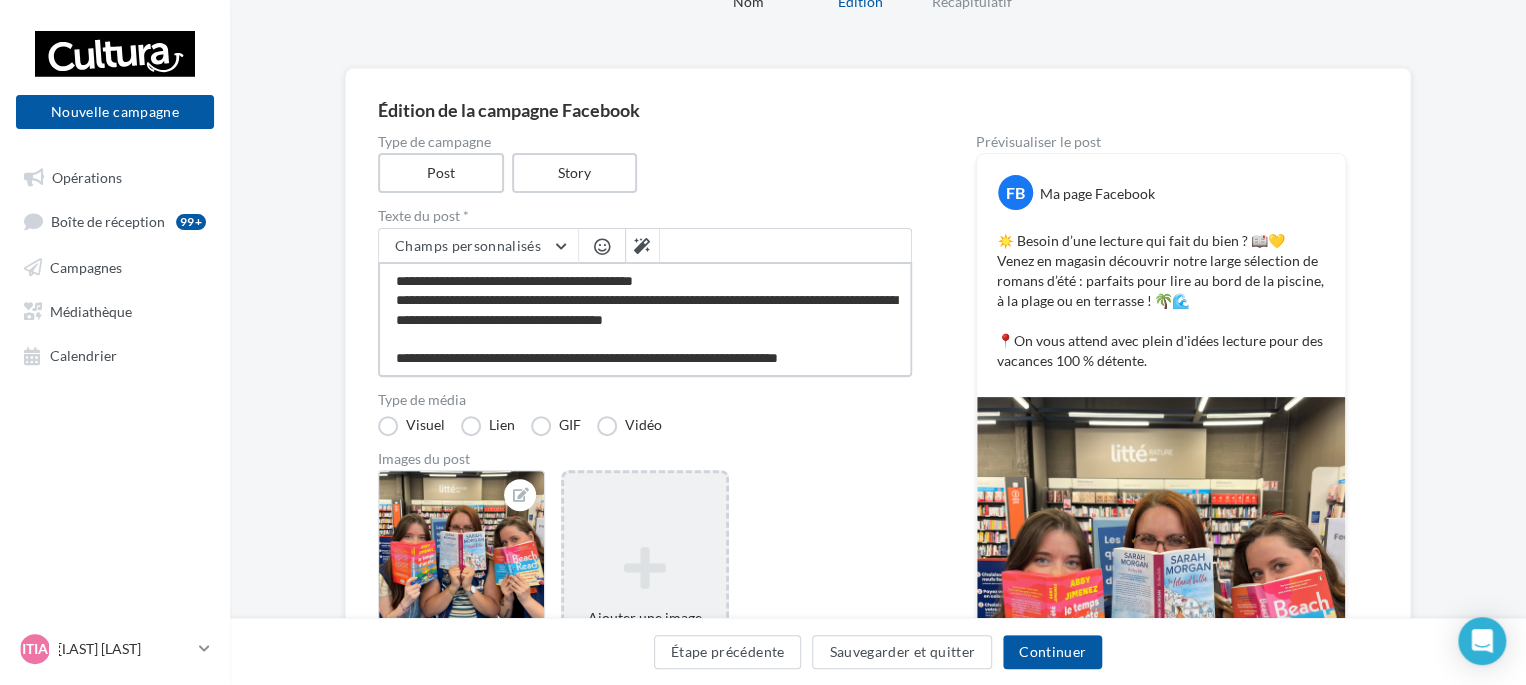 click on "**********" at bounding box center [645, 319] 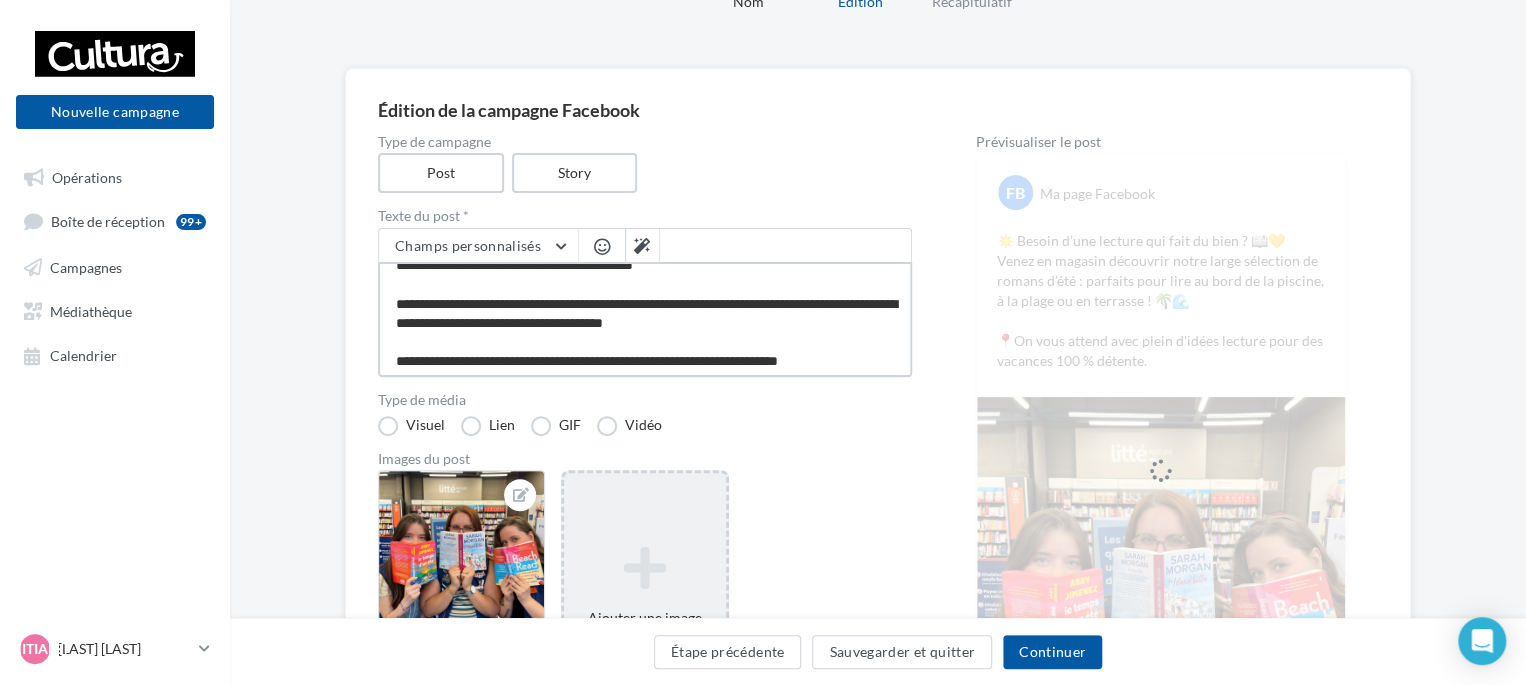 scroll, scrollTop: 19, scrollLeft: 0, axis: vertical 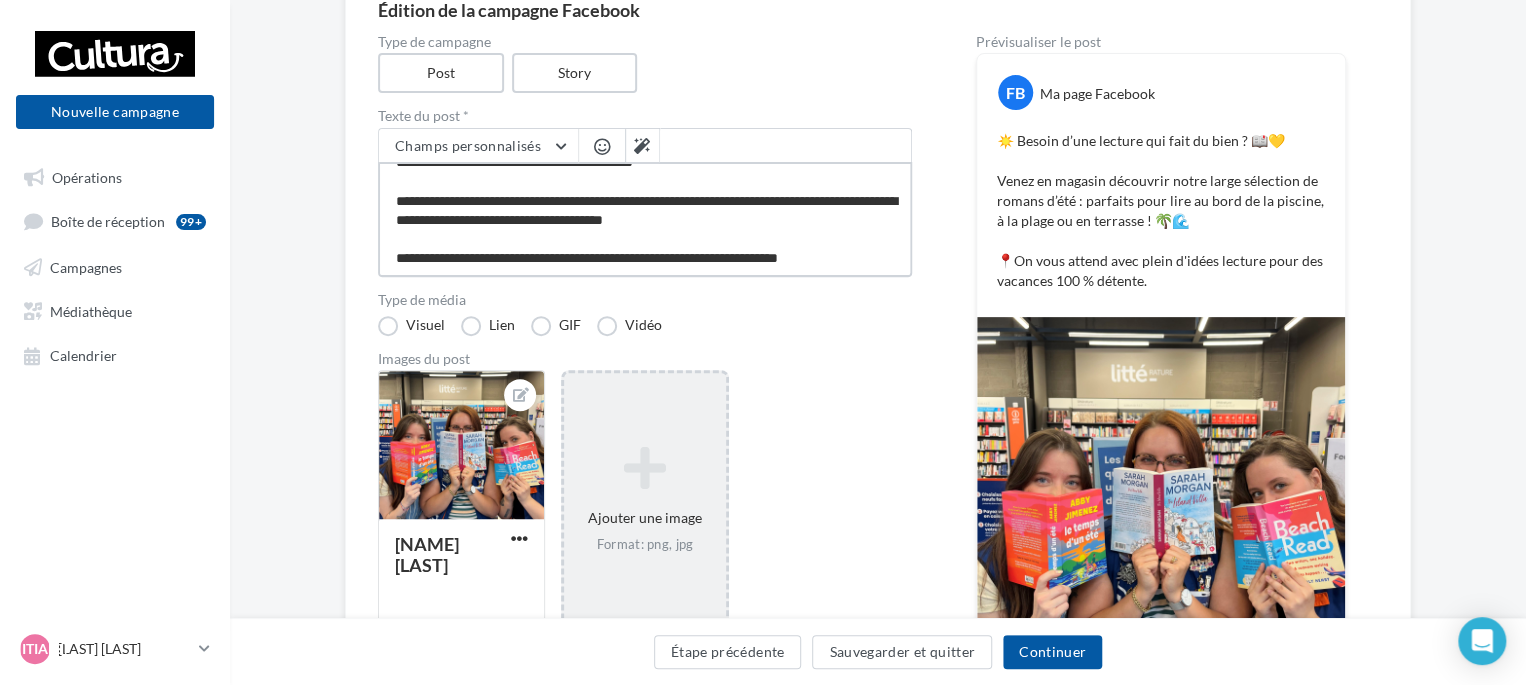 click on "**********" at bounding box center [645, 219] 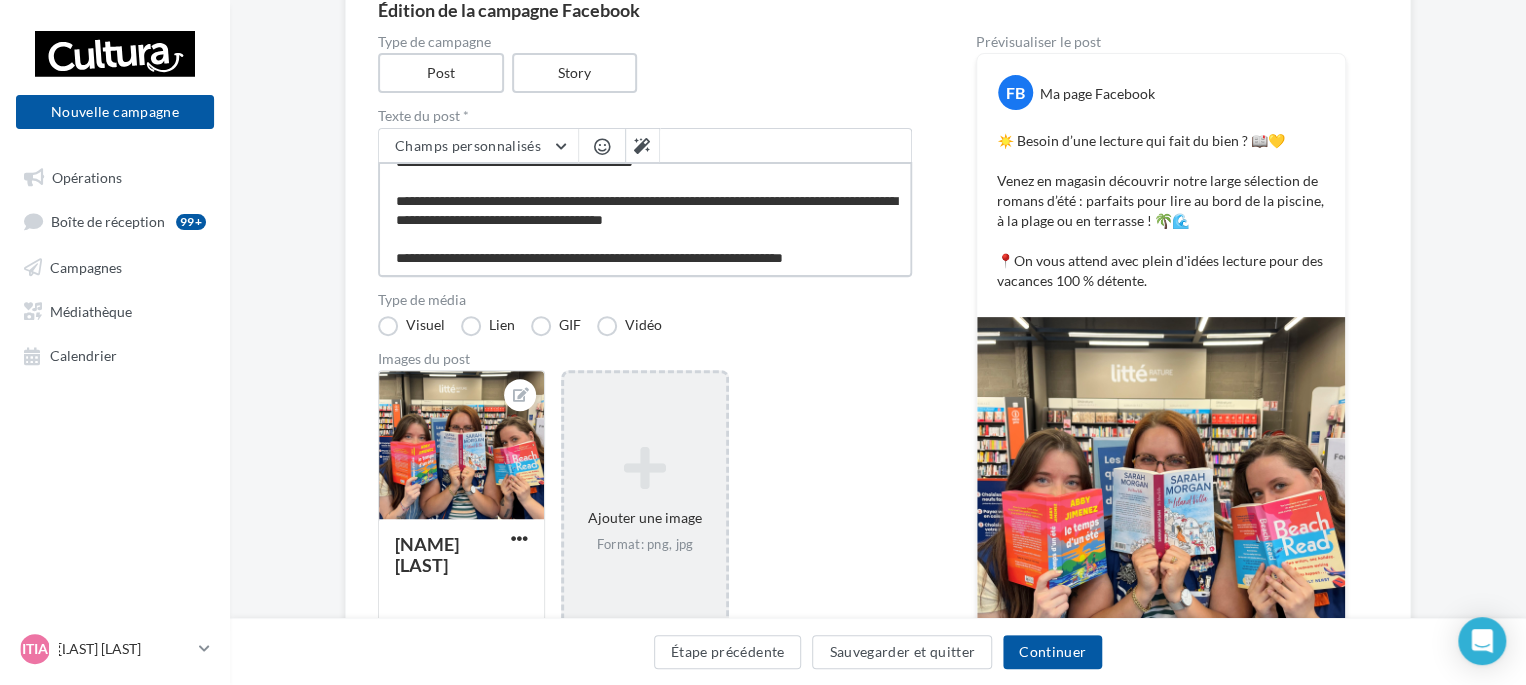 scroll, scrollTop: 48, scrollLeft: 0, axis: vertical 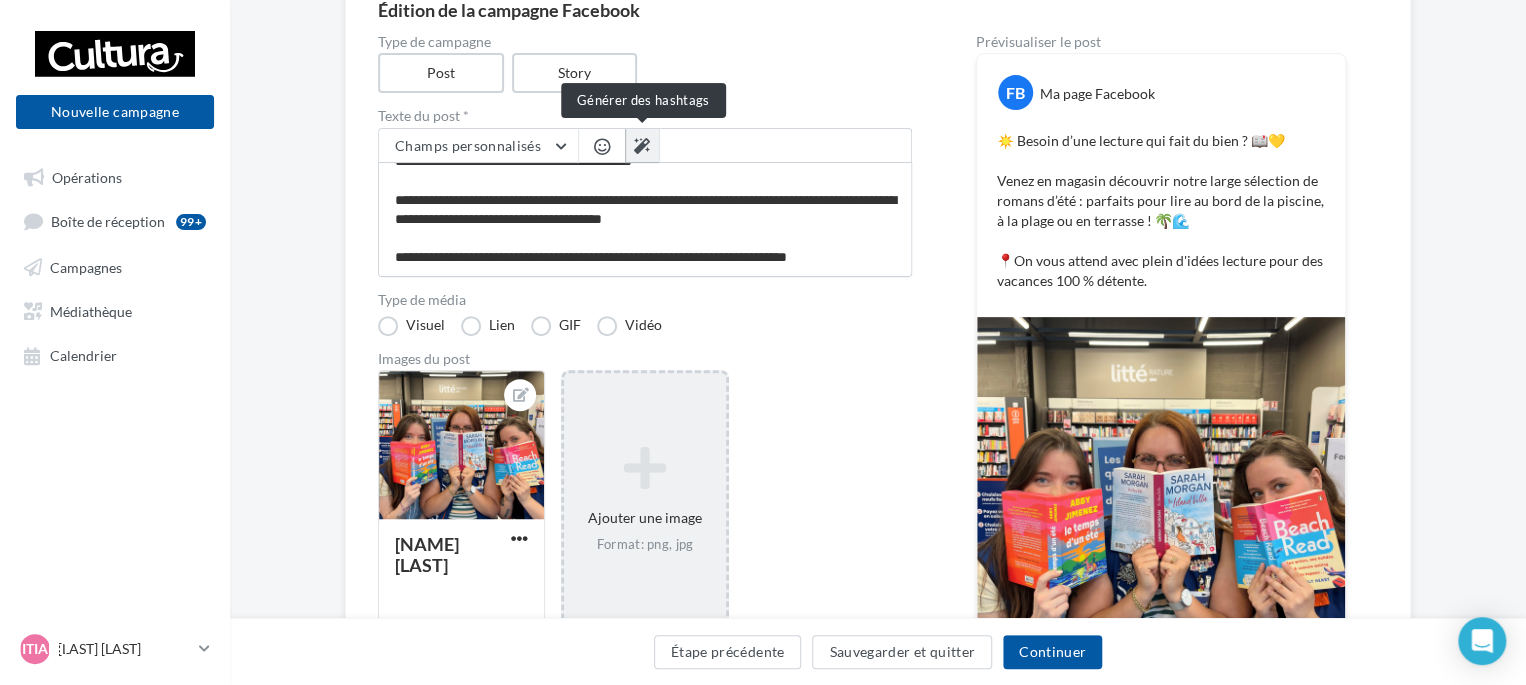 click at bounding box center (642, 146) 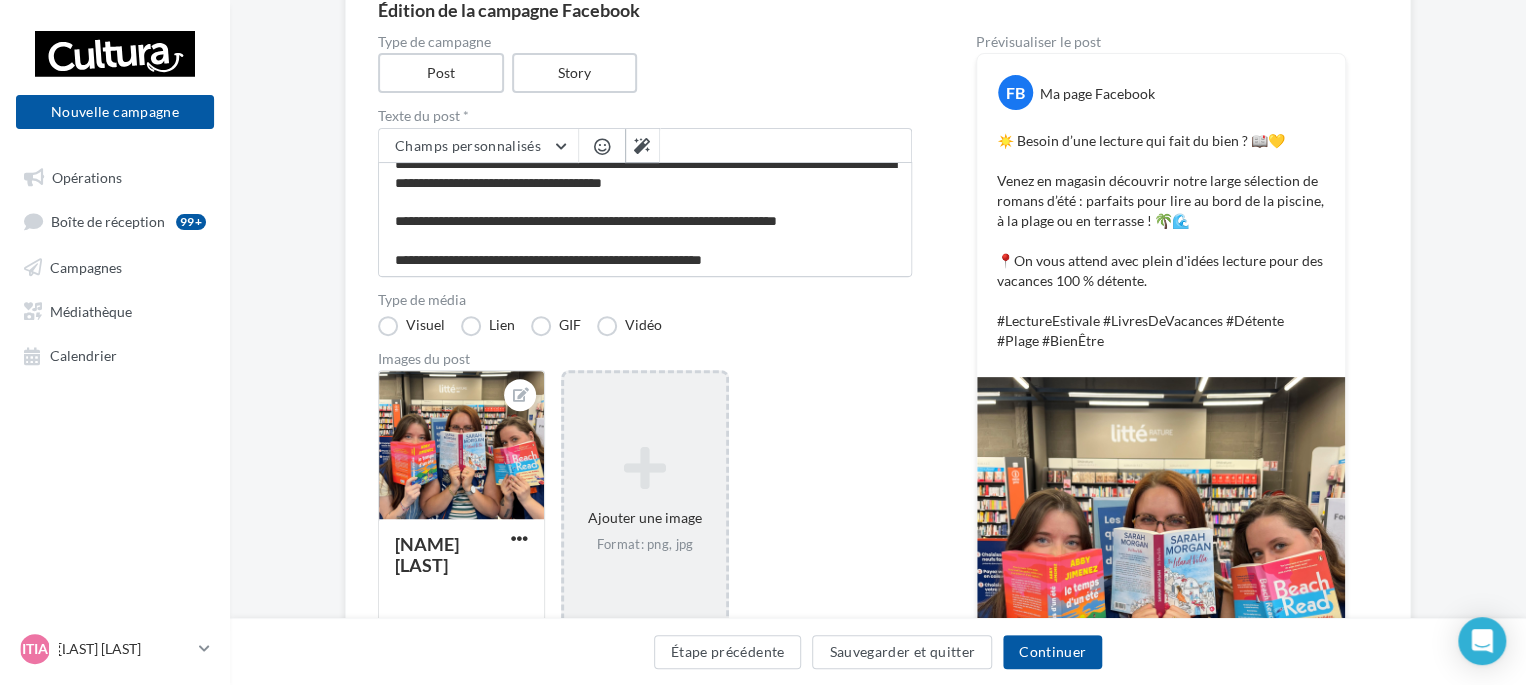 scroll, scrollTop: 56, scrollLeft: 0, axis: vertical 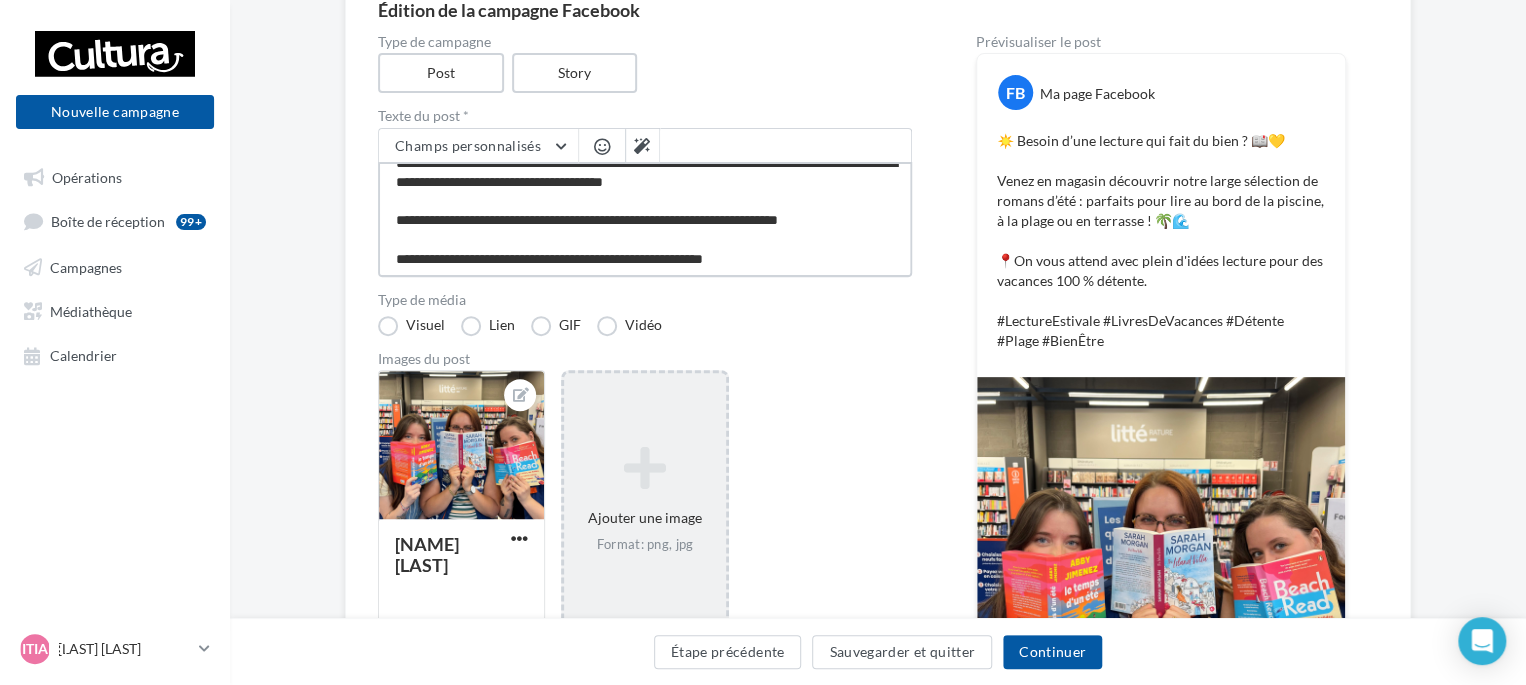 click on "**********" at bounding box center (645, 219) 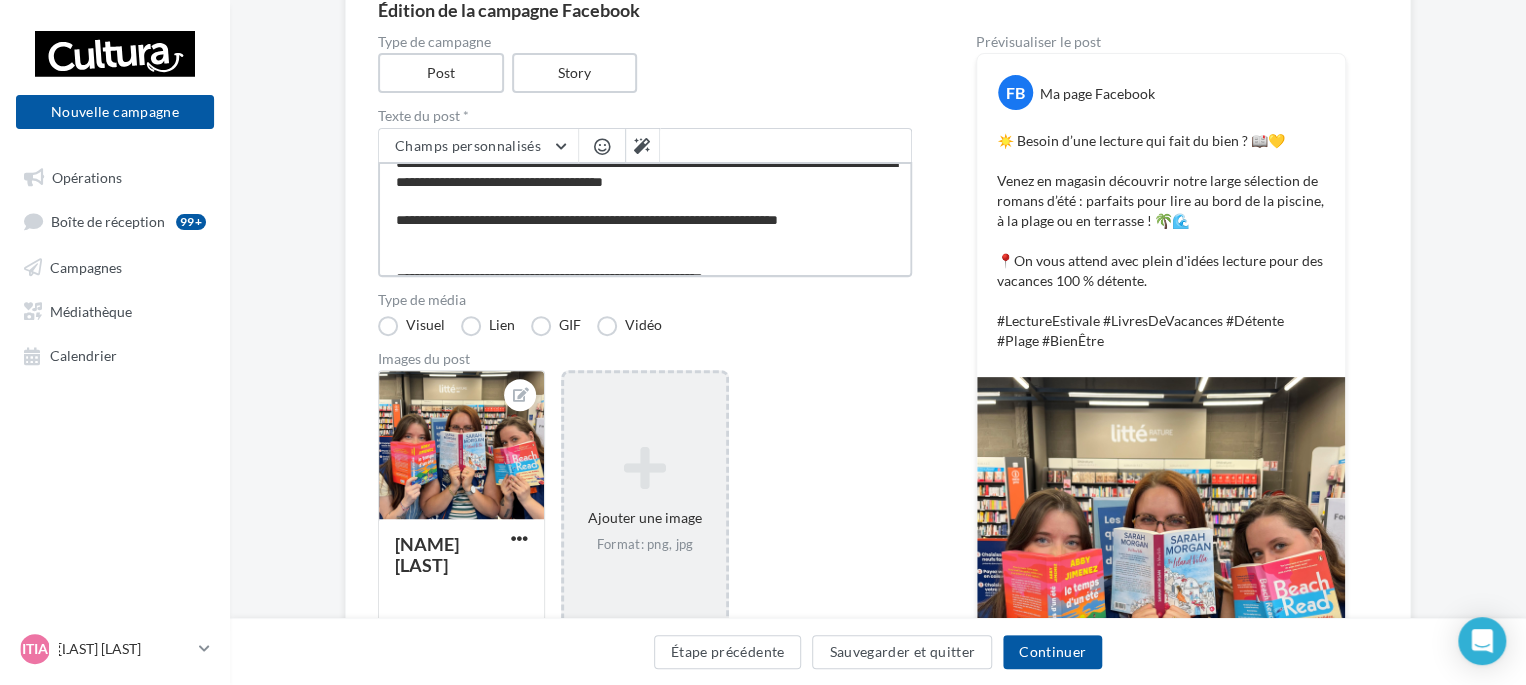 scroll, scrollTop: 77, scrollLeft: 0, axis: vertical 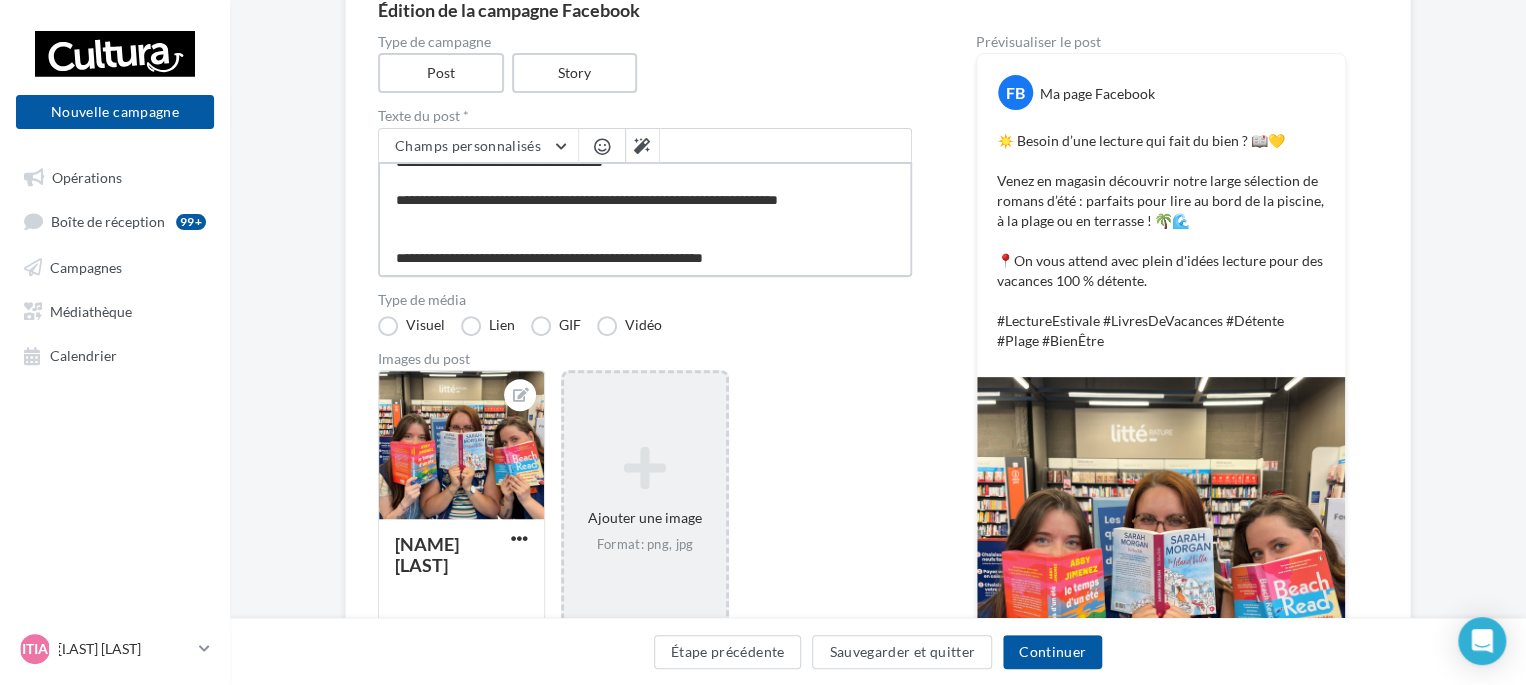 paste on "**********" 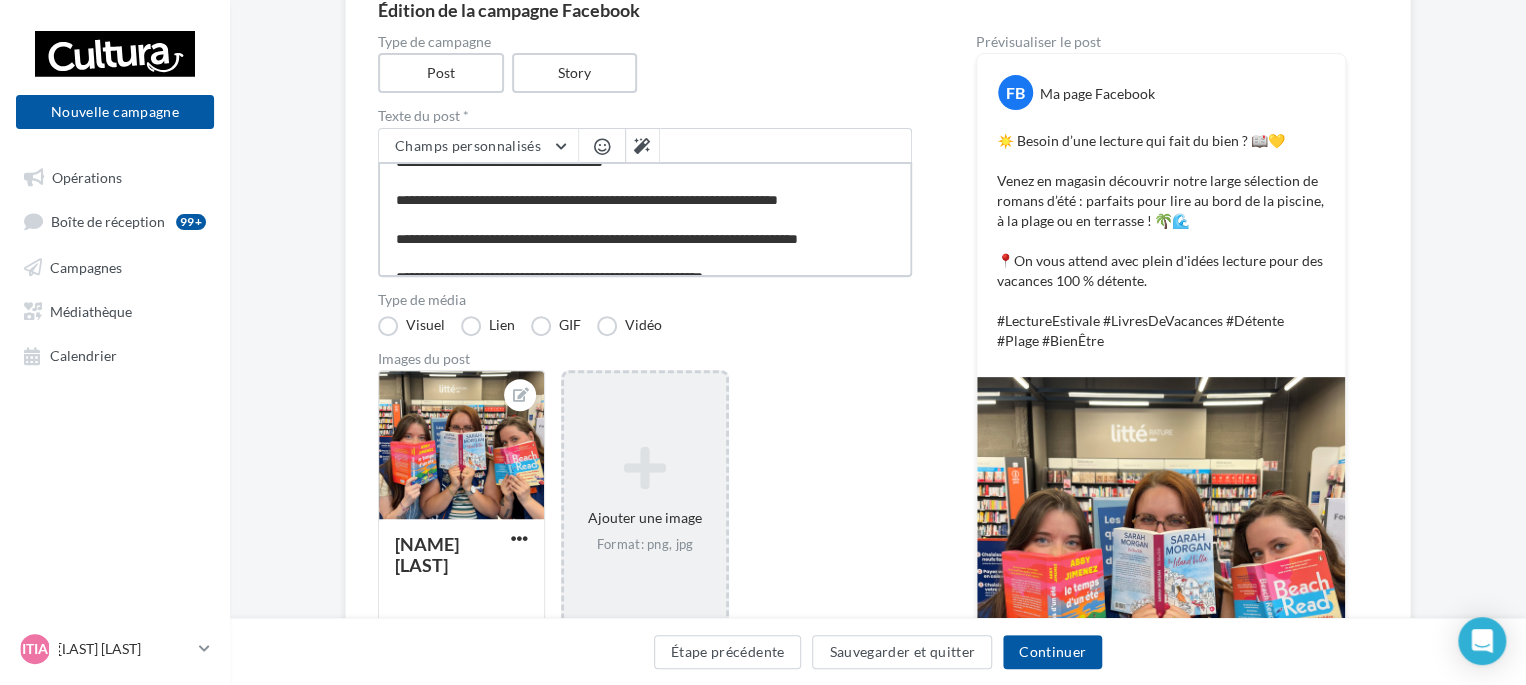 scroll, scrollTop: 87, scrollLeft: 0, axis: vertical 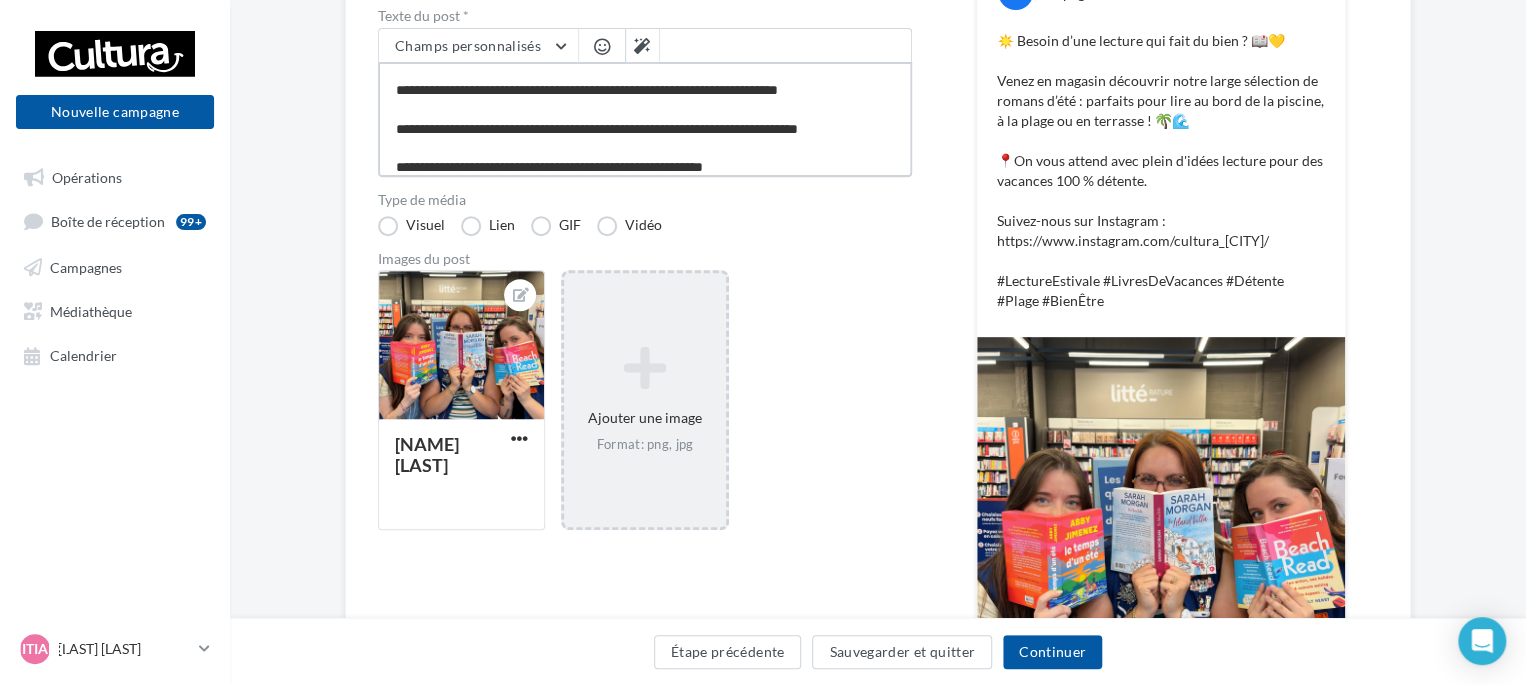 click on "**********" at bounding box center [645, 119] 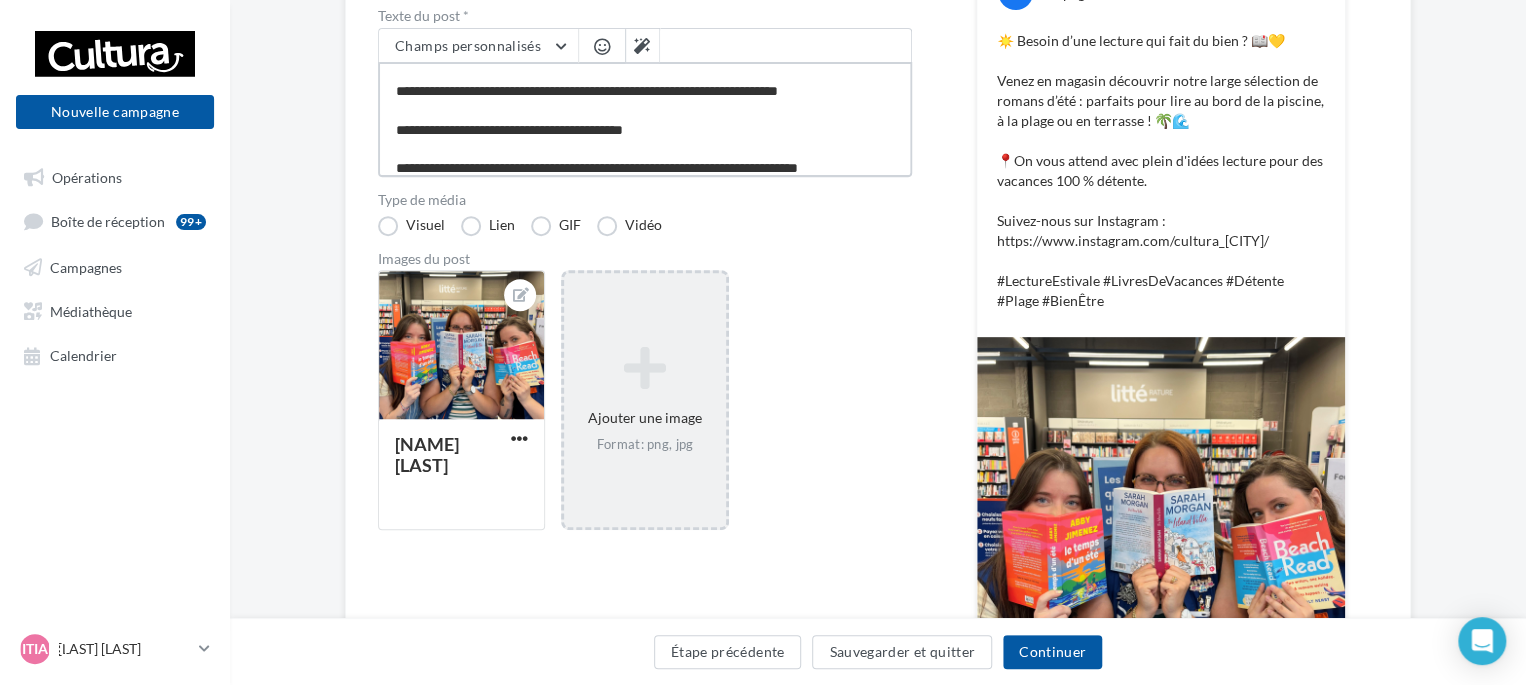 scroll, scrollTop: 0, scrollLeft: 0, axis: both 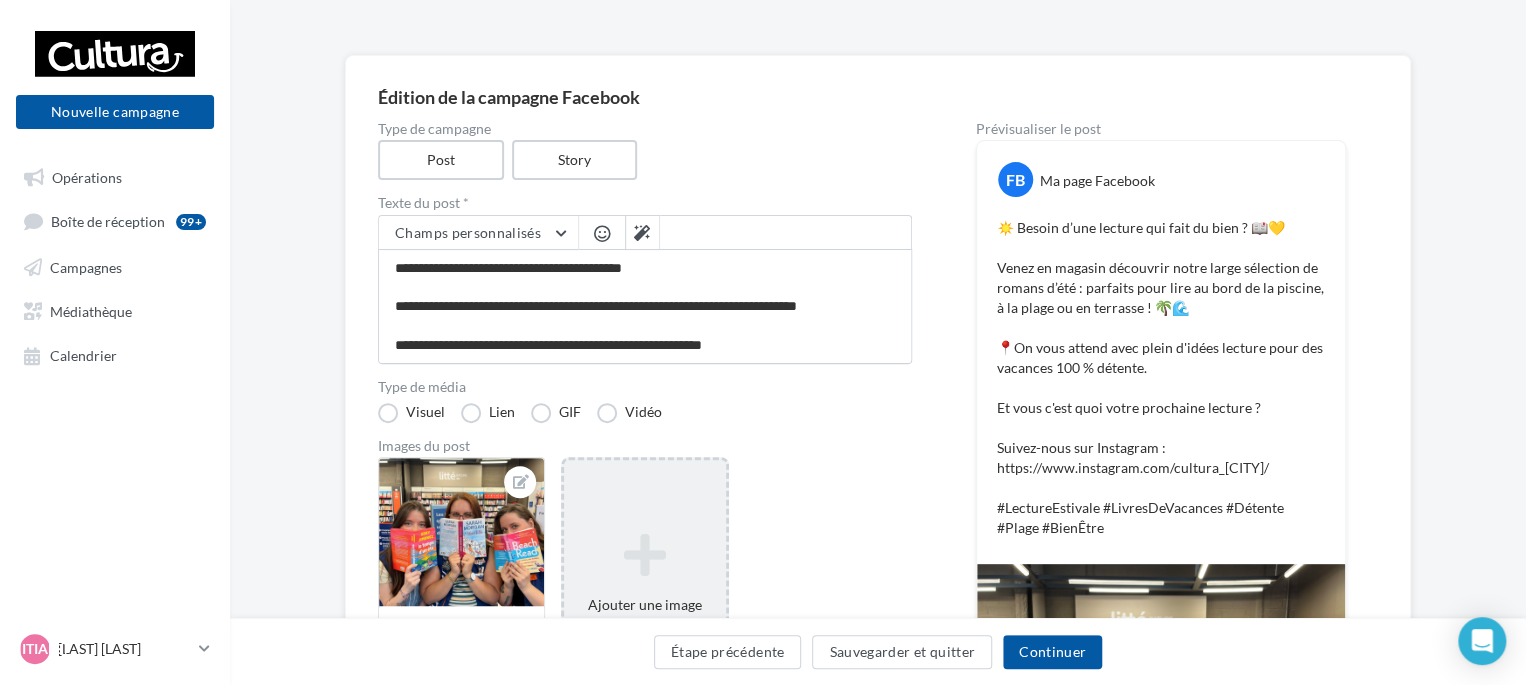 click at bounding box center [602, 233] 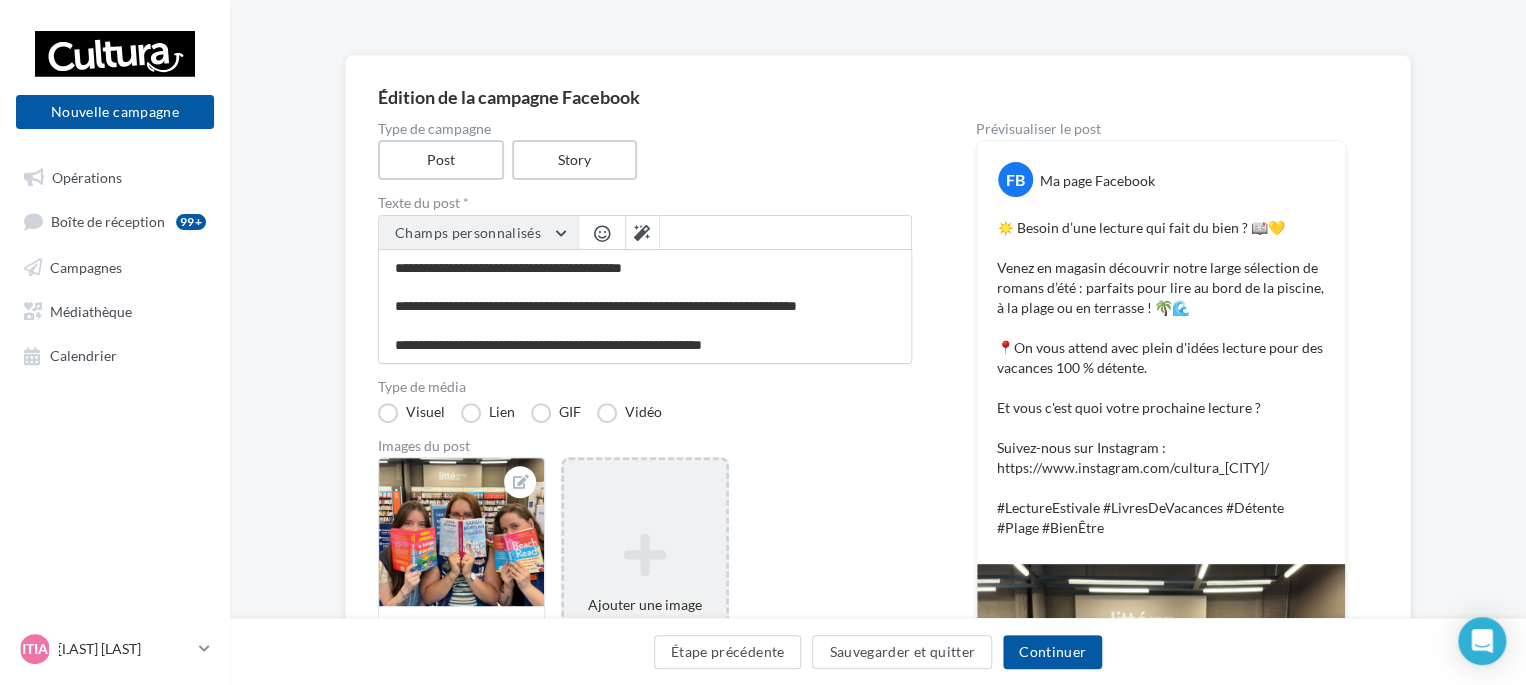 scroll, scrollTop: 152, scrollLeft: 0, axis: vertical 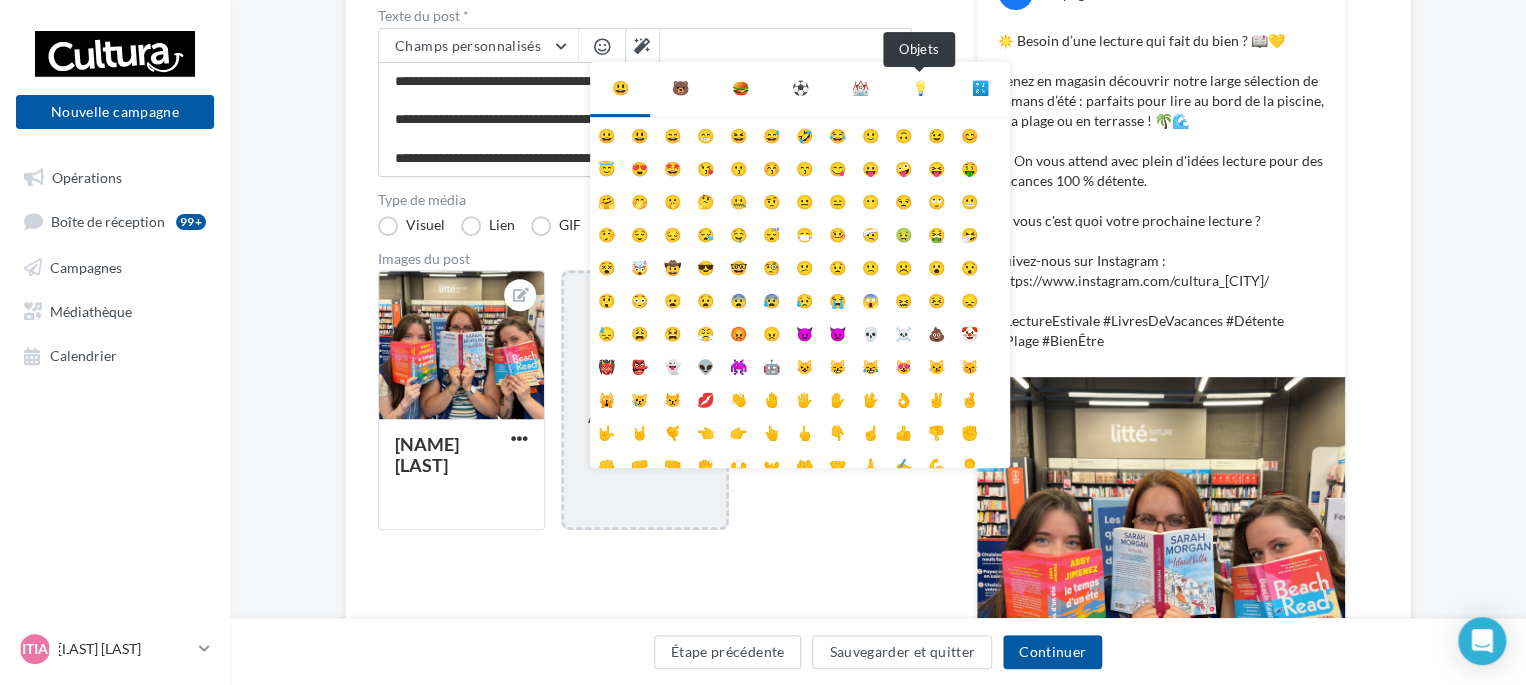 click on "💡" at bounding box center [920, 88] 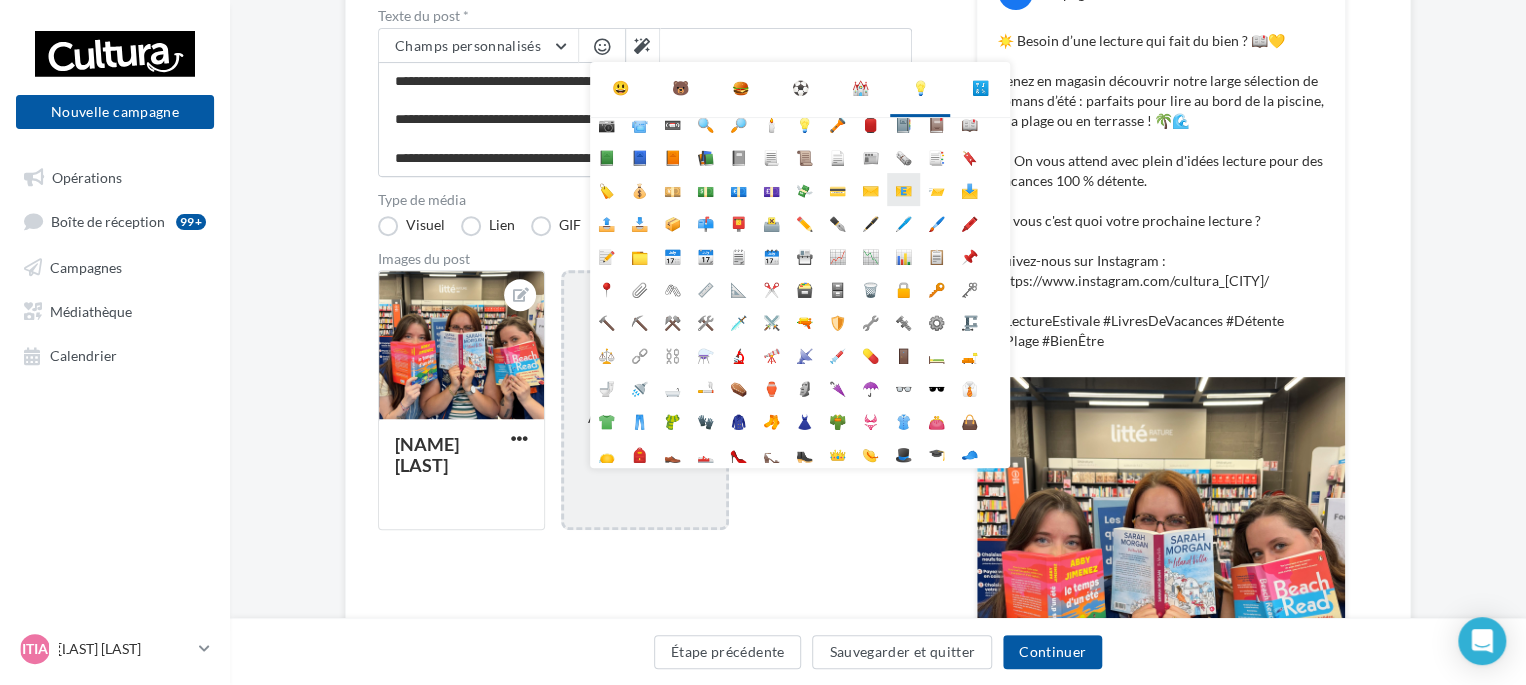 scroll, scrollTop: 177, scrollLeft: 0, axis: vertical 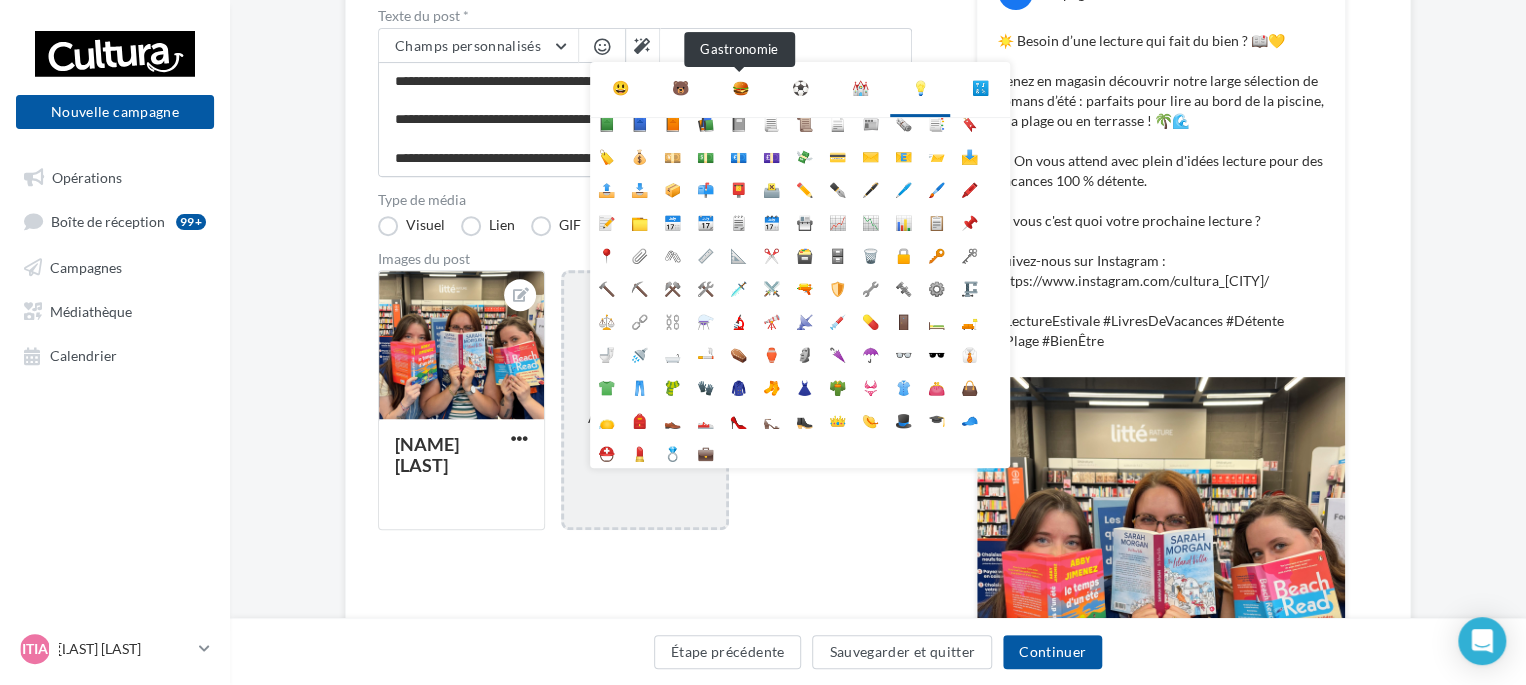 click on "🍔" at bounding box center (740, 88) 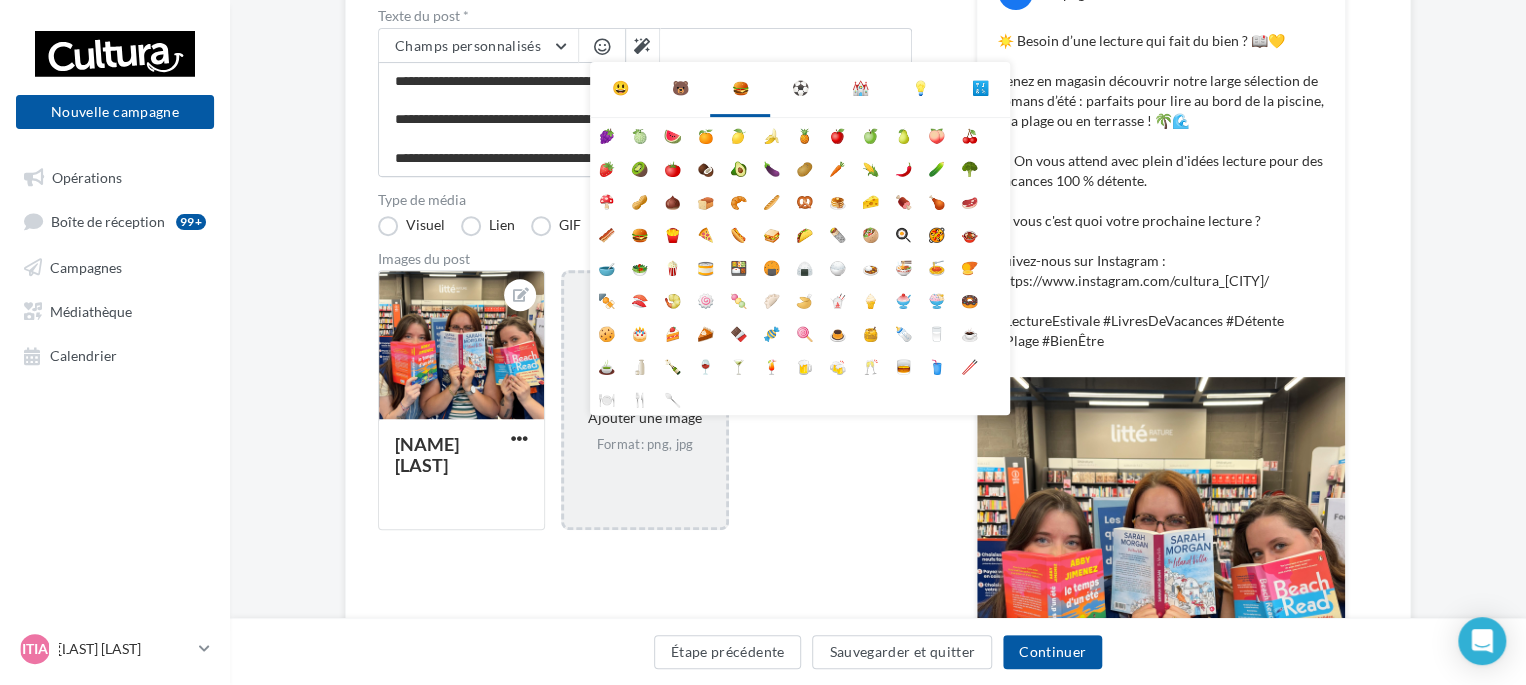 scroll, scrollTop: 0, scrollLeft: 0, axis: both 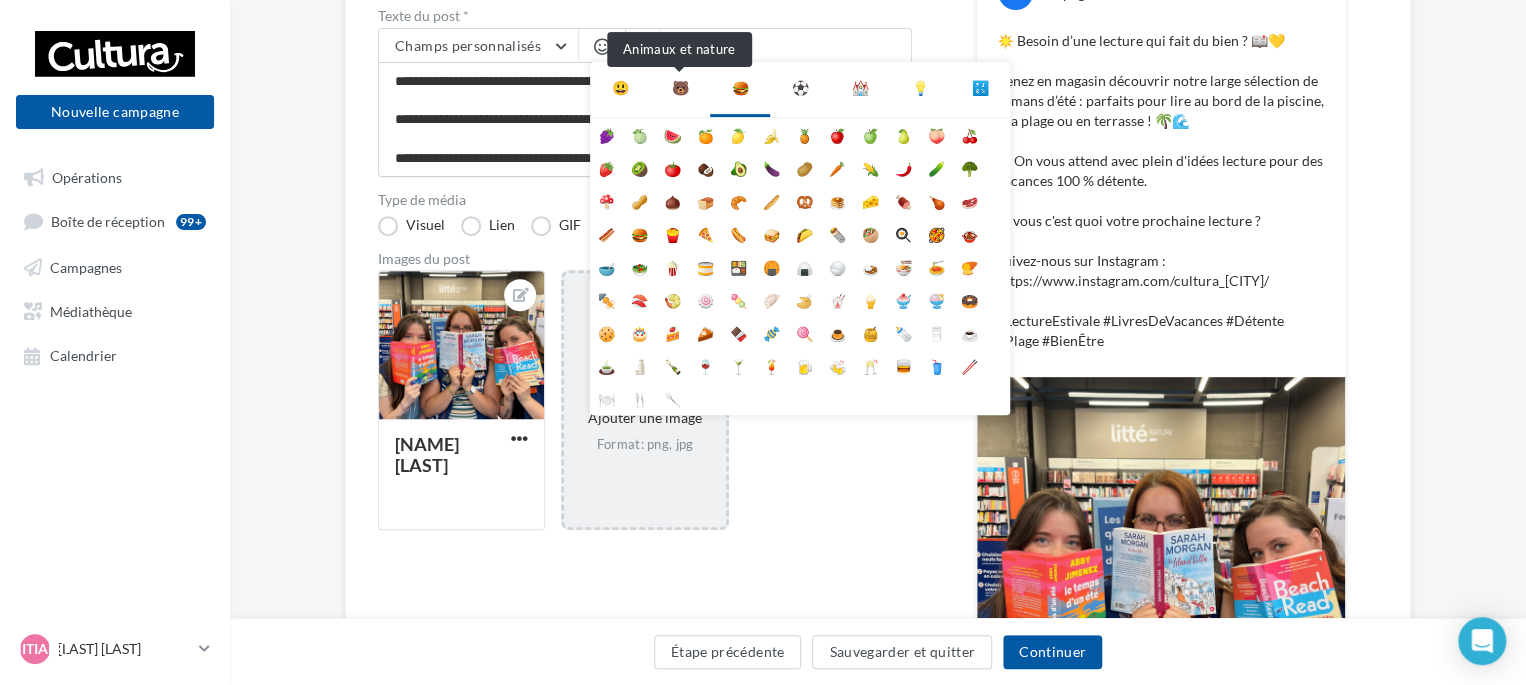 click on "🐻" at bounding box center (680, 88) 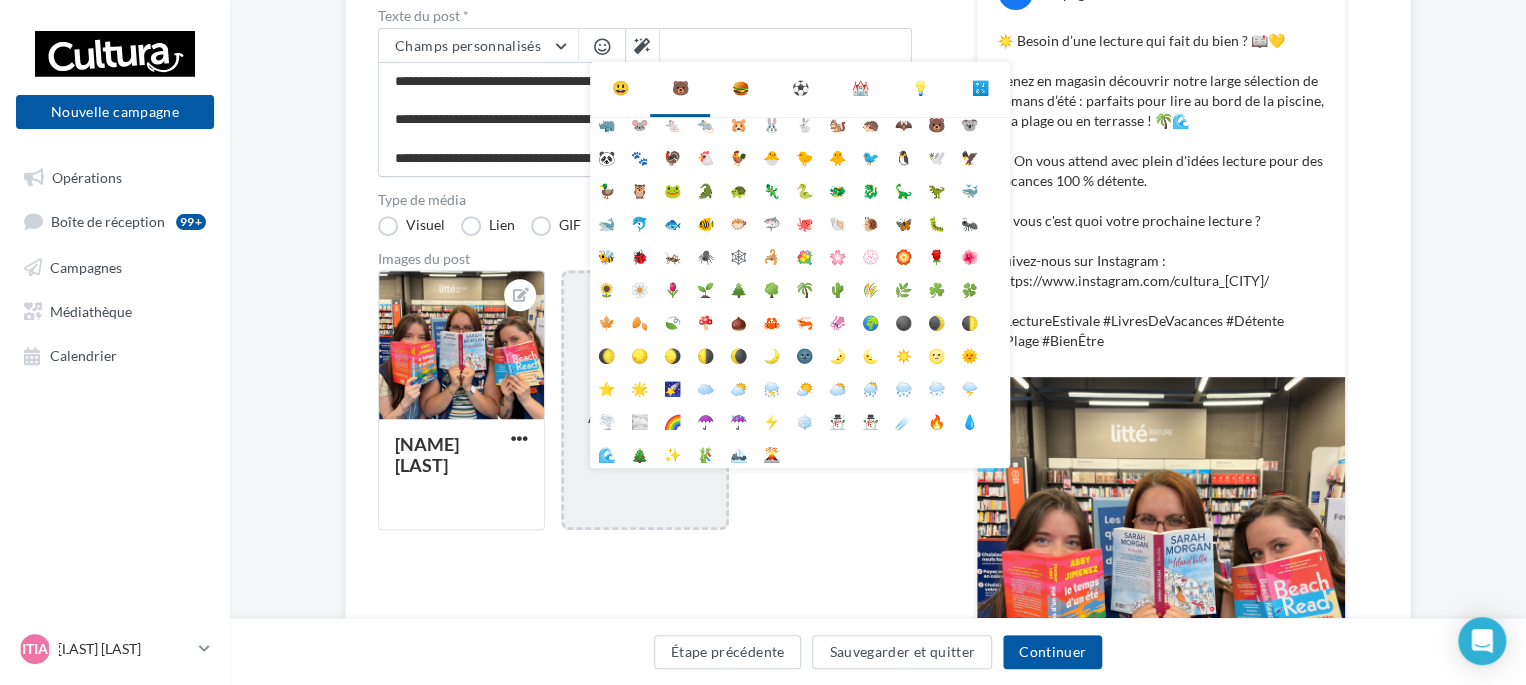 scroll, scrollTop: 112, scrollLeft: 0, axis: vertical 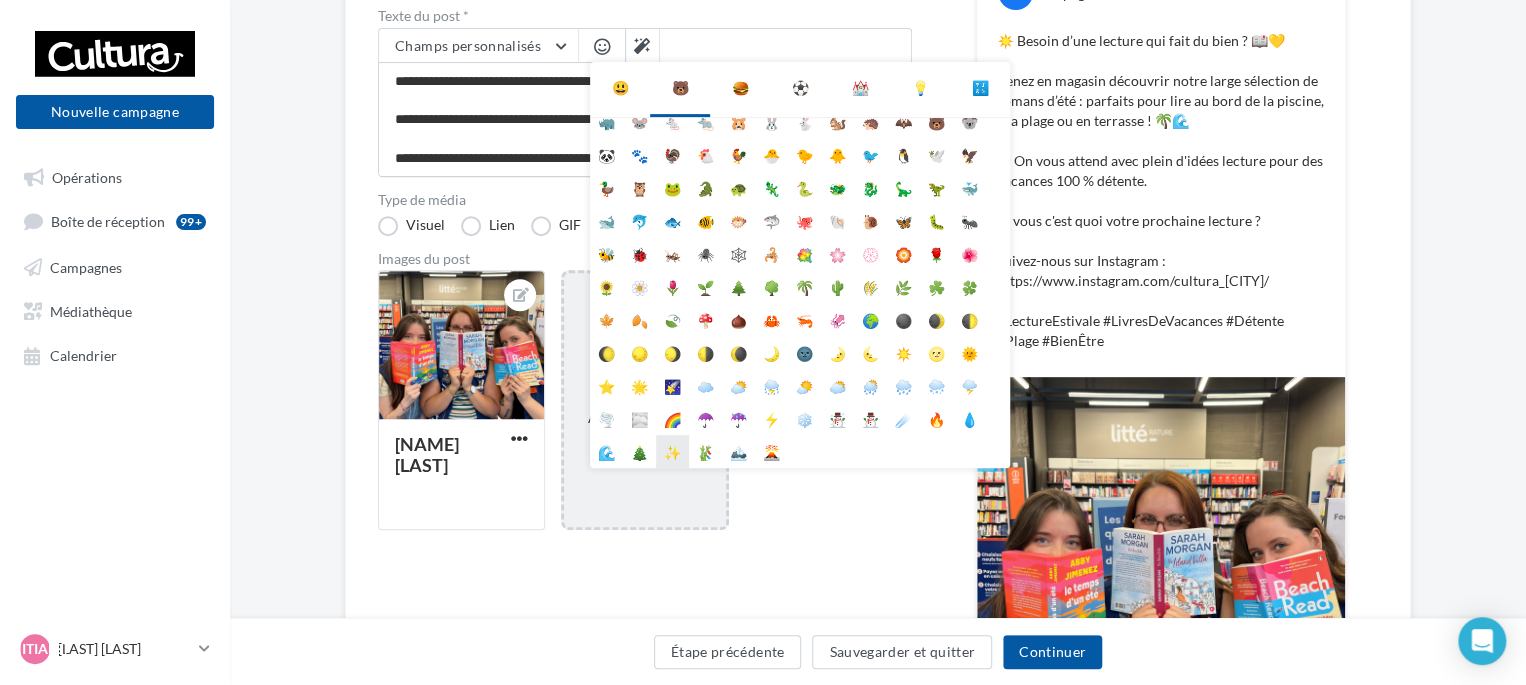 click on "✨" at bounding box center [672, 451] 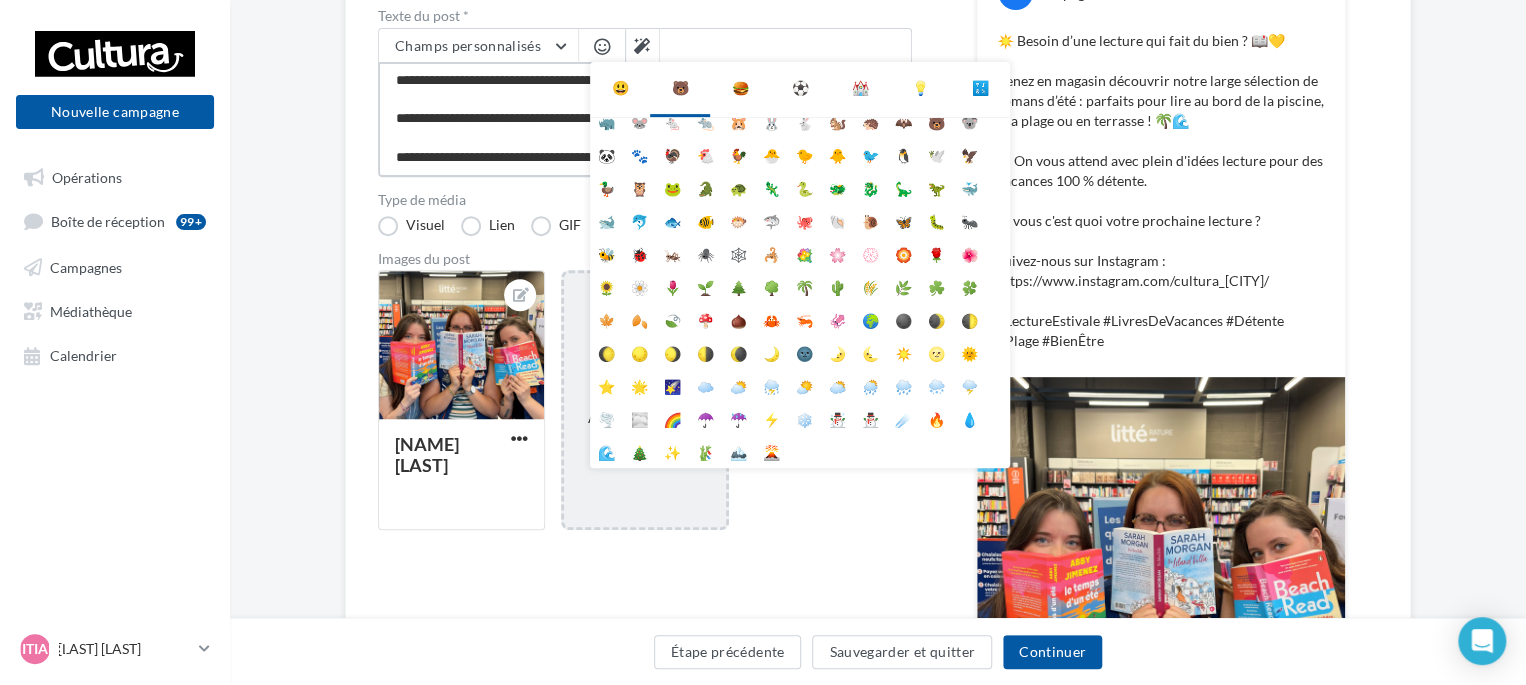 scroll, scrollTop: 143, scrollLeft: 0, axis: vertical 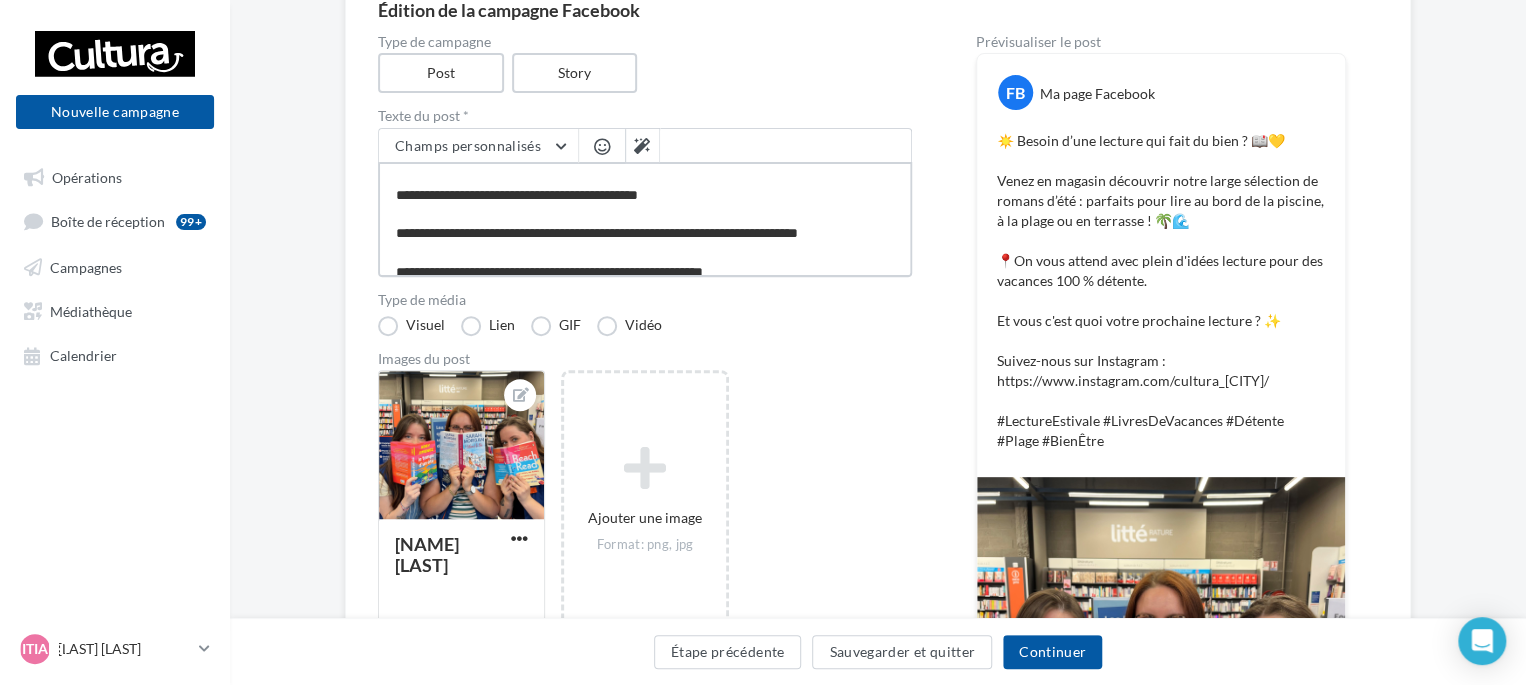 drag, startPoint x: 676, startPoint y: 172, endPoint x: 387, endPoint y: 191, distance: 289.6239 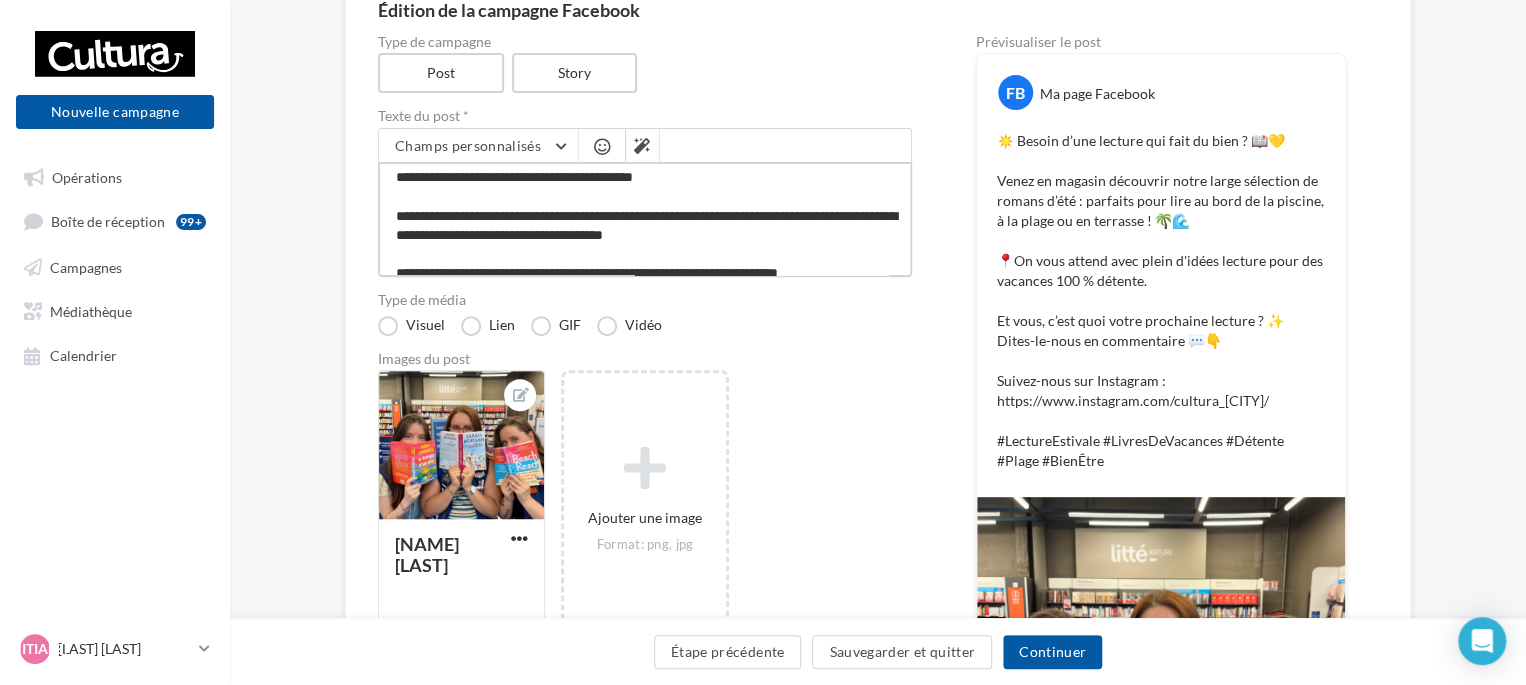 scroll, scrollTop: 0, scrollLeft: 0, axis: both 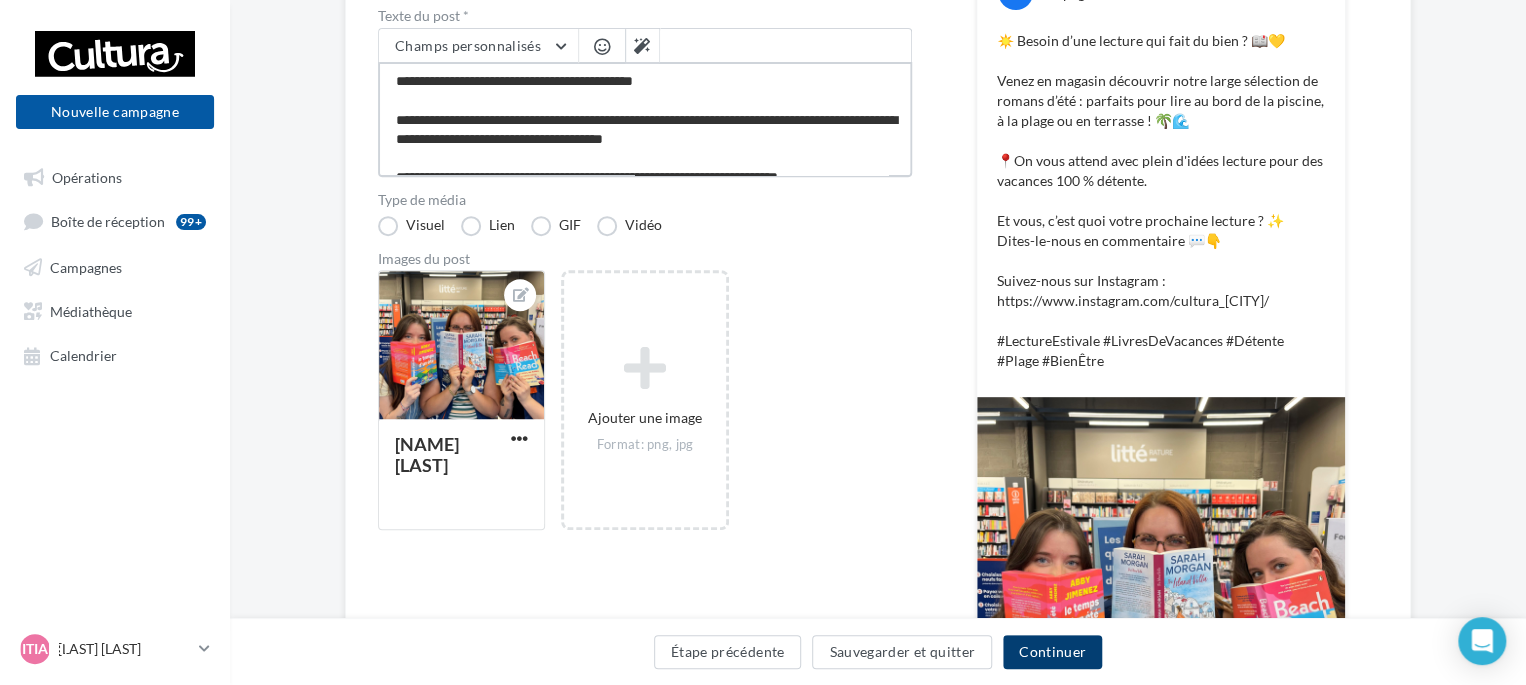 type on "**********" 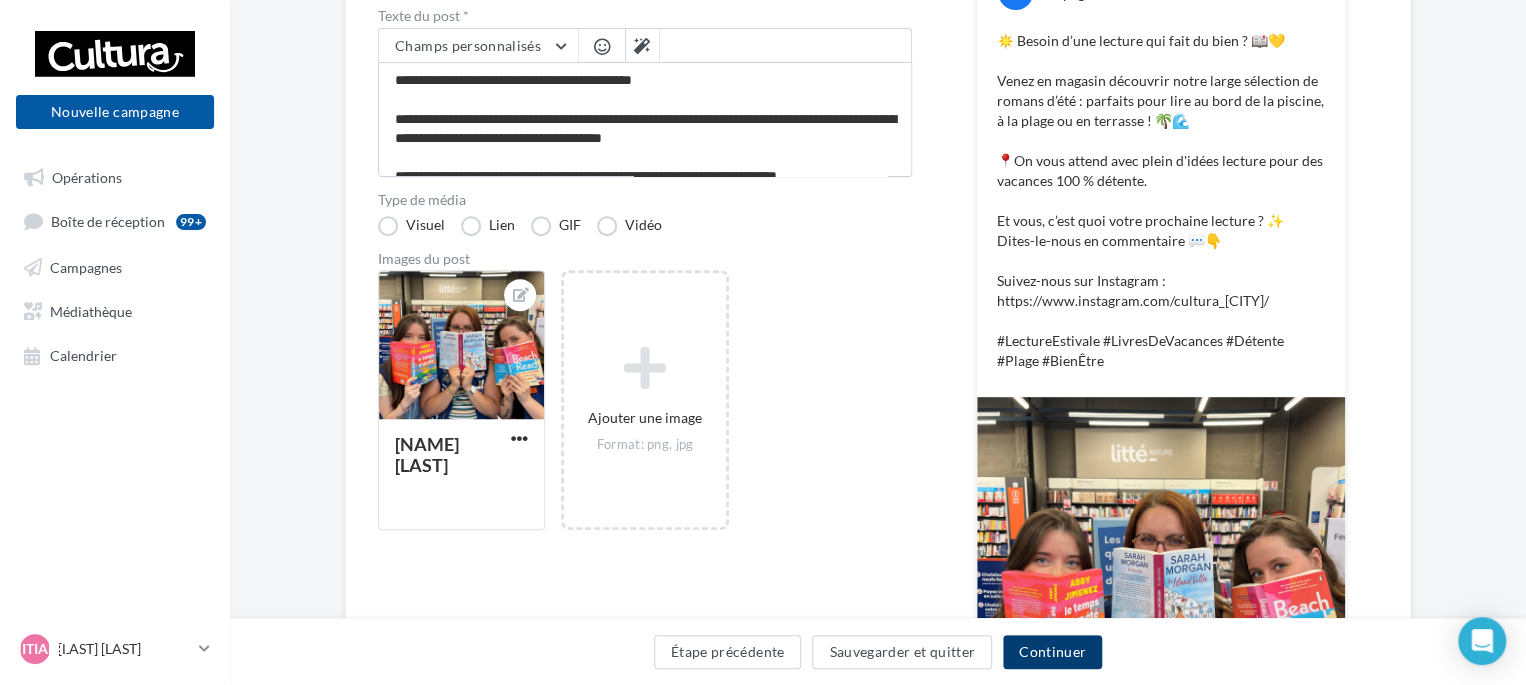 click on "Continuer" at bounding box center [1052, 652] 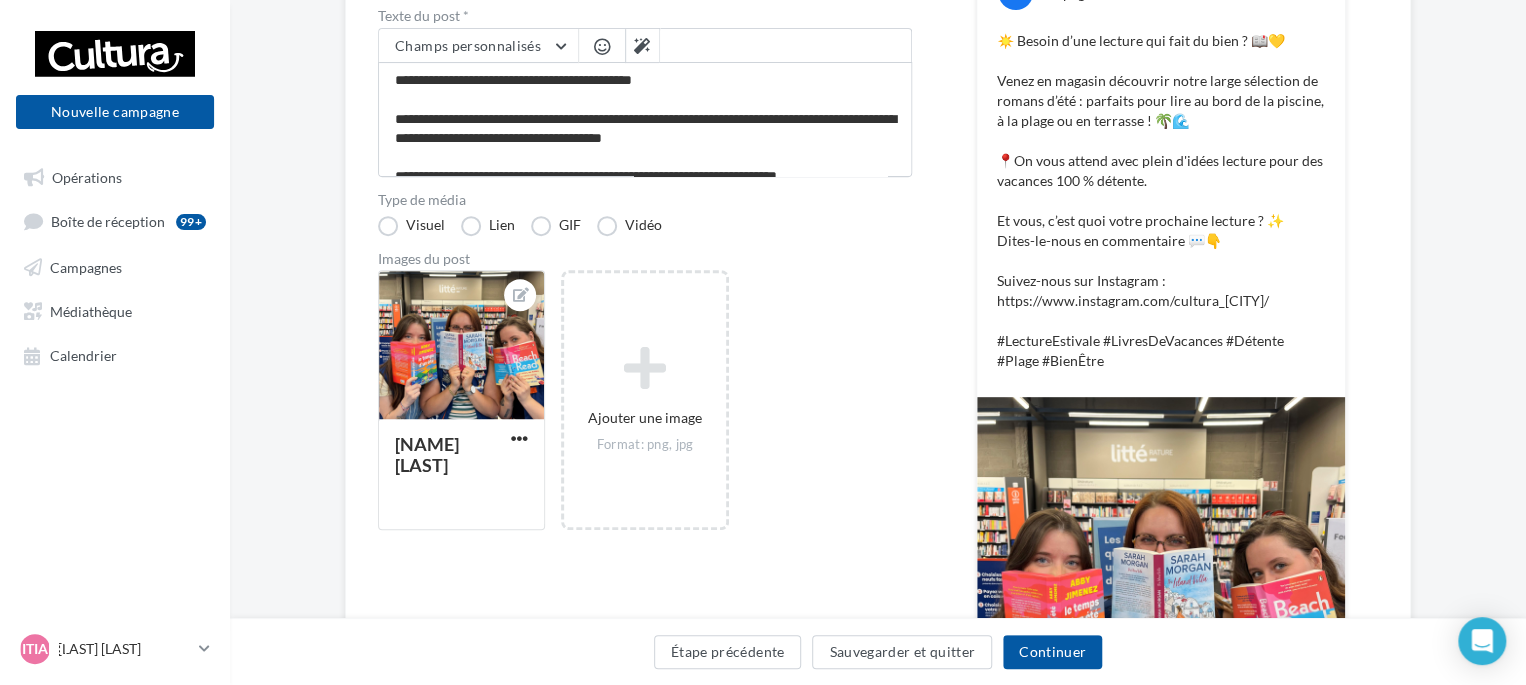scroll, scrollTop: 0, scrollLeft: 0, axis: both 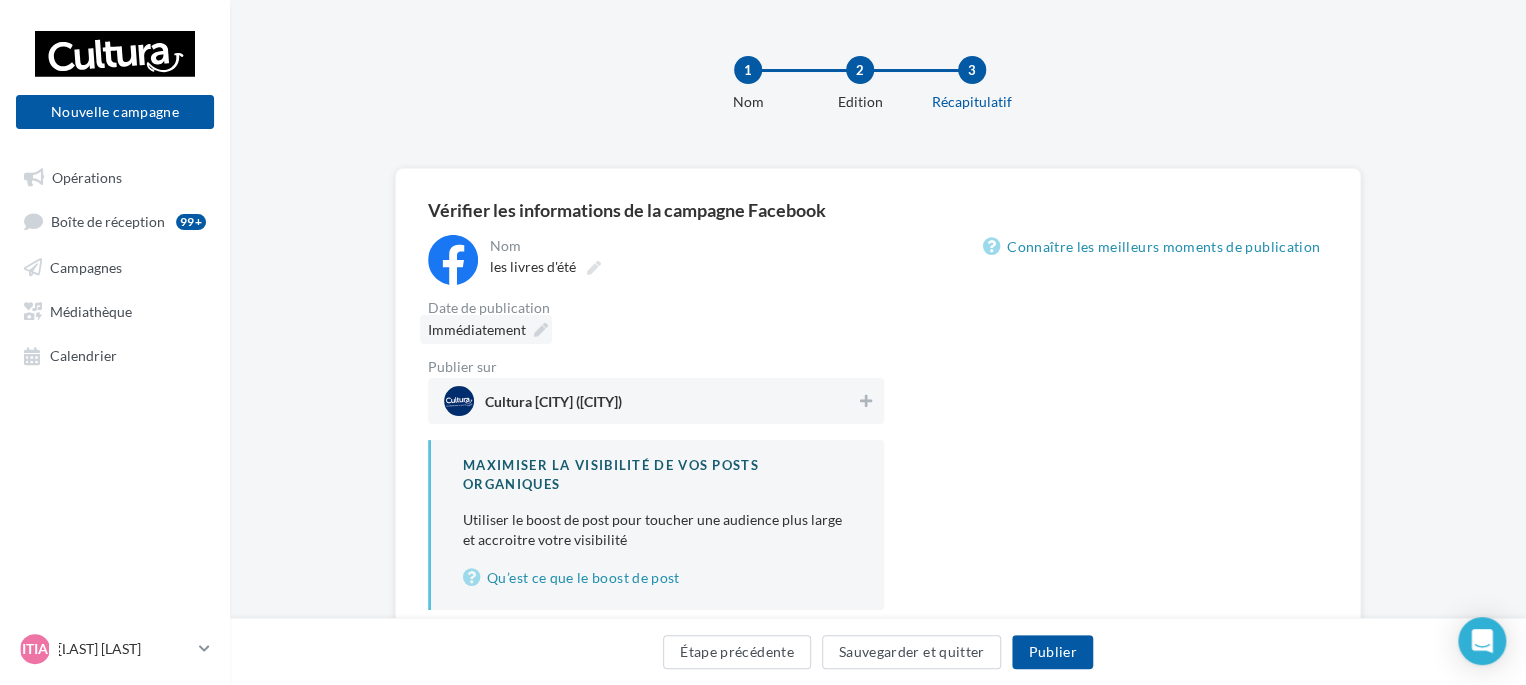 click at bounding box center [541, 330] 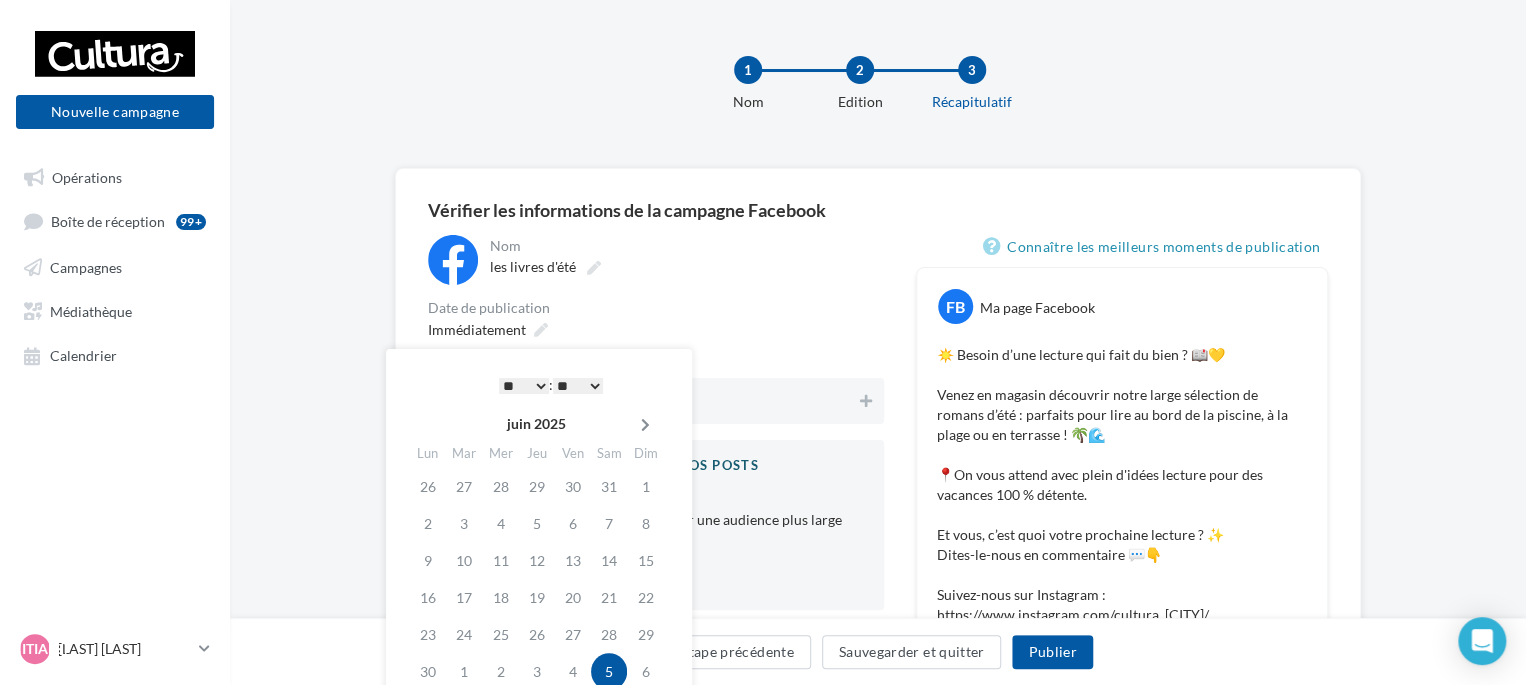 click at bounding box center [645, 425] 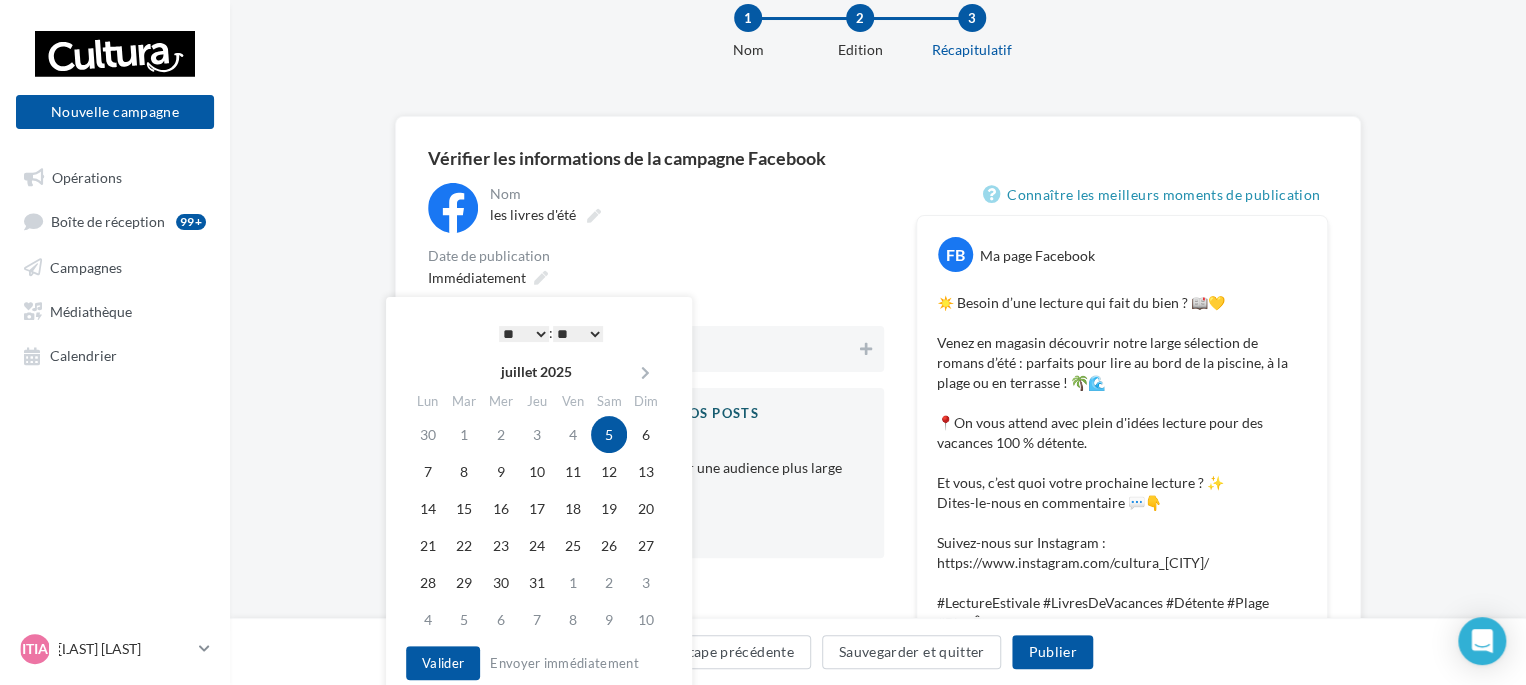 scroll, scrollTop: 100, scrollLeft: 0, axis: vertical 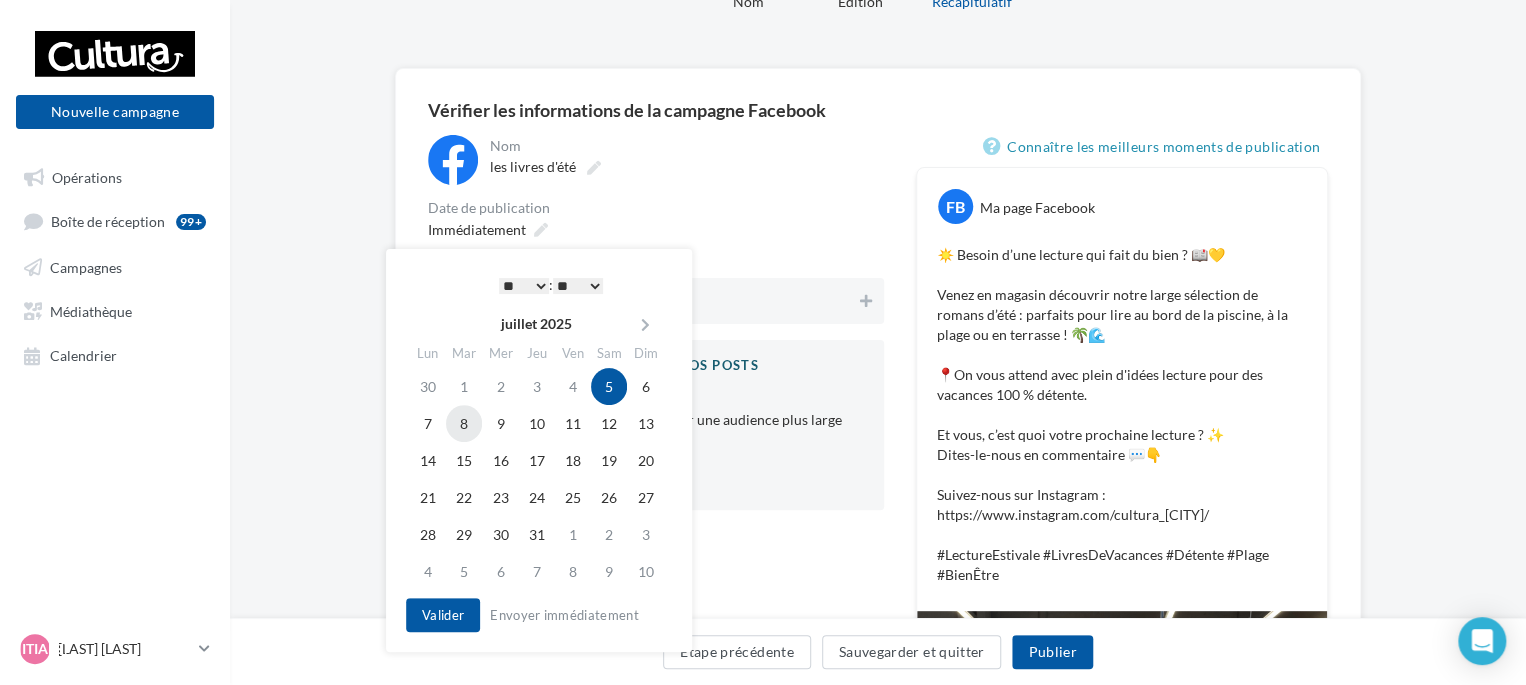 click on "8" at bounding box center [464, 423] 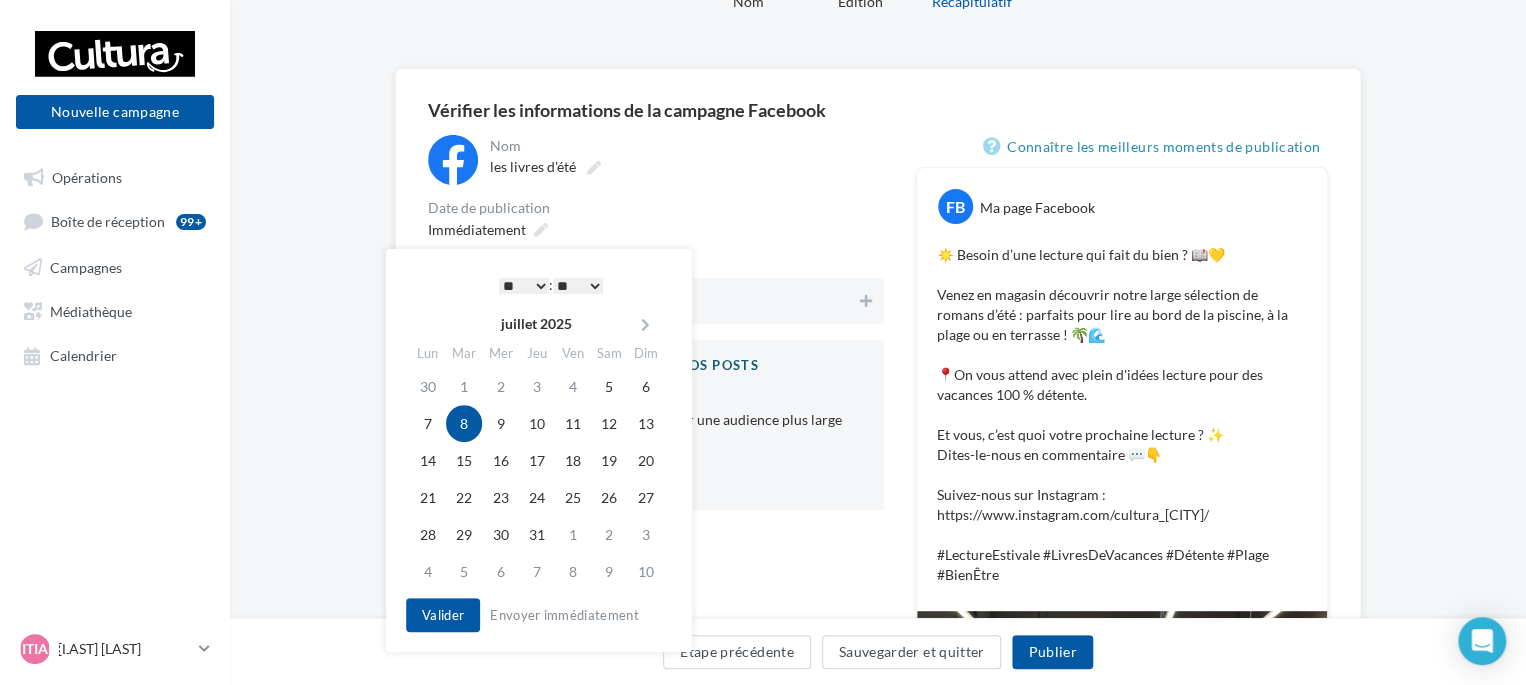 click on "* * * * * * * * * * ** ** ** ** ** ** ** ** ** ** ** ** ** **" at bounding box center [524, 286] 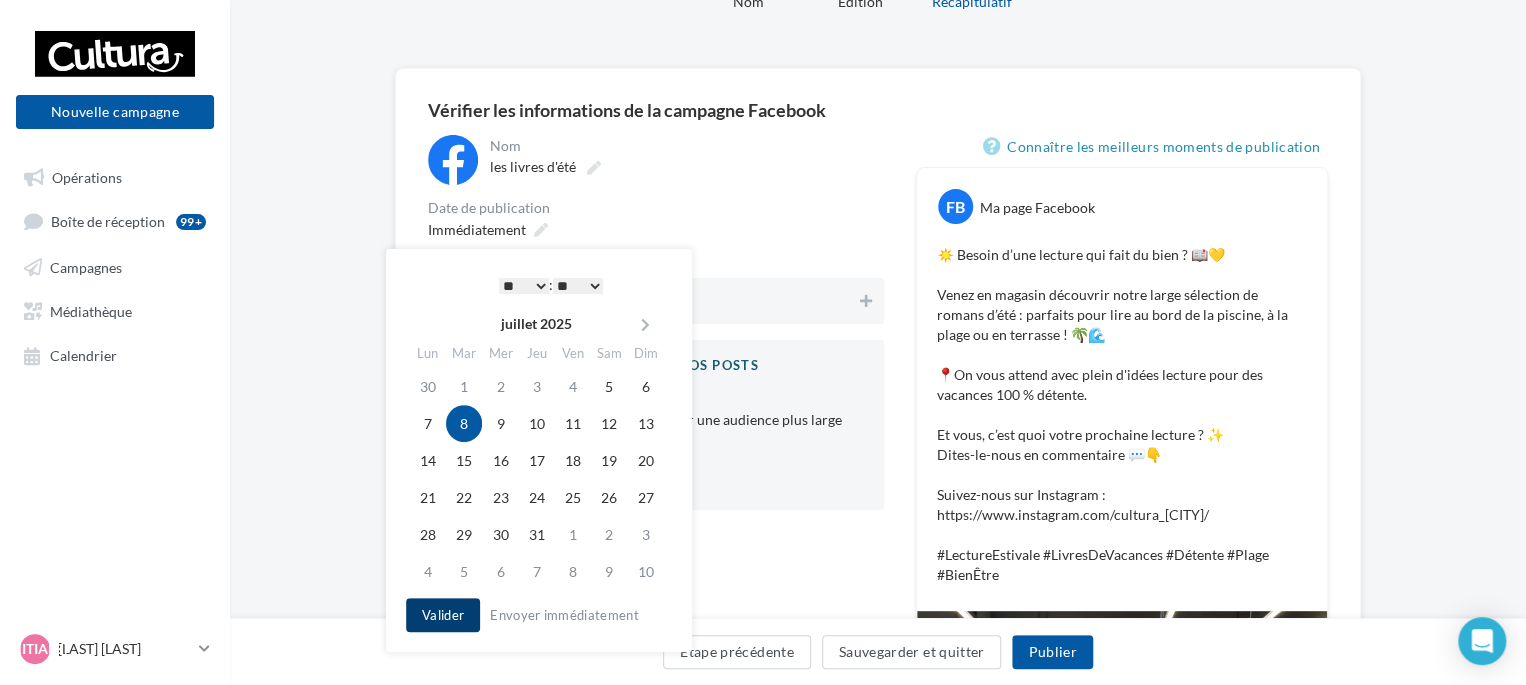 click on "Valider" at bounding box center [443, 615] 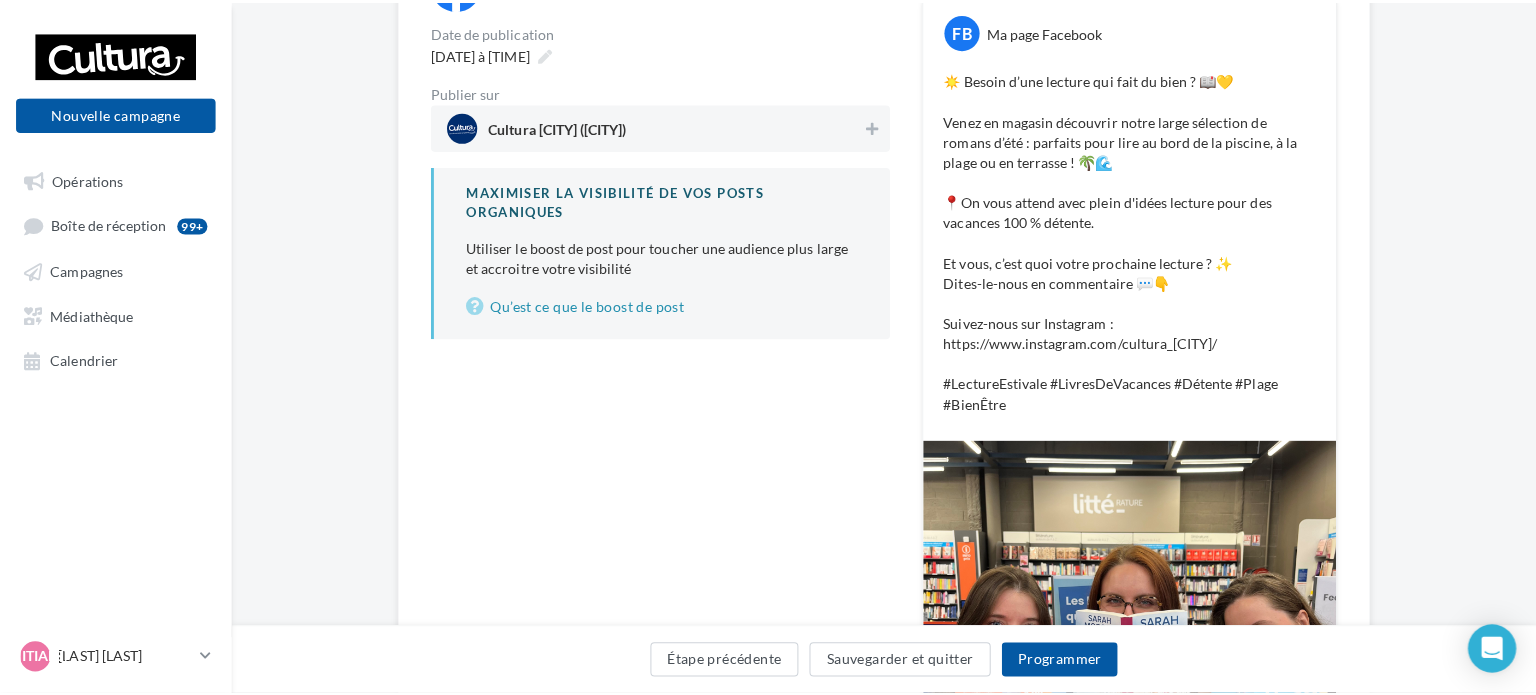scroll, scrollTop: 300, scrollLeft: 0, axis: vertical 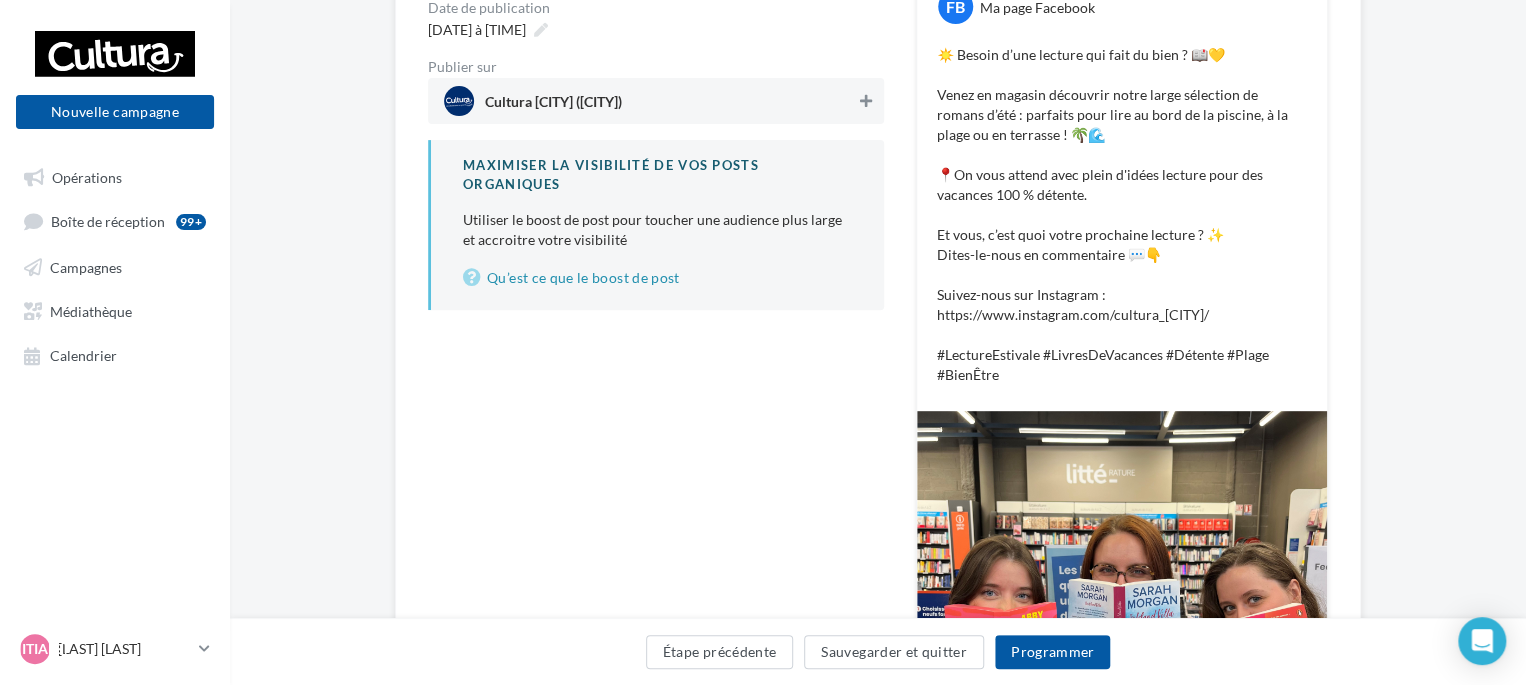 click at bounding box center (866, 101) 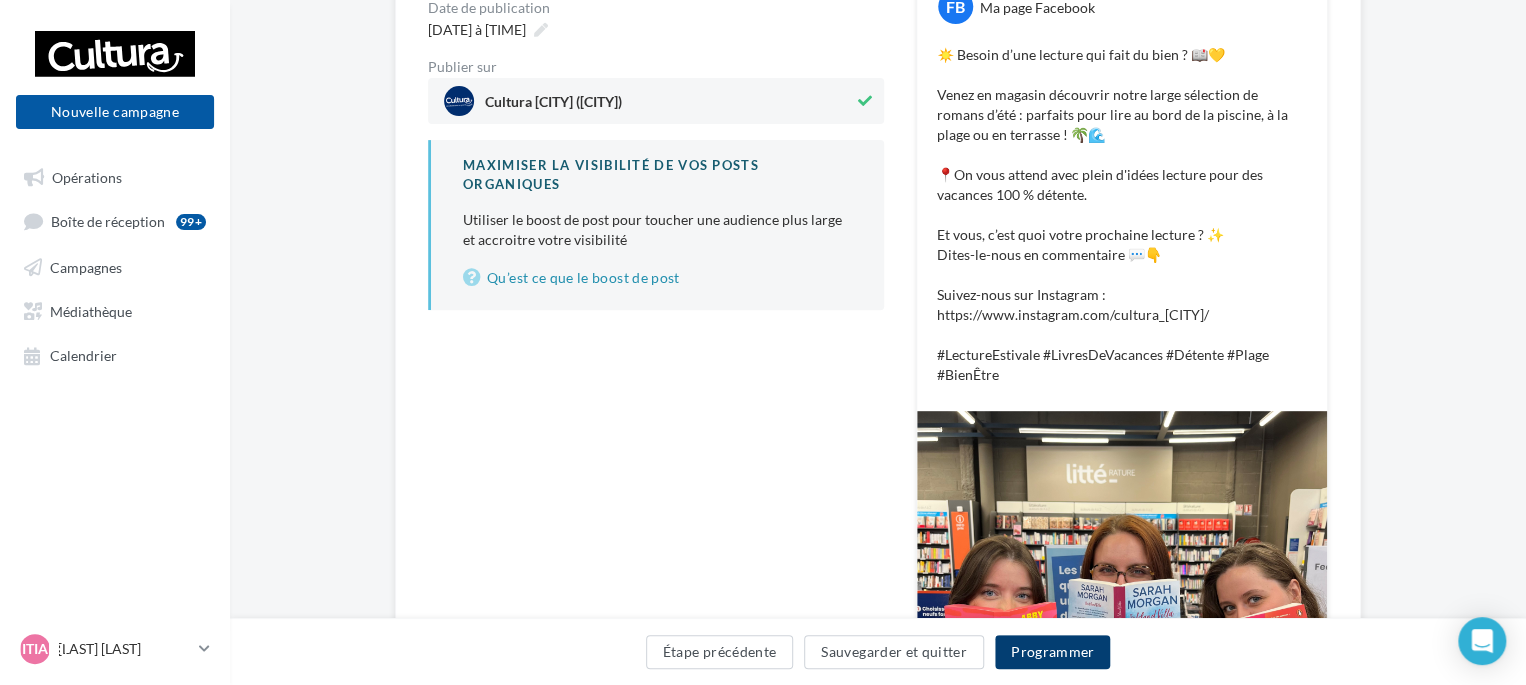 click on "Programmer" at bounding box center [1053, 652] 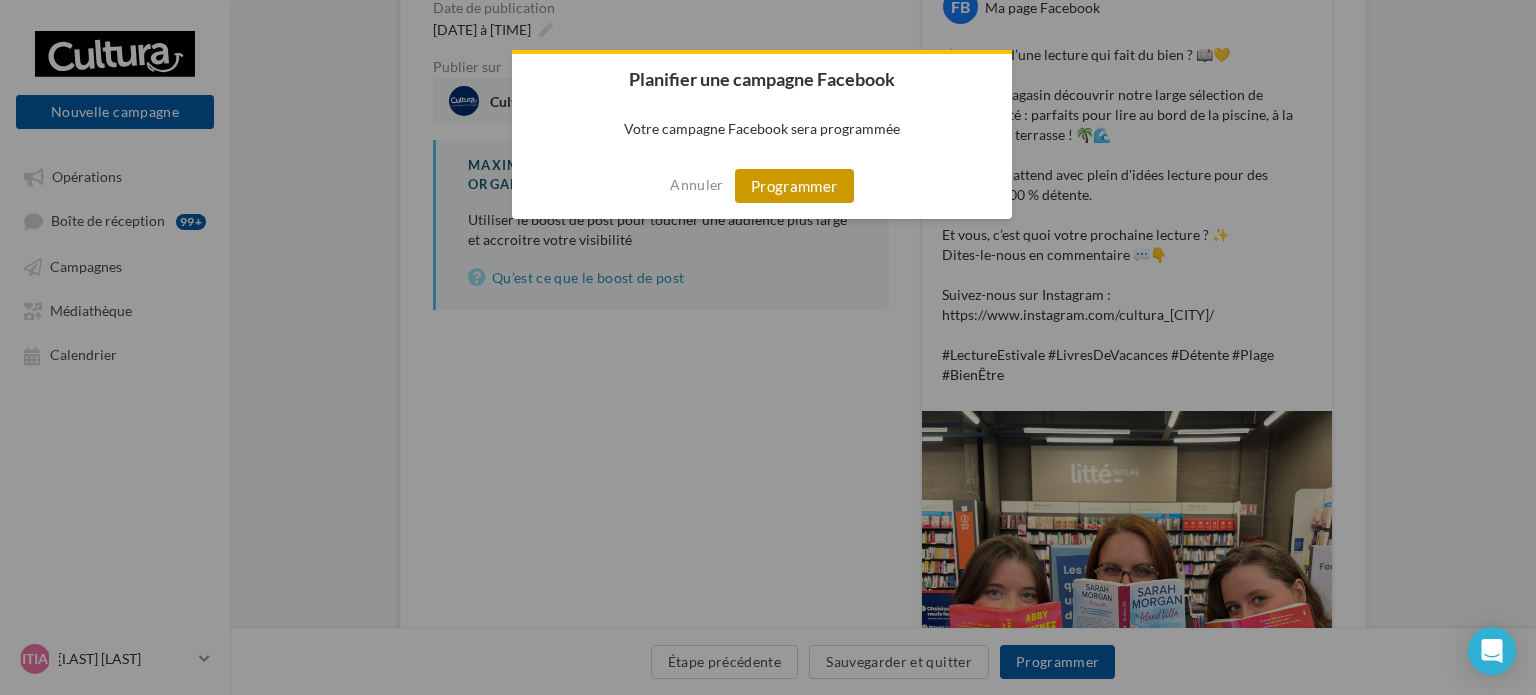 click on "Programmer" at bounding box center [794, 186] 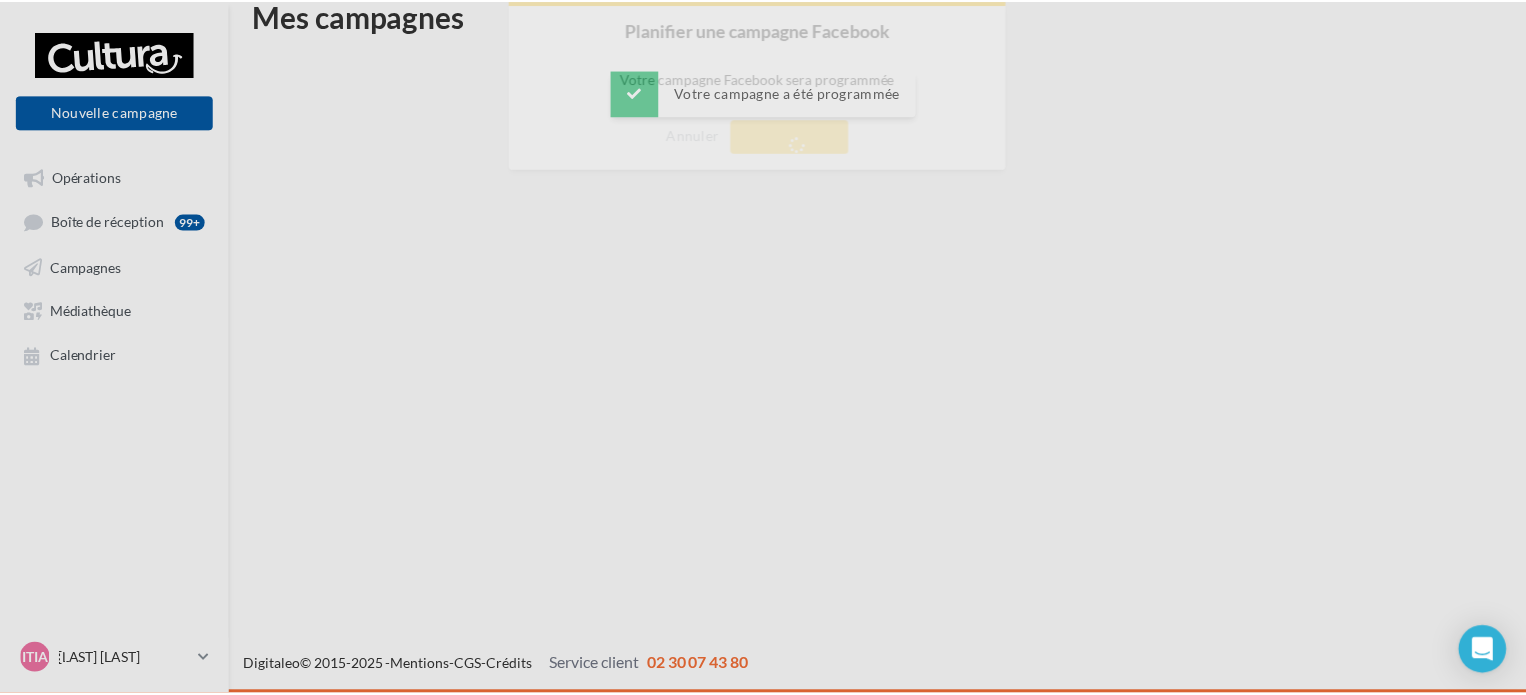 scroll, scrollTop: 32, scrollLeft: 0, axis: vertical 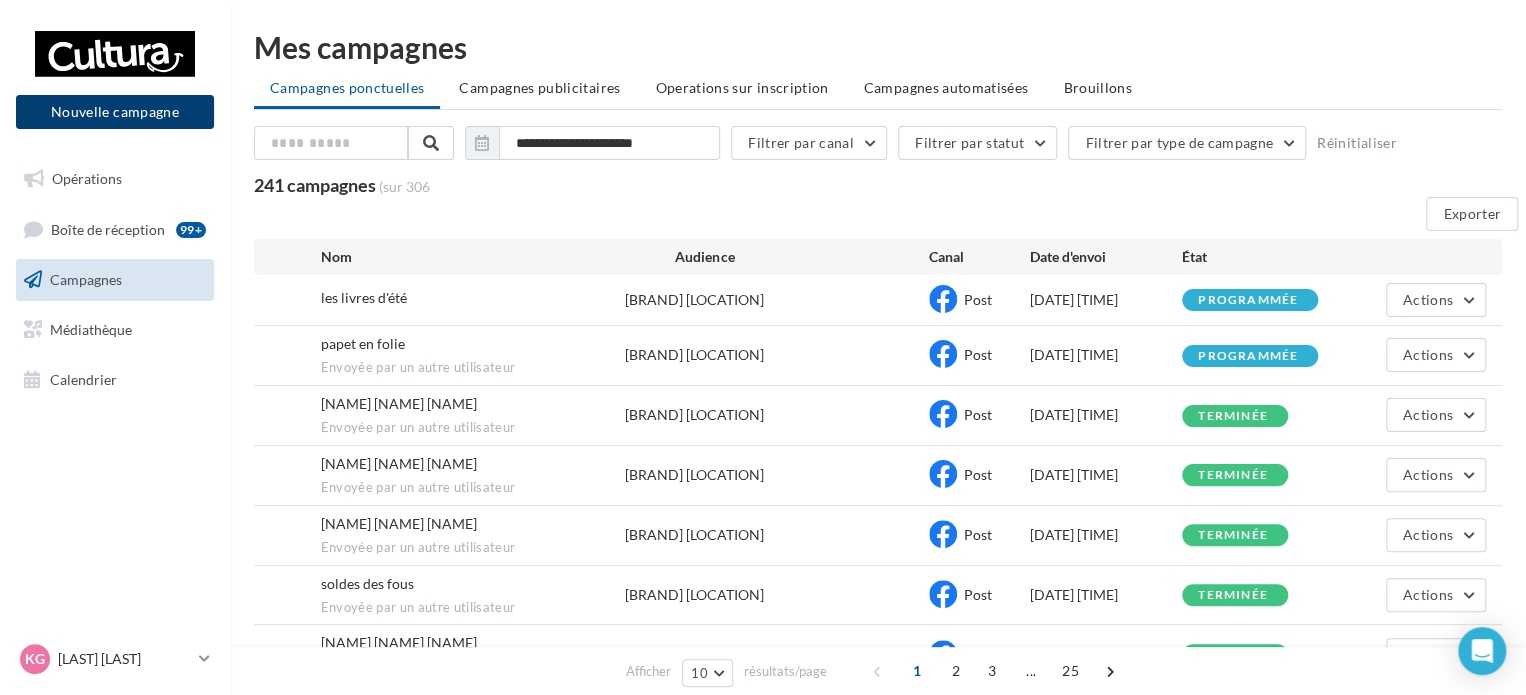 click on "Nouvelle campagne" at bounding box center [115, 112] 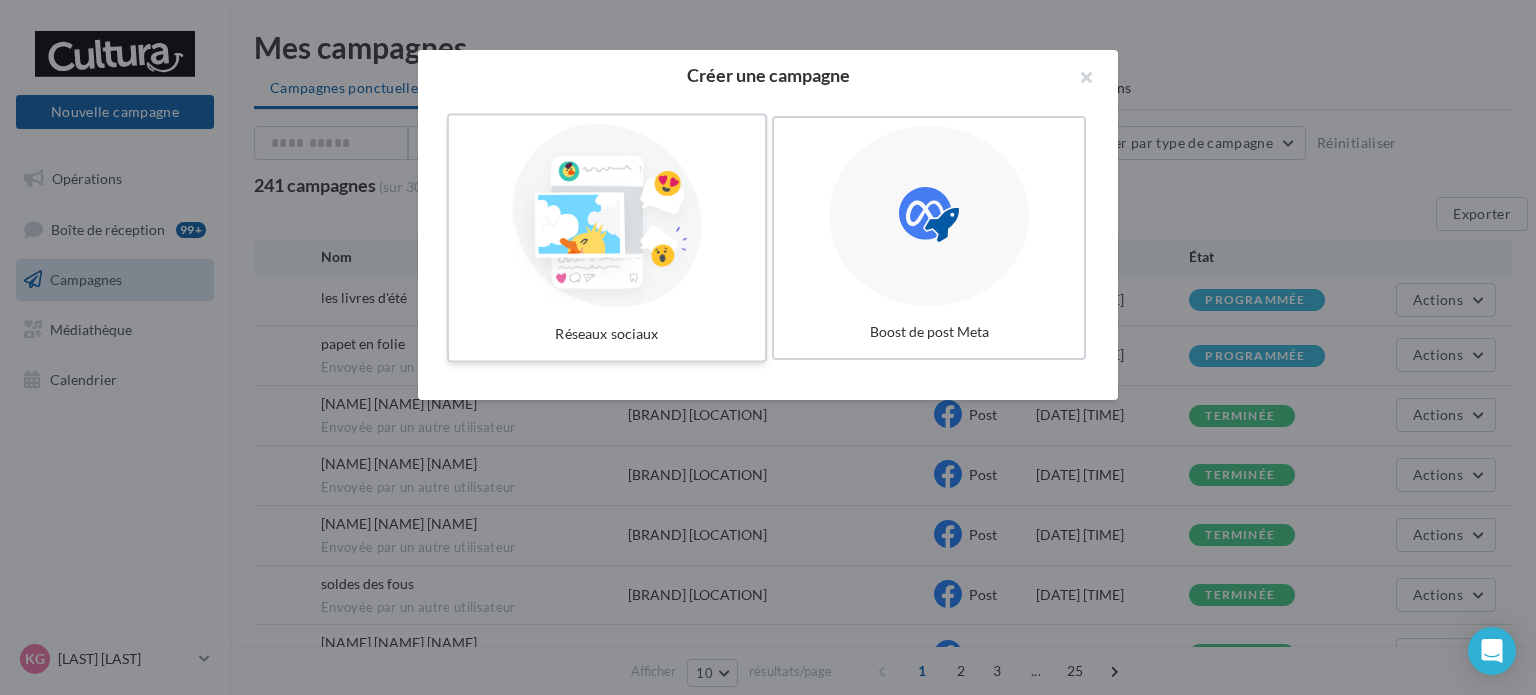 click at bounding box center (607, 216) 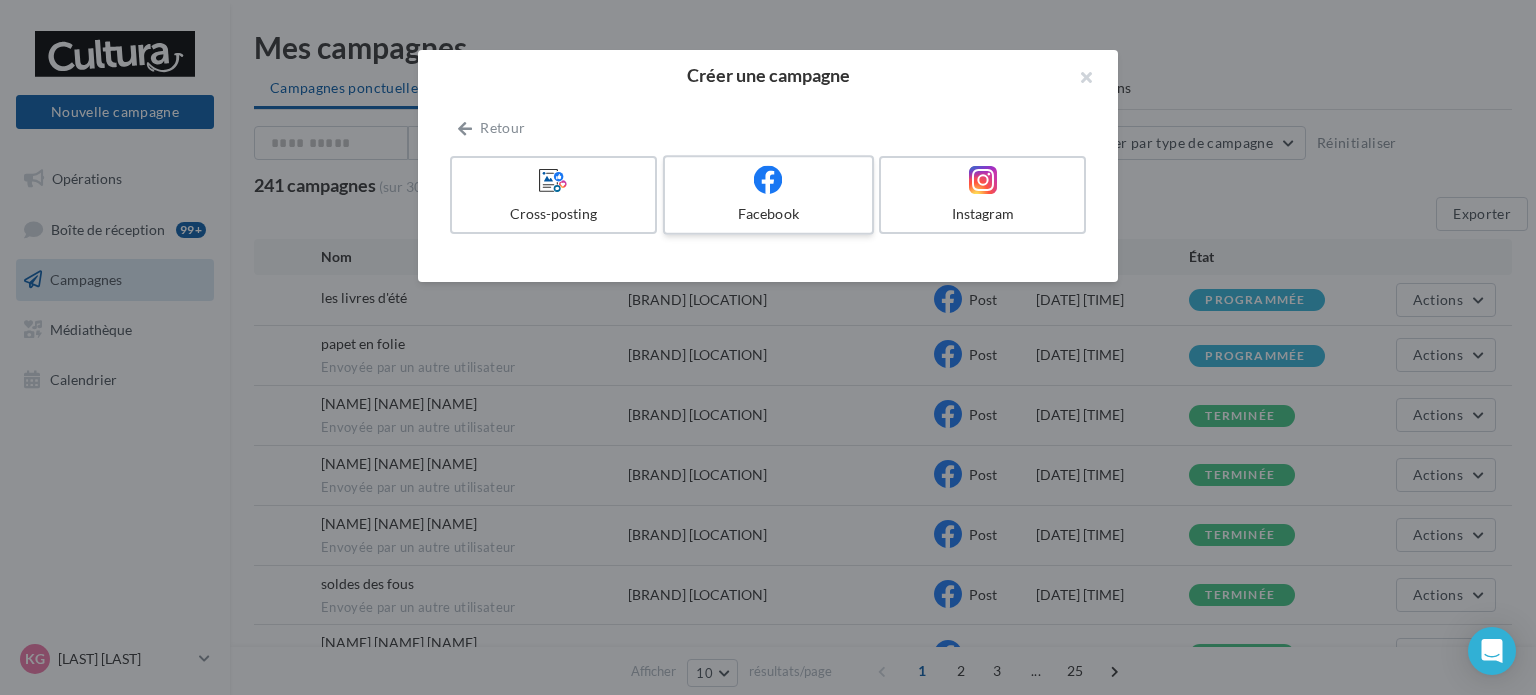 click on "Facebook" at bounding box center (768, 214) 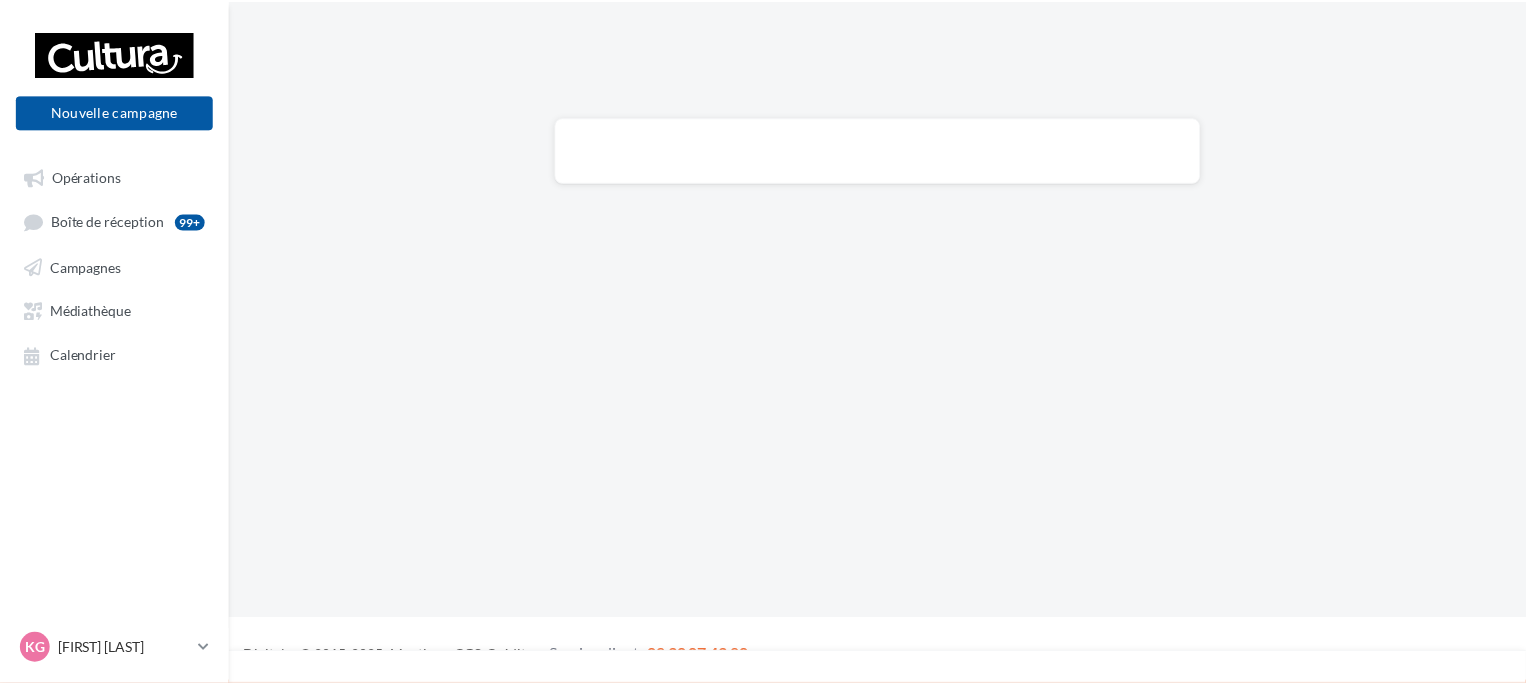 scroll, scrollTop: 0, scrollLeft: 0, axis: both 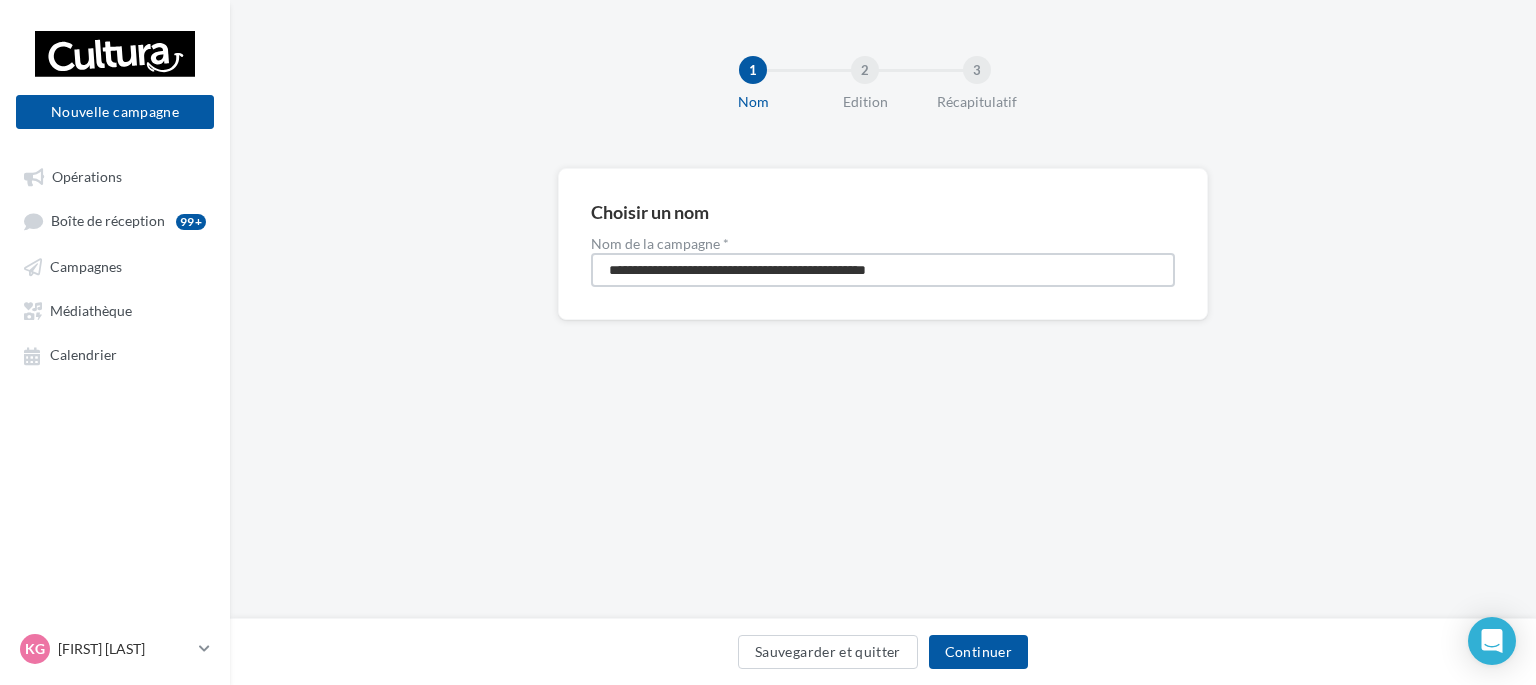 drag, startPoint x: 995, startPoint y: 261, endPoint x: 430, endPoint y: 245, distance: 565.2265 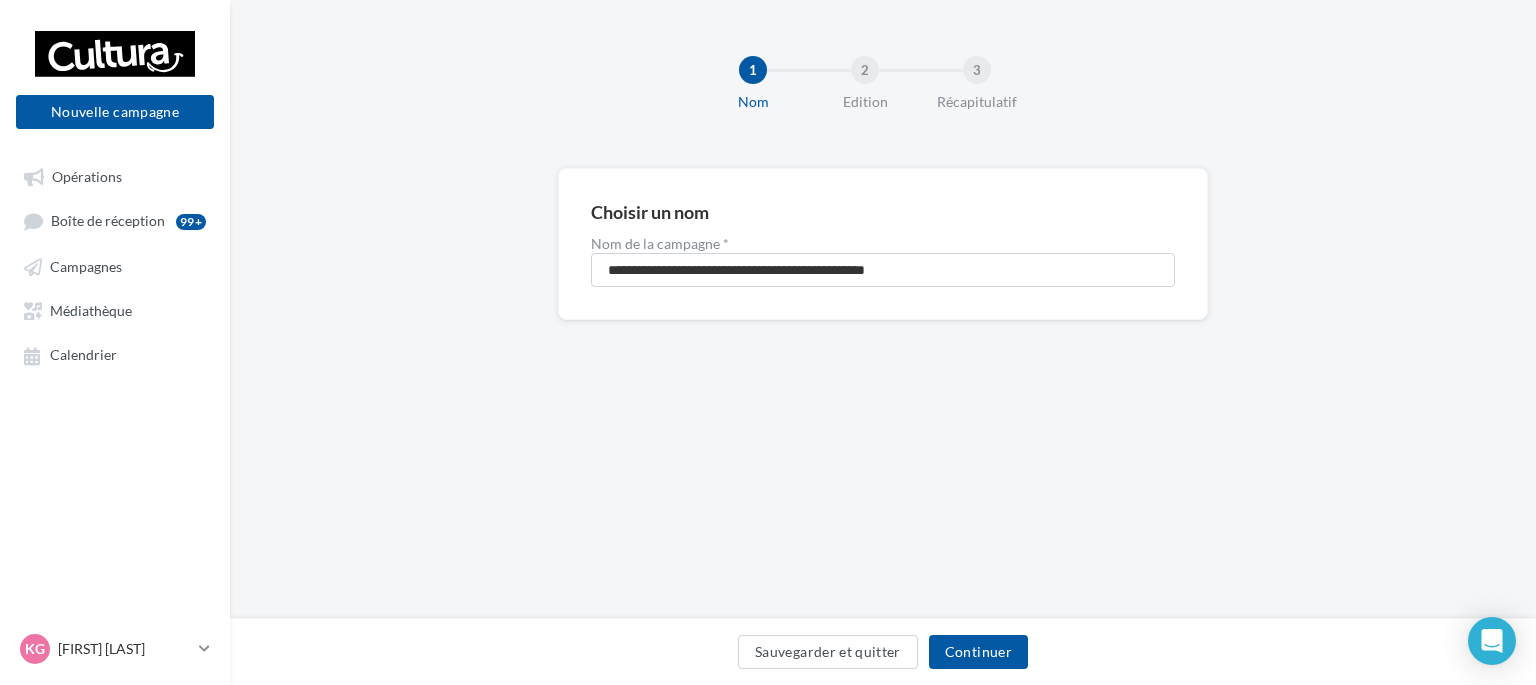 click on "**********" at bounding box center (883, 244) 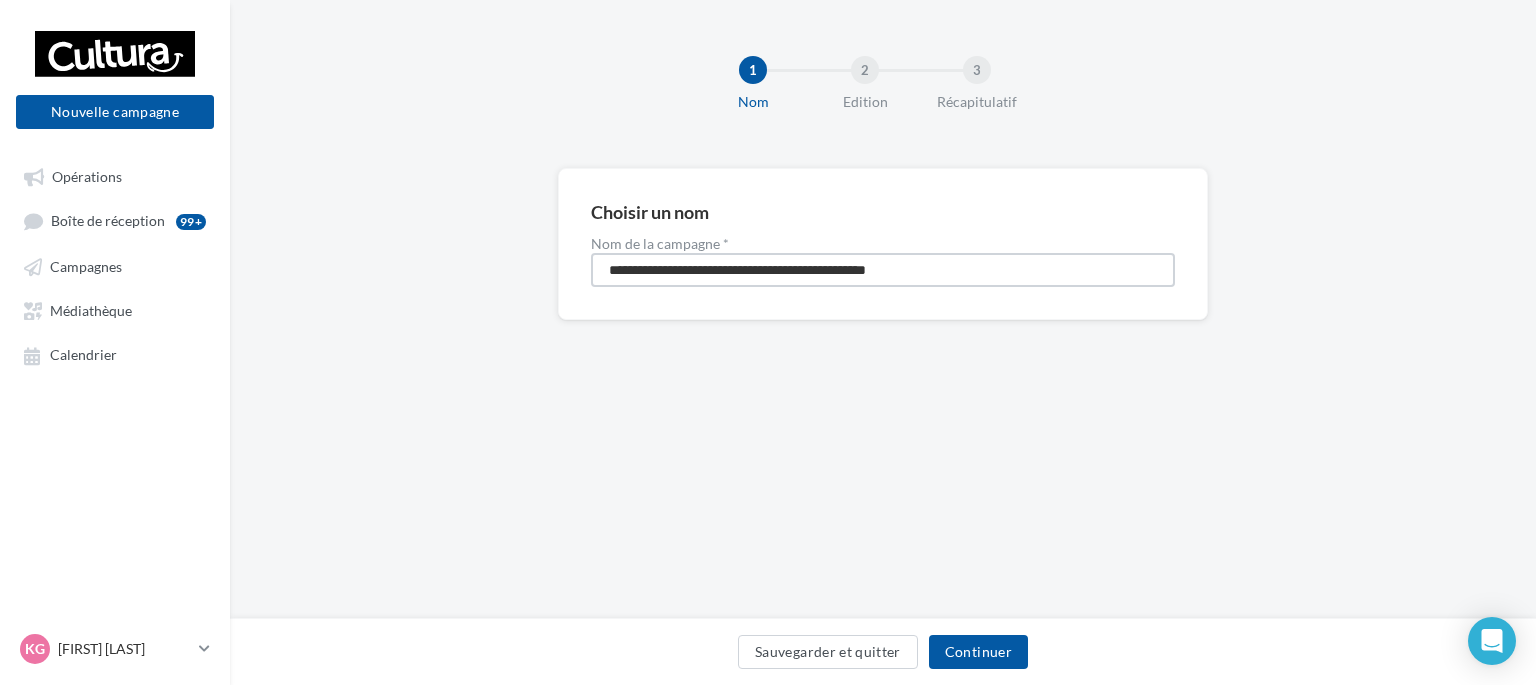 click on "**********" at bounding box center (883, 270) 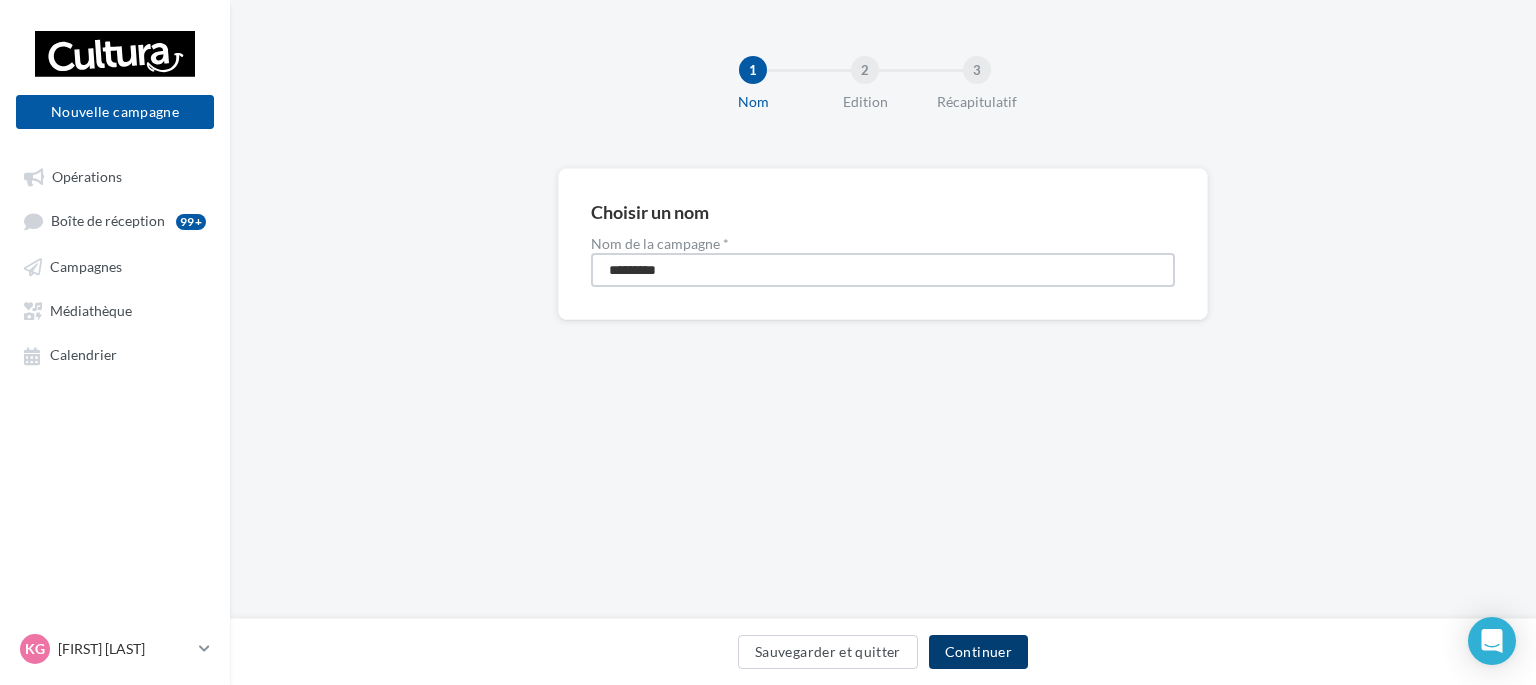 type on "********" 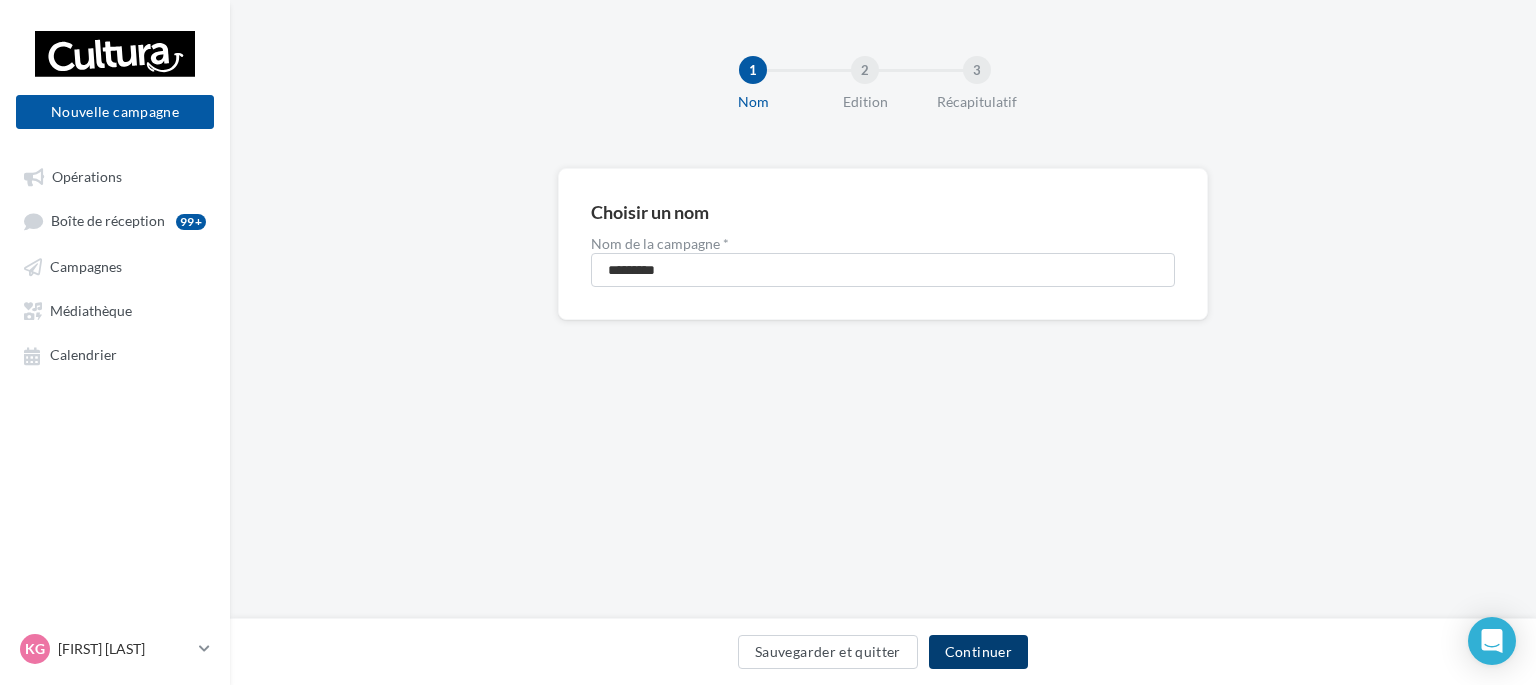 click on "Continuer" at bounding box center [978, 652] 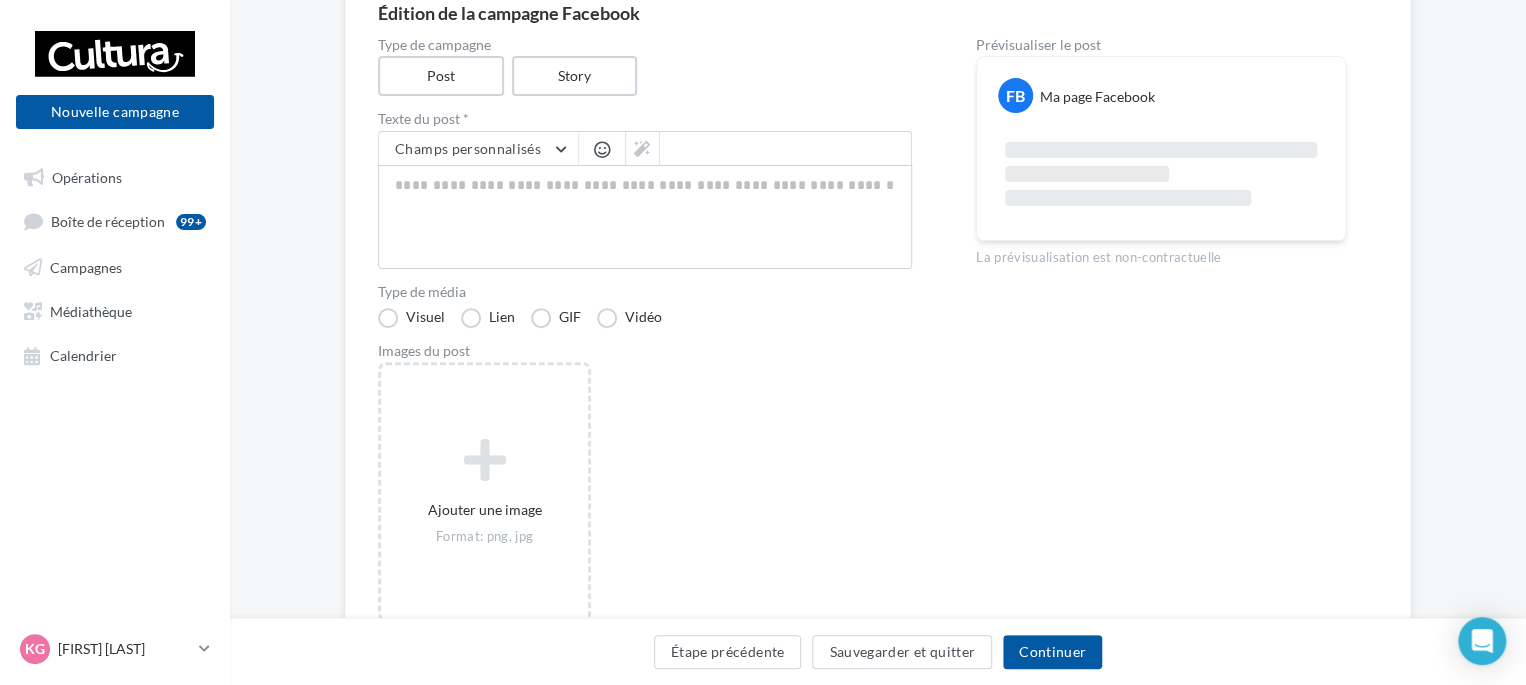scroll, scrollTop: 200, scrollLeft: 0, axis: vertical 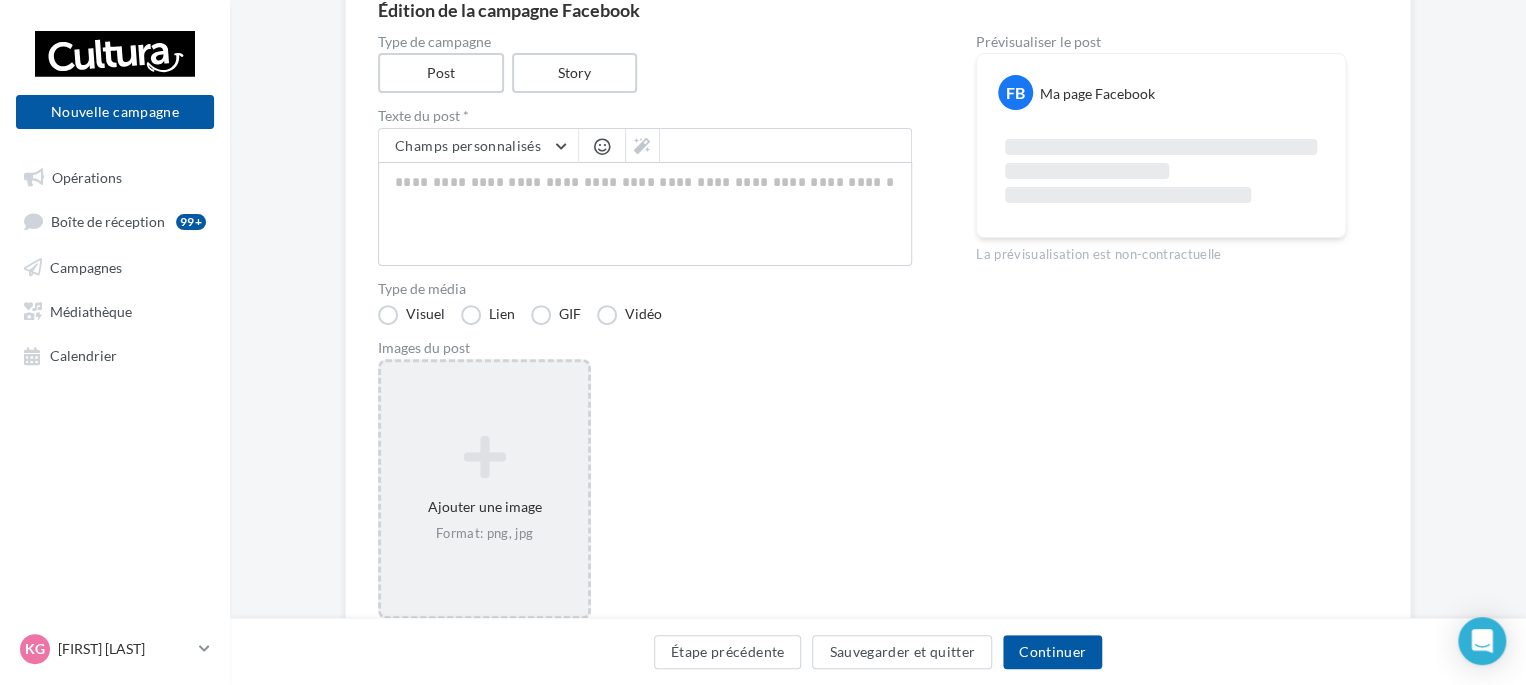 click at bounding box center (484, 457) 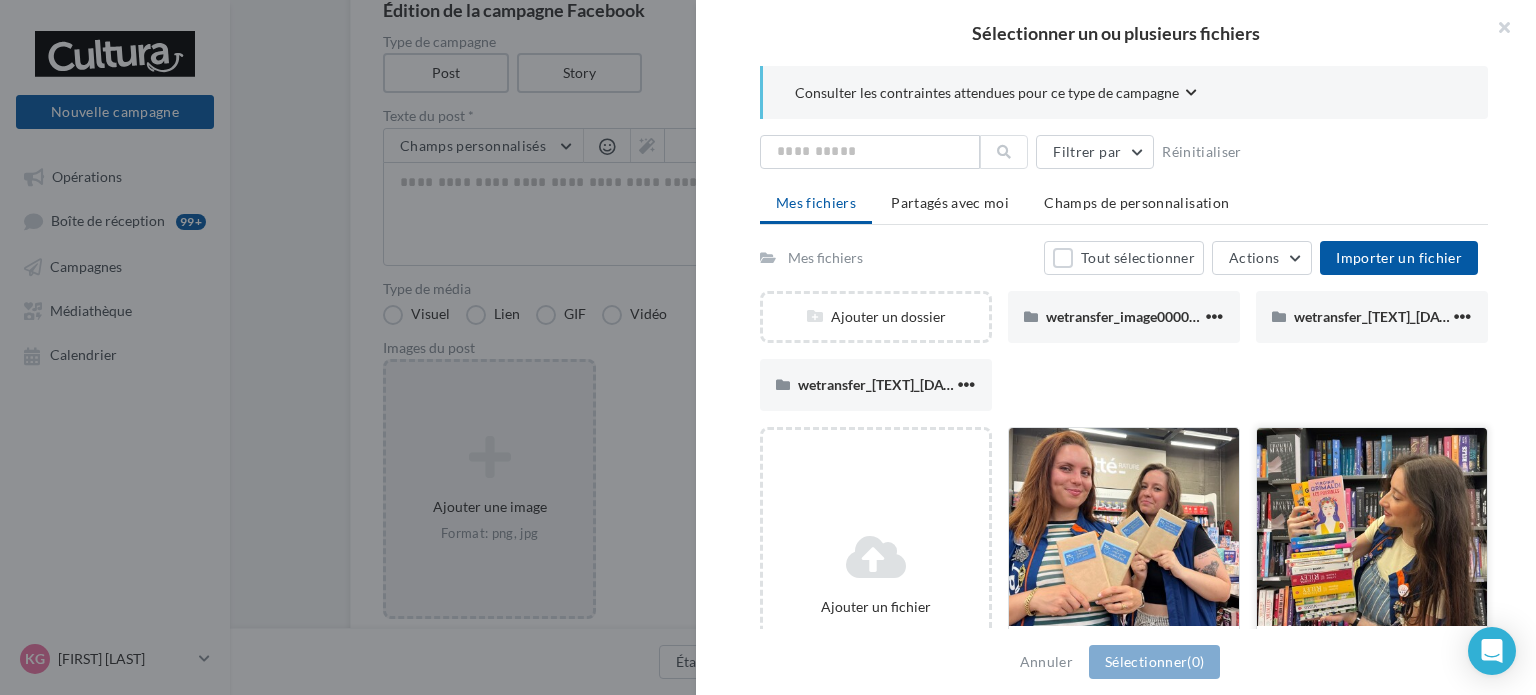 click at bounding box center (1124, 528) 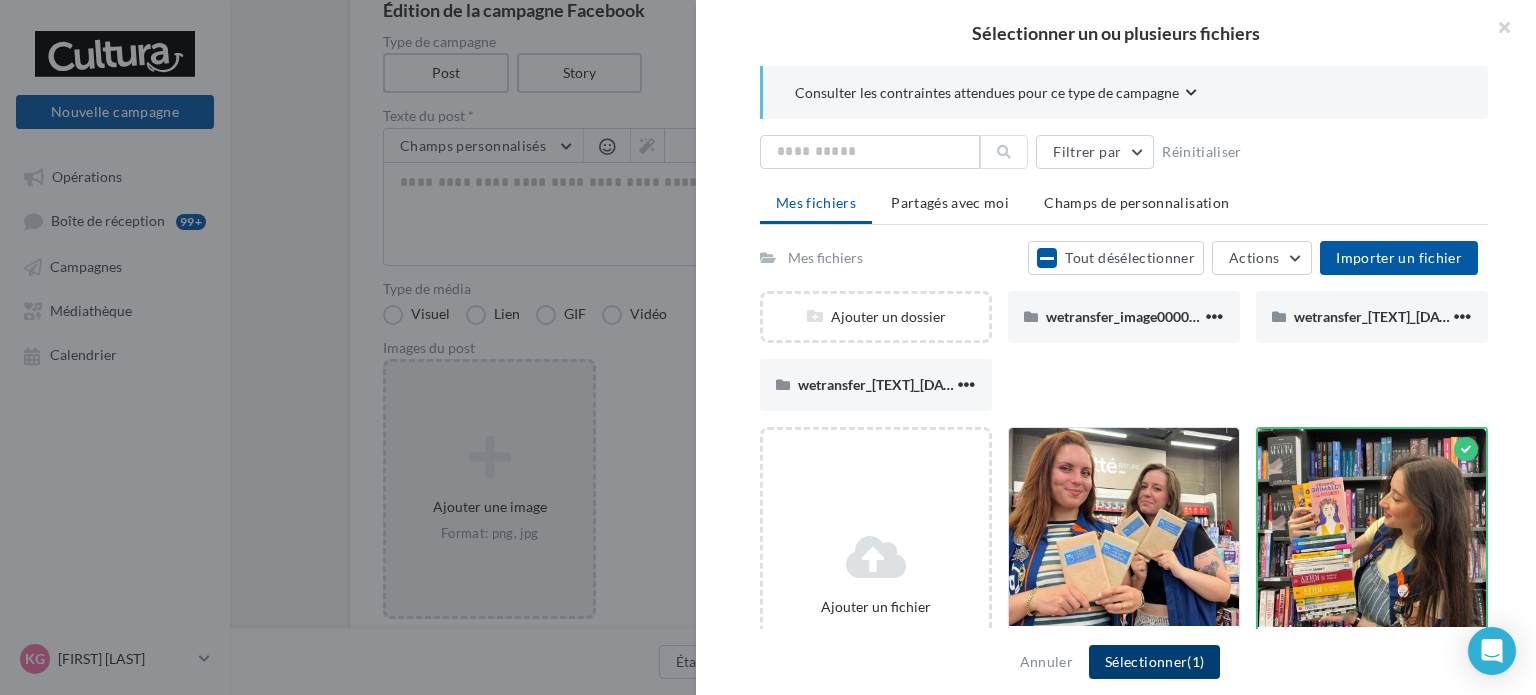 click on "Sélectionner   (1)" at bounding box center (1154, 662) 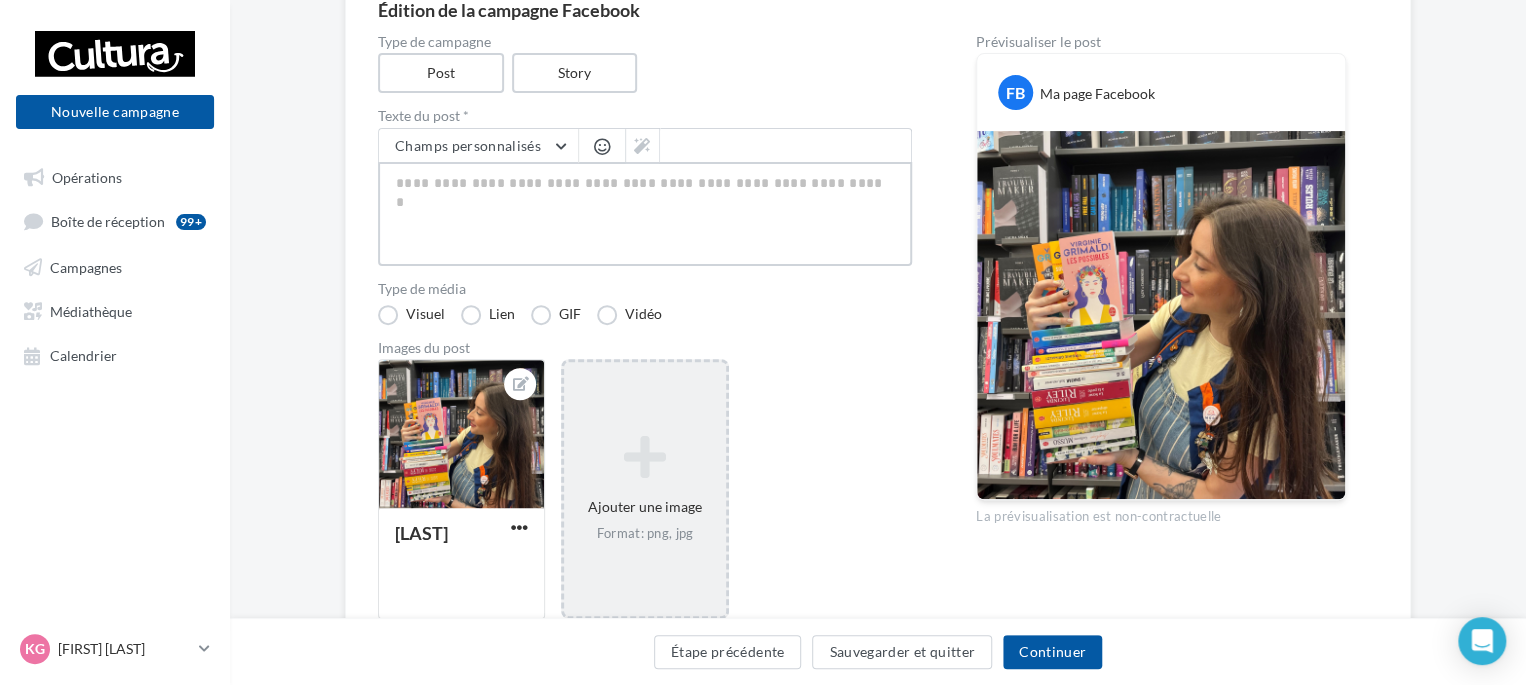 click at bounding box center (645, 214) 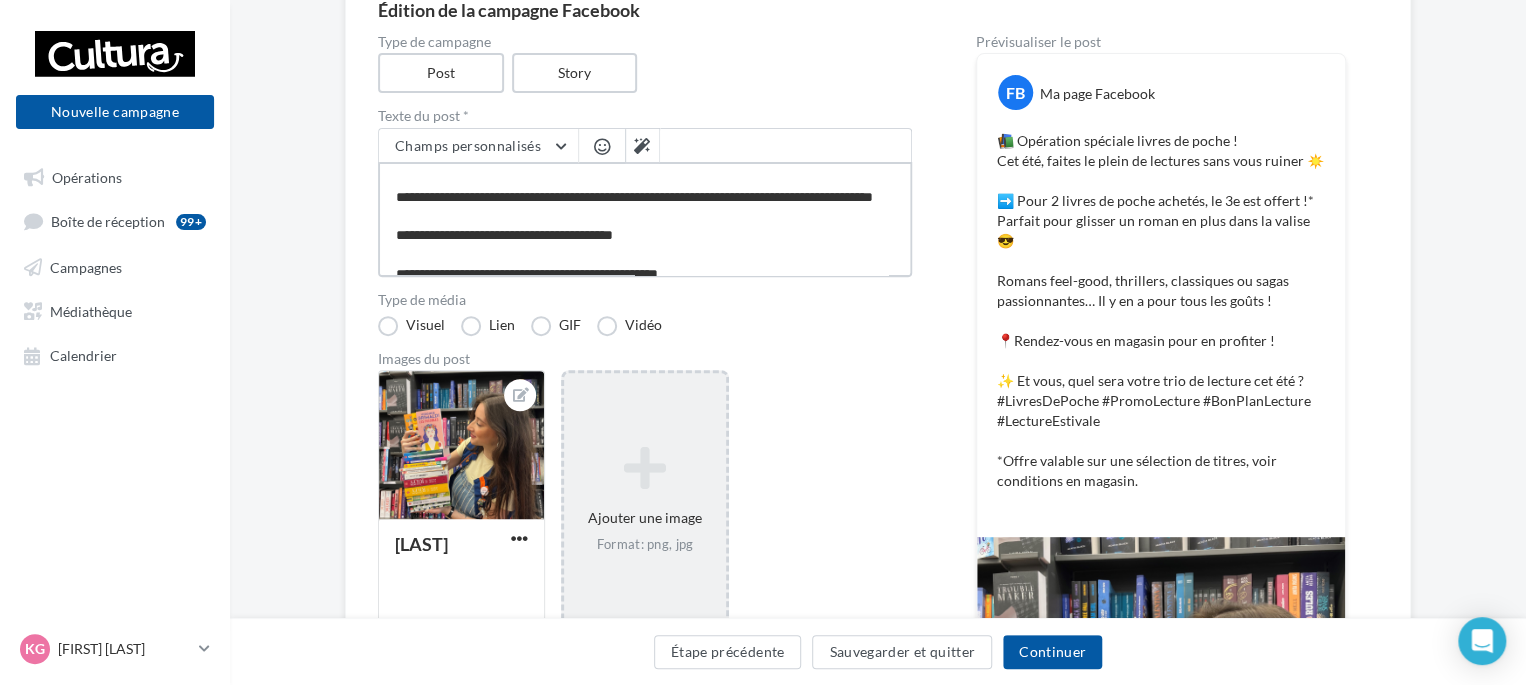 scroll, scrollTop: 0, scrollLeft: 0, axis: both 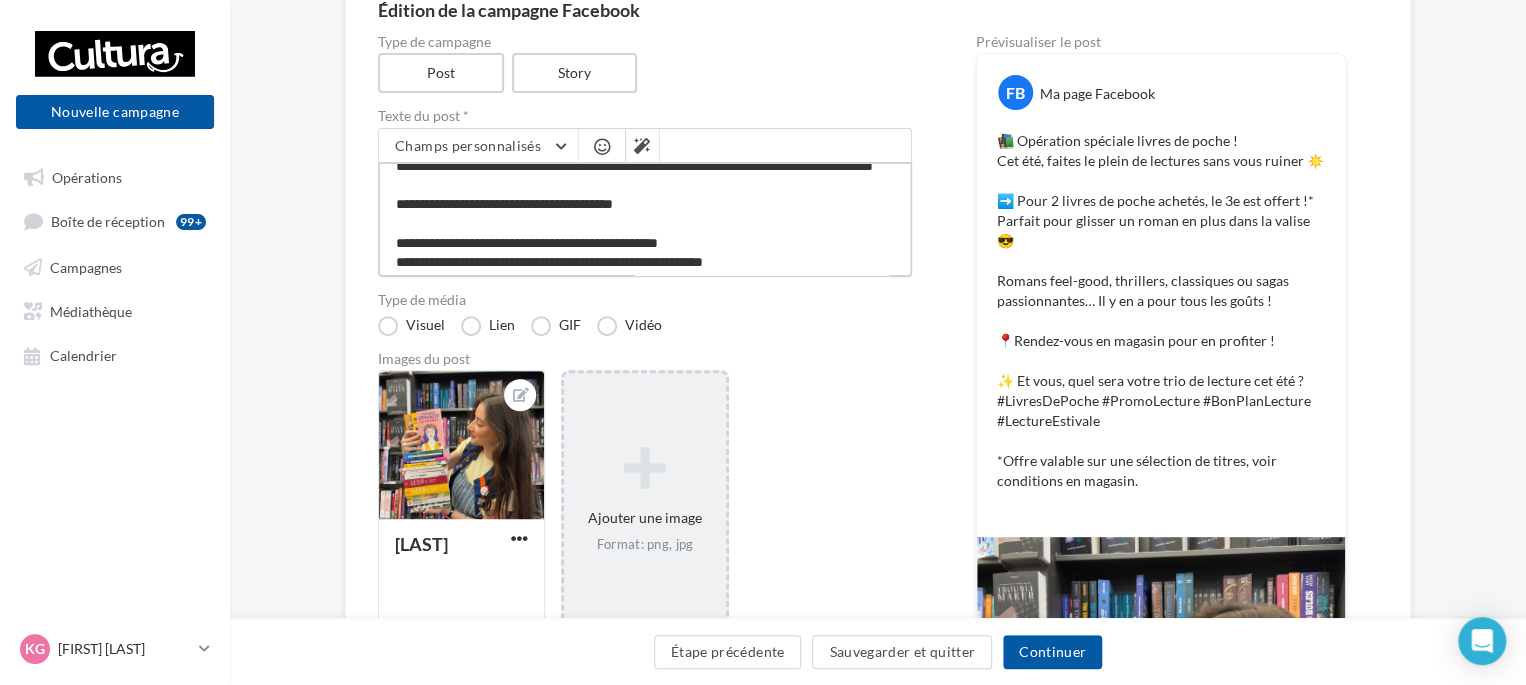 click on "**********" at bounding box center (645, 219) 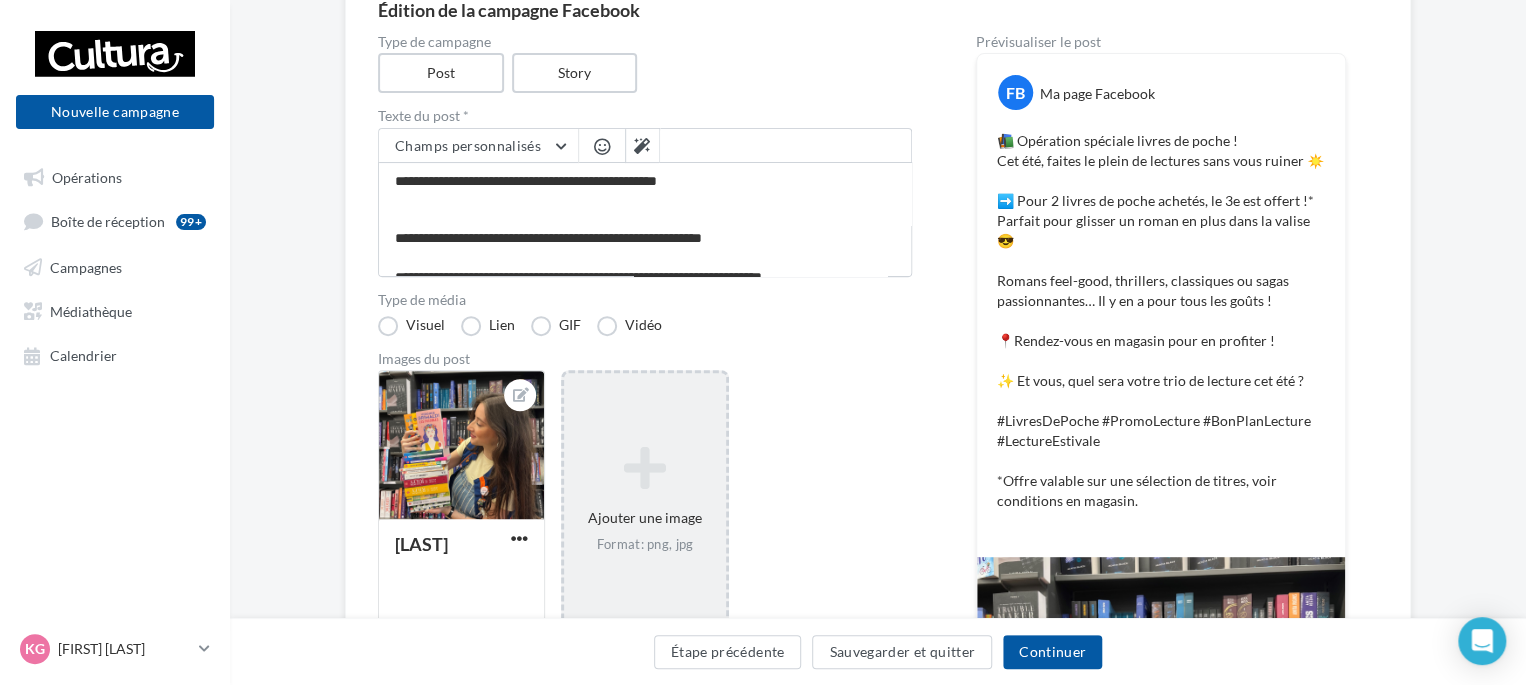 scroll, scrollTop: 158, scrollLeft: 0, axis: vertical 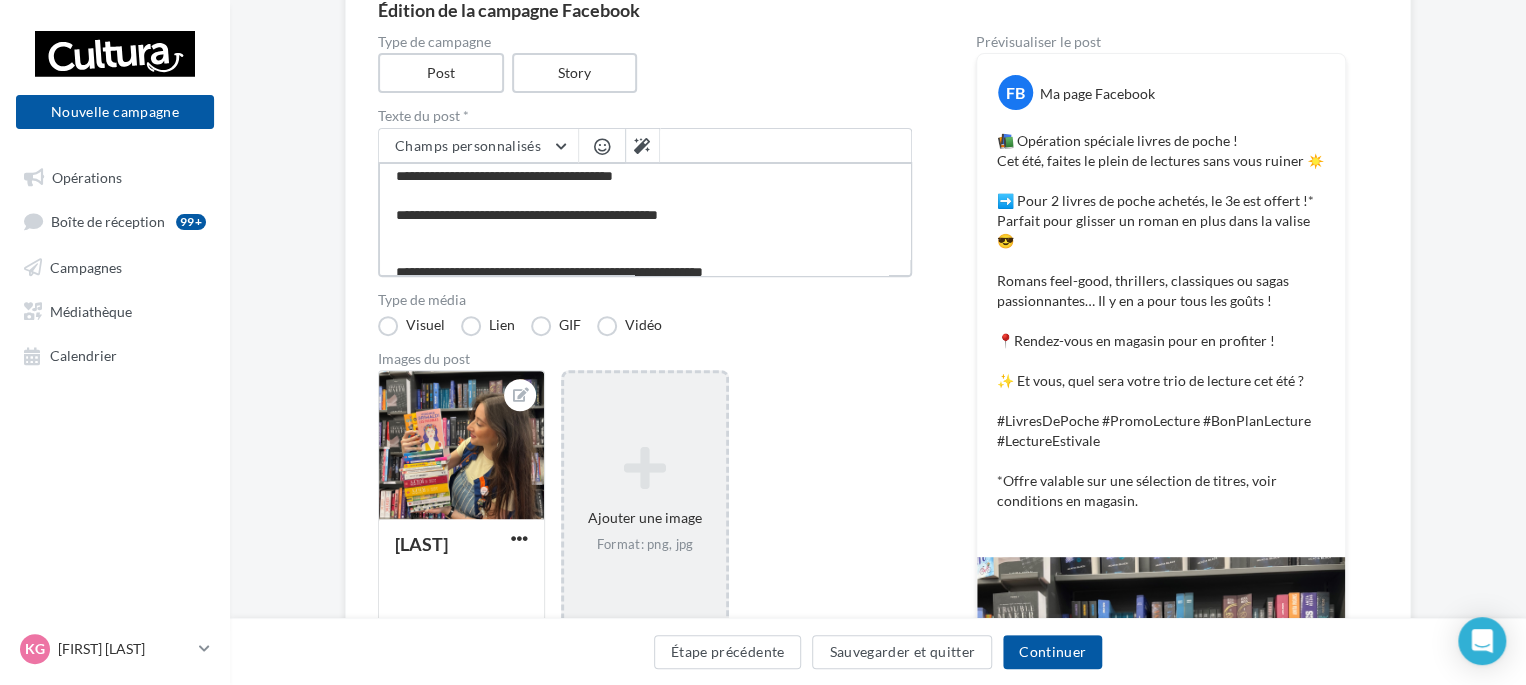 paste on "**********" 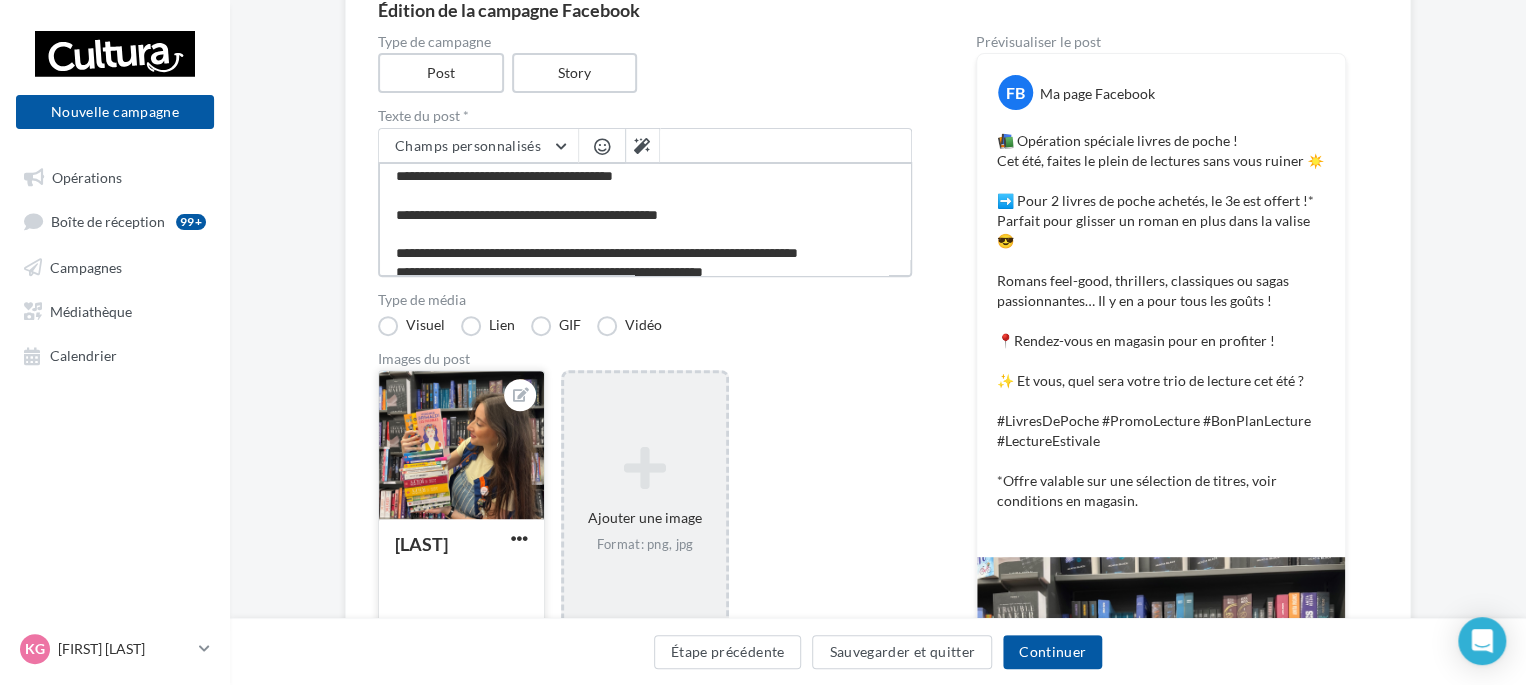 scroll, scrollTop: 184, scrollLeft: 0, axis: vertical 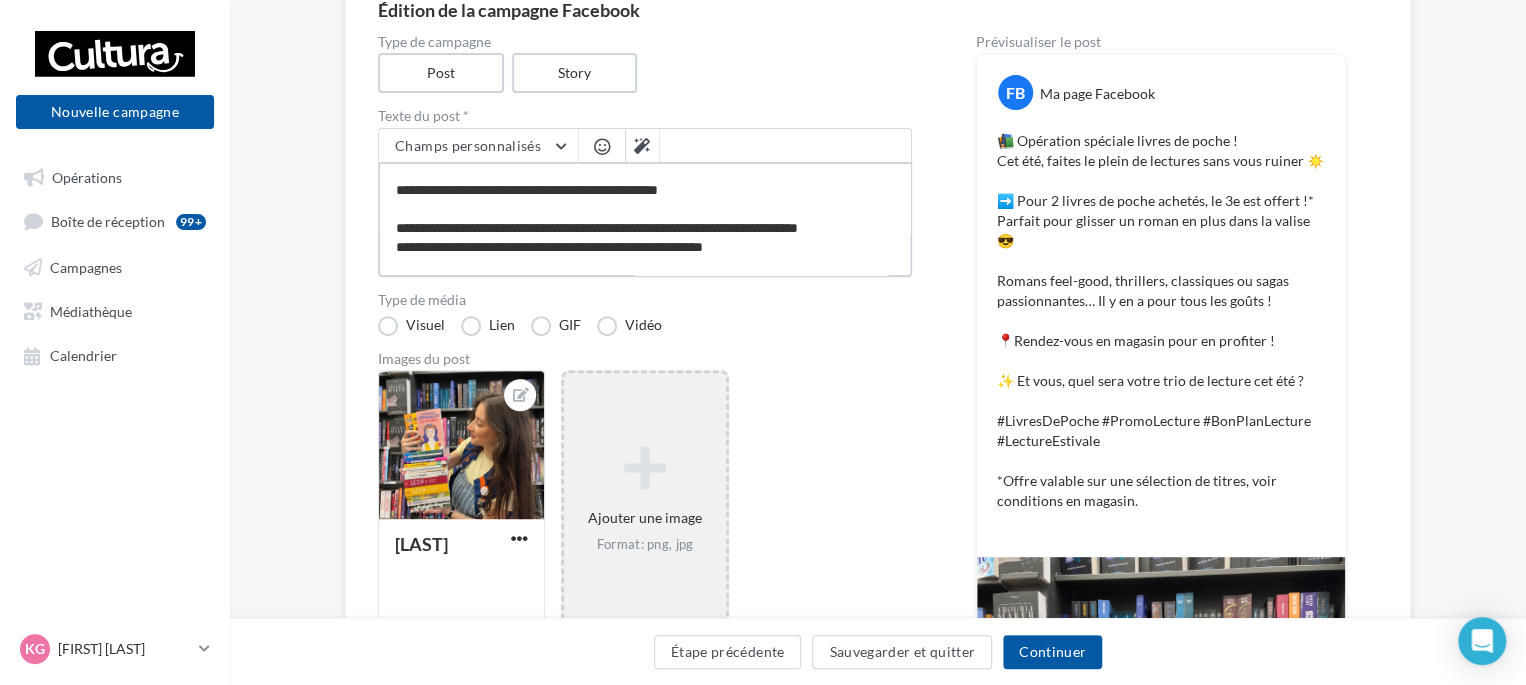 click on "**********" at bounding box center (645, 219) 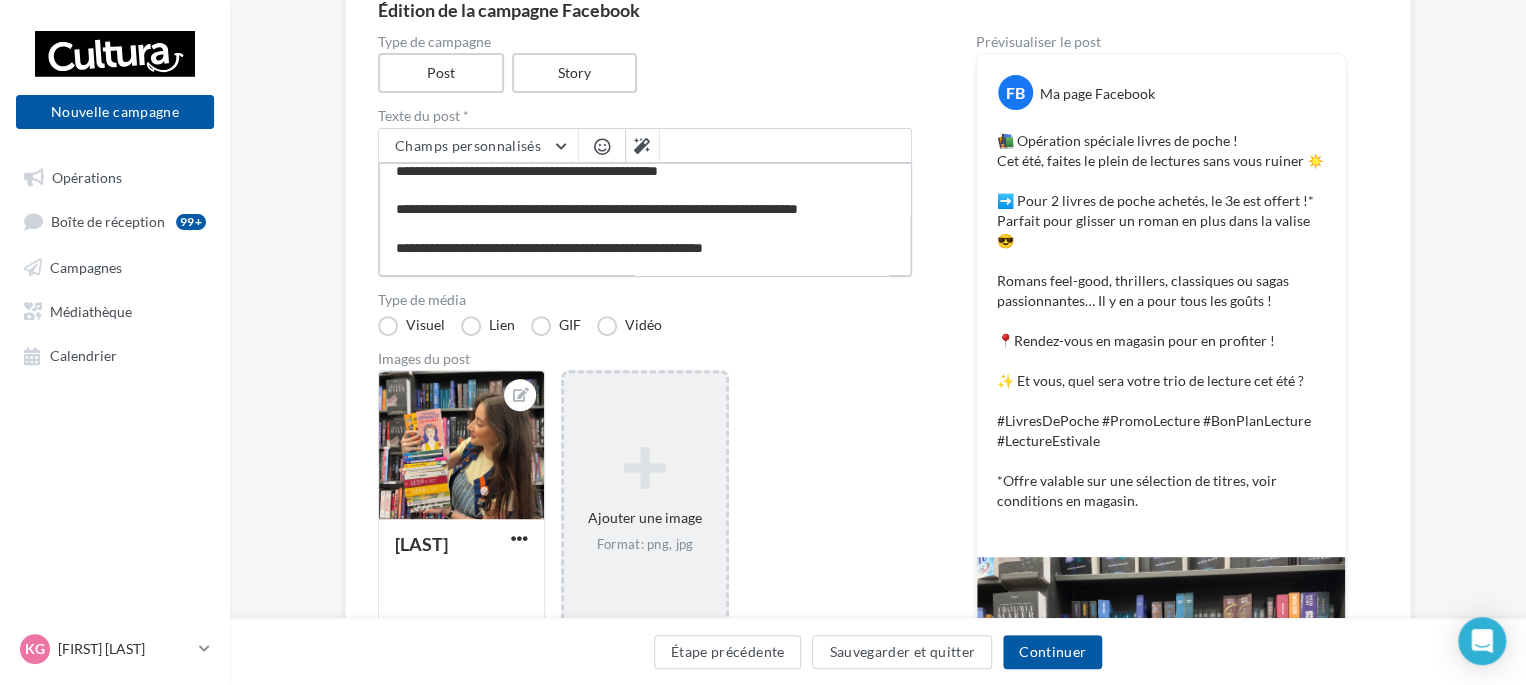 scroll, scrollTop: 303, scrollLeft: 0, axis: vertical 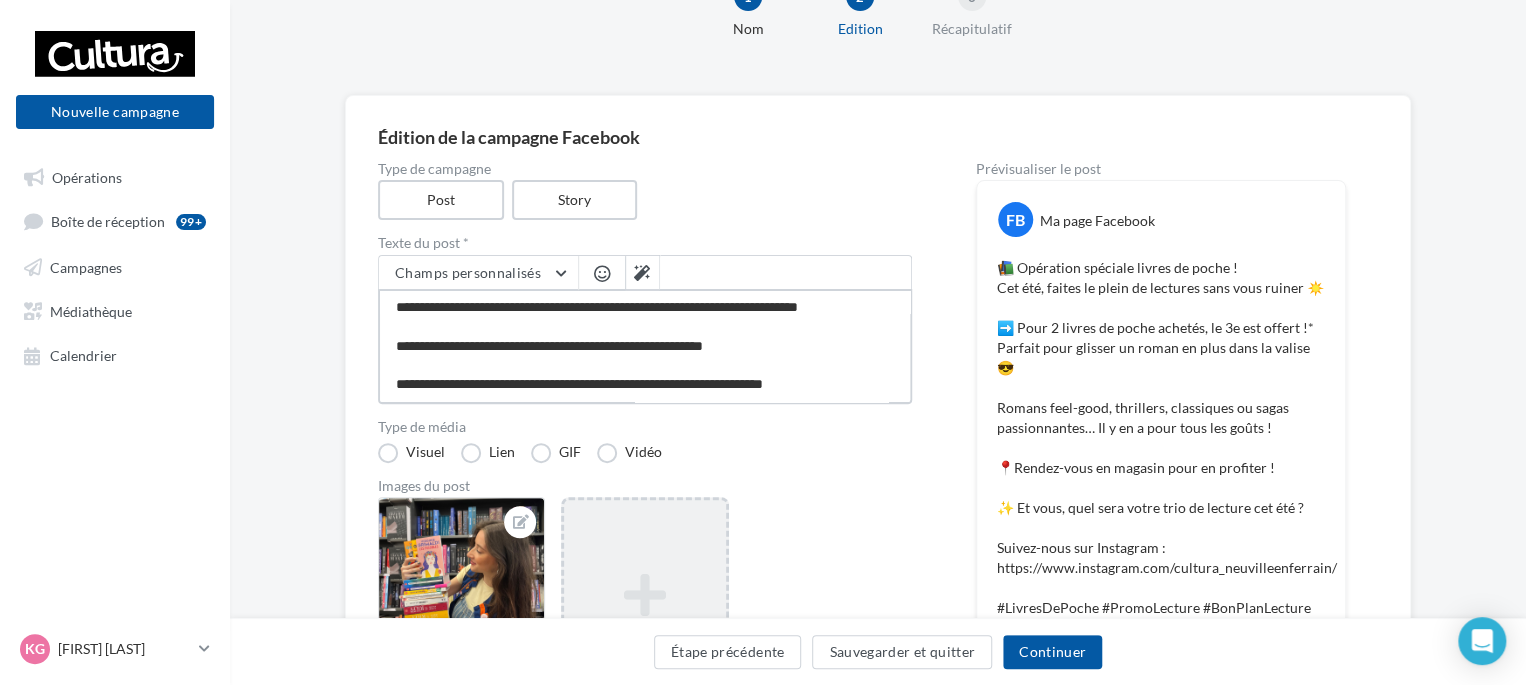 type on "**********" 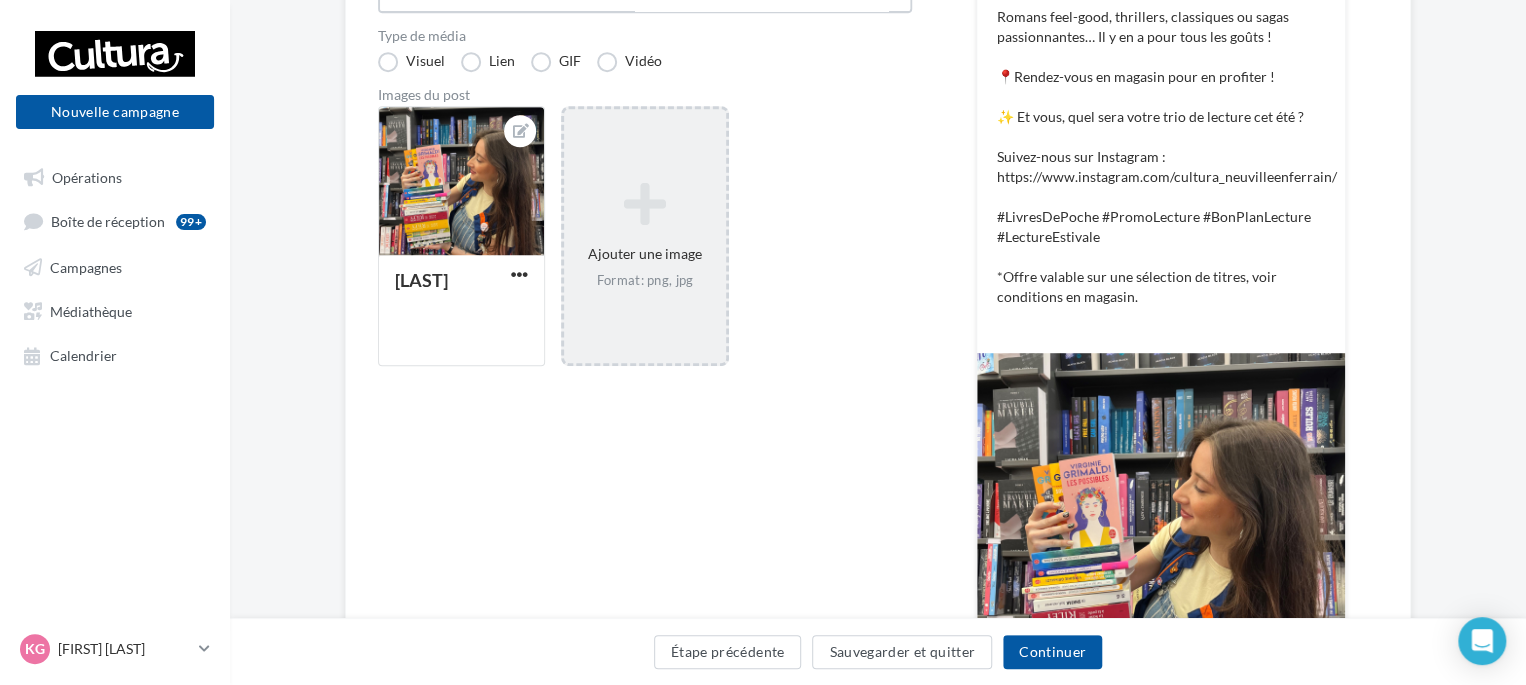 scroll, scrollTop: 573, scrollLeft: 0, axis: vertical 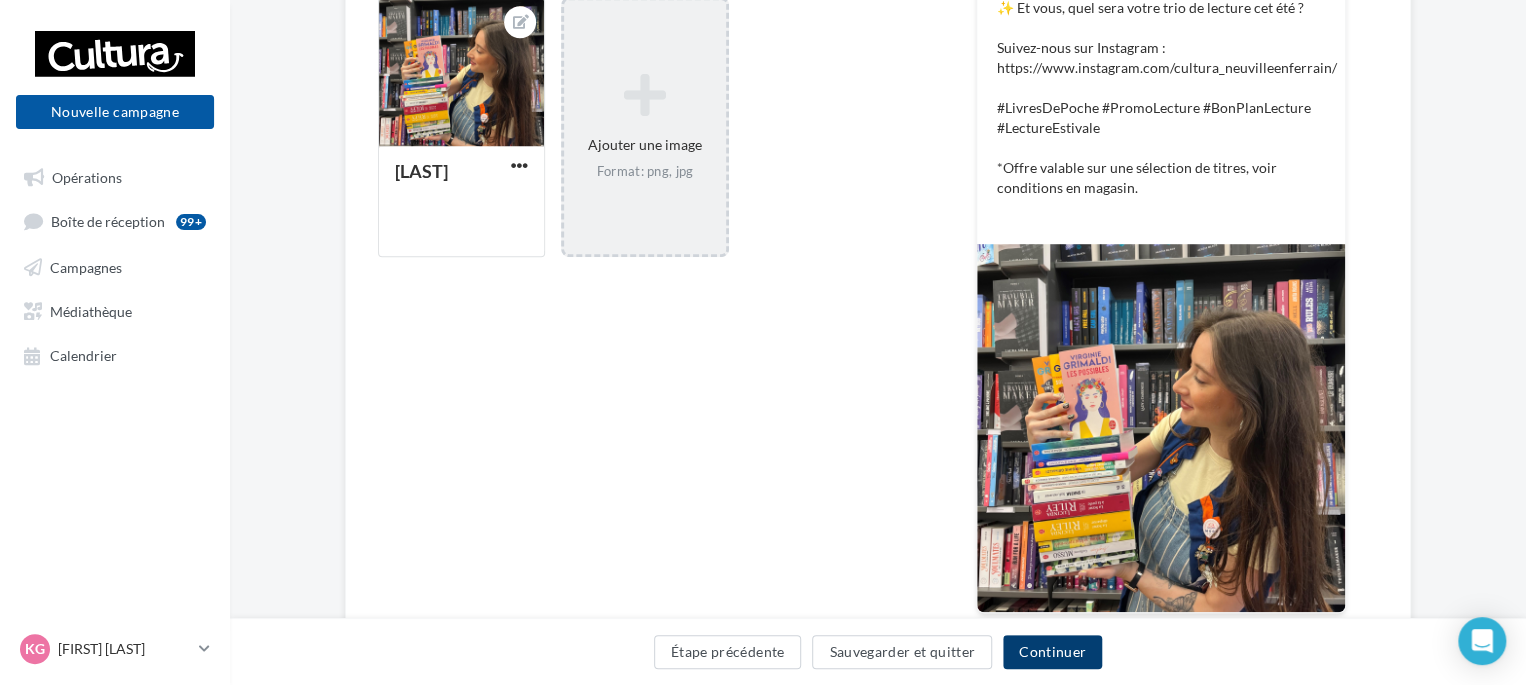click on "Continuer" at bounding box center (1052, 652) 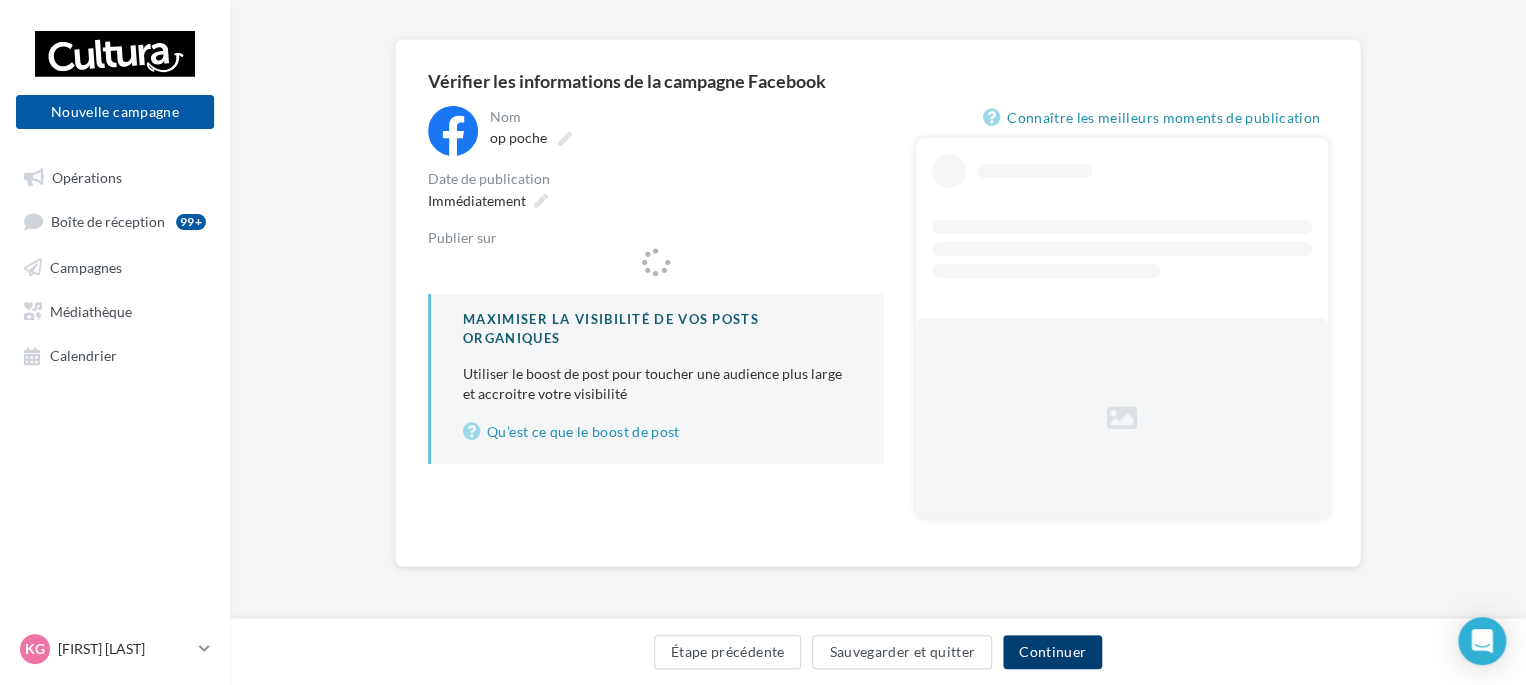 scroll, scrollTop: 0, scrollLeft: 0, axis: both 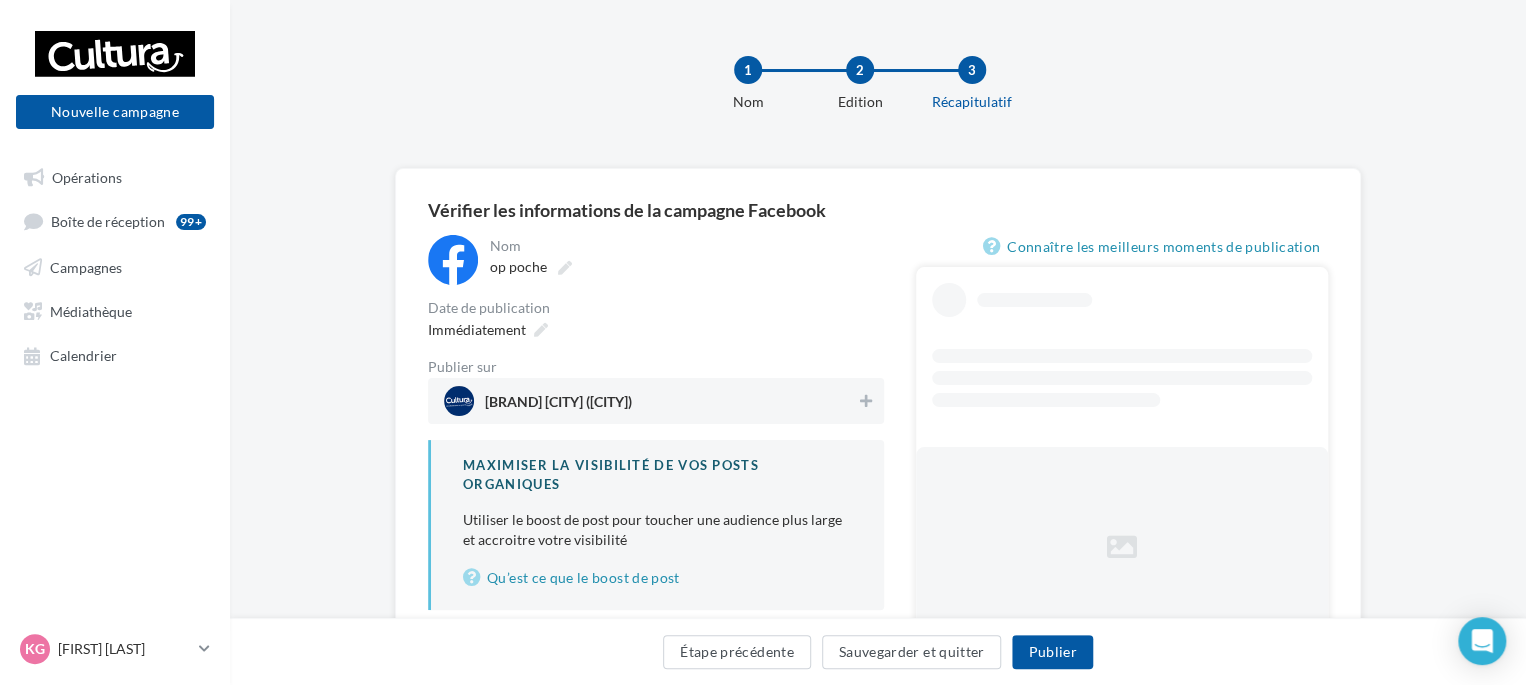 click on "Cultura [CITY]-[CITY]" at bounding box center [650, 401] 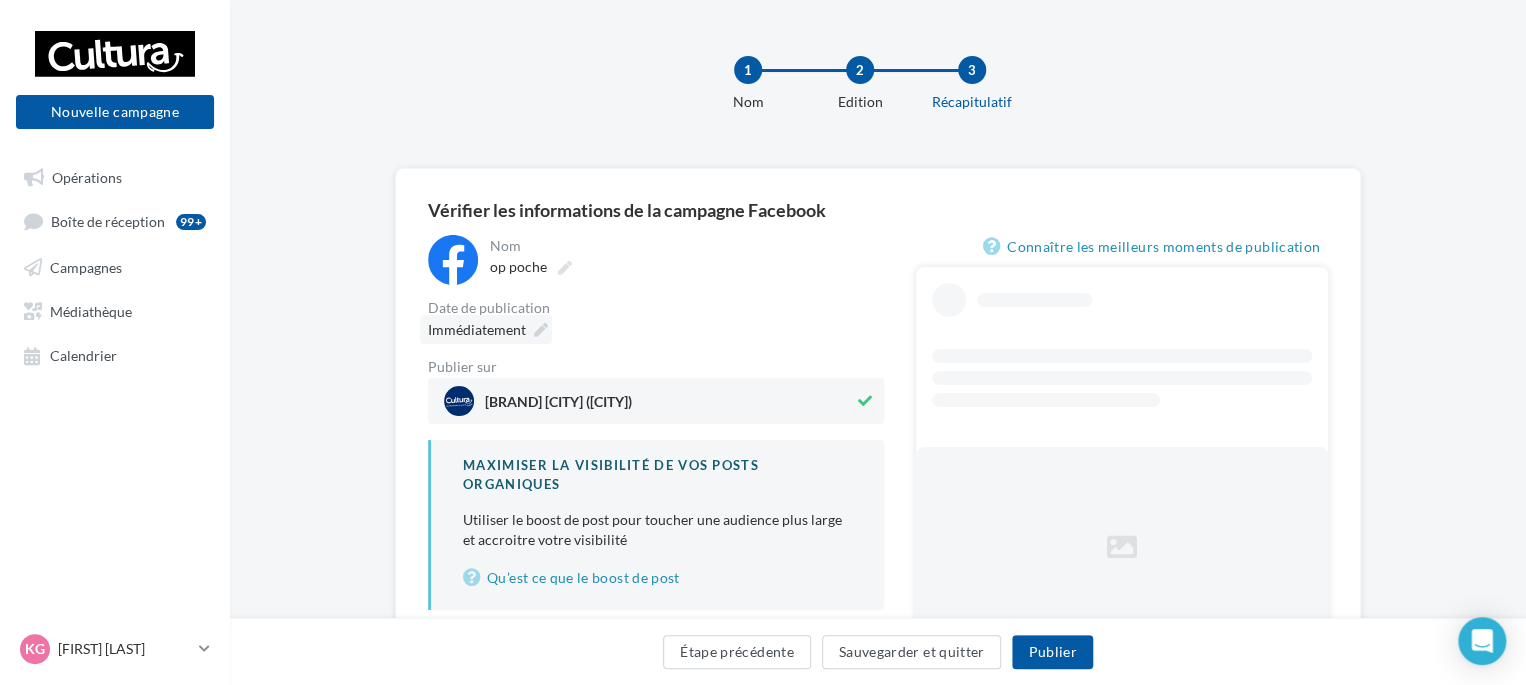 click on "Immédiatement" at bounding box center [477, 329] 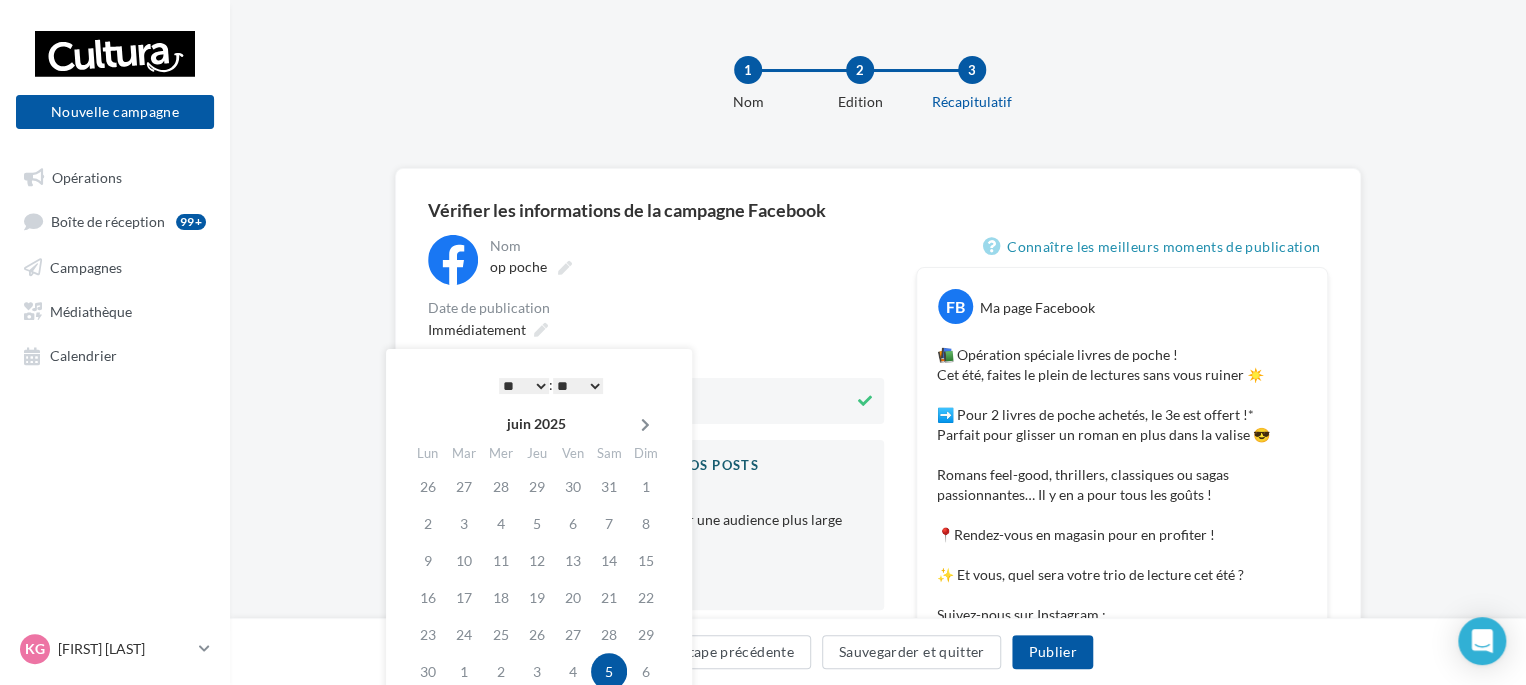click at bounding box center (645, 425) 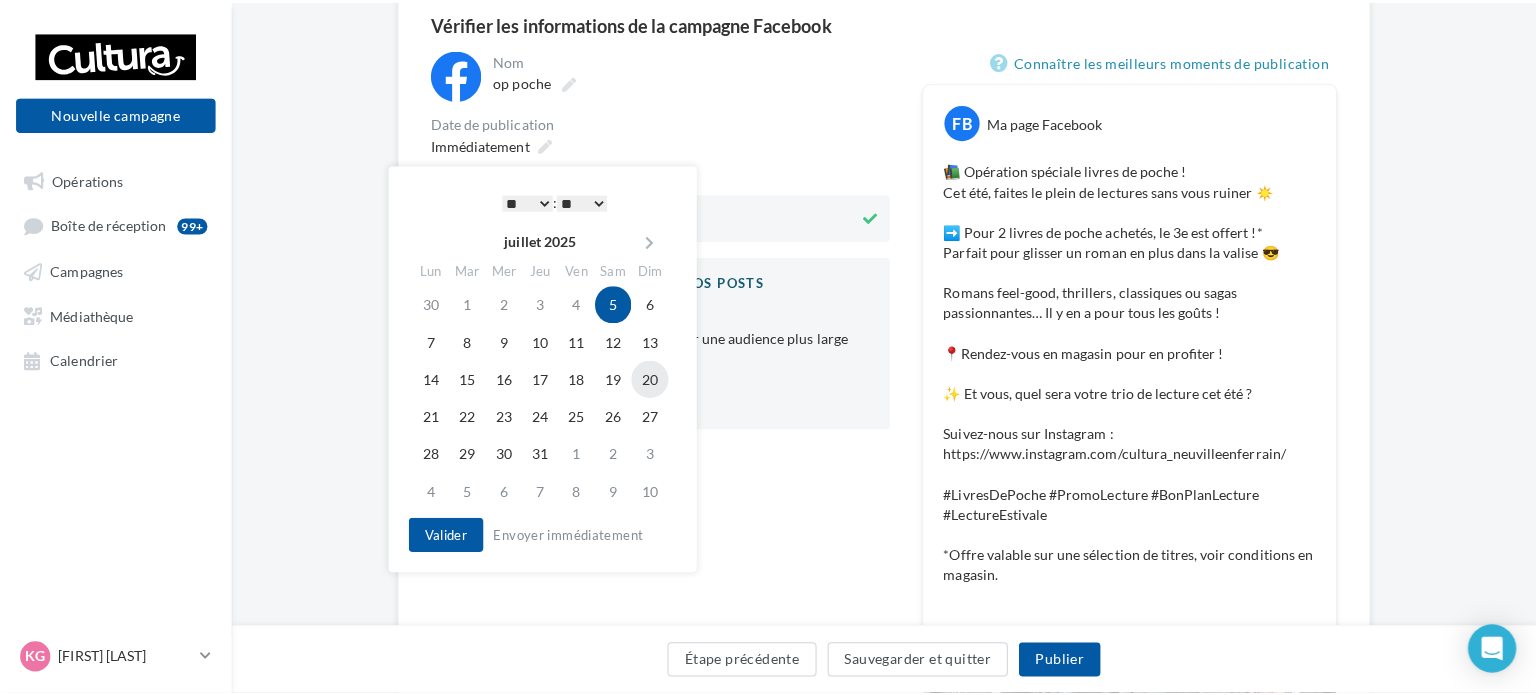 scroll, scrollTop: 200, scrollLeft: 0, axis: vertical 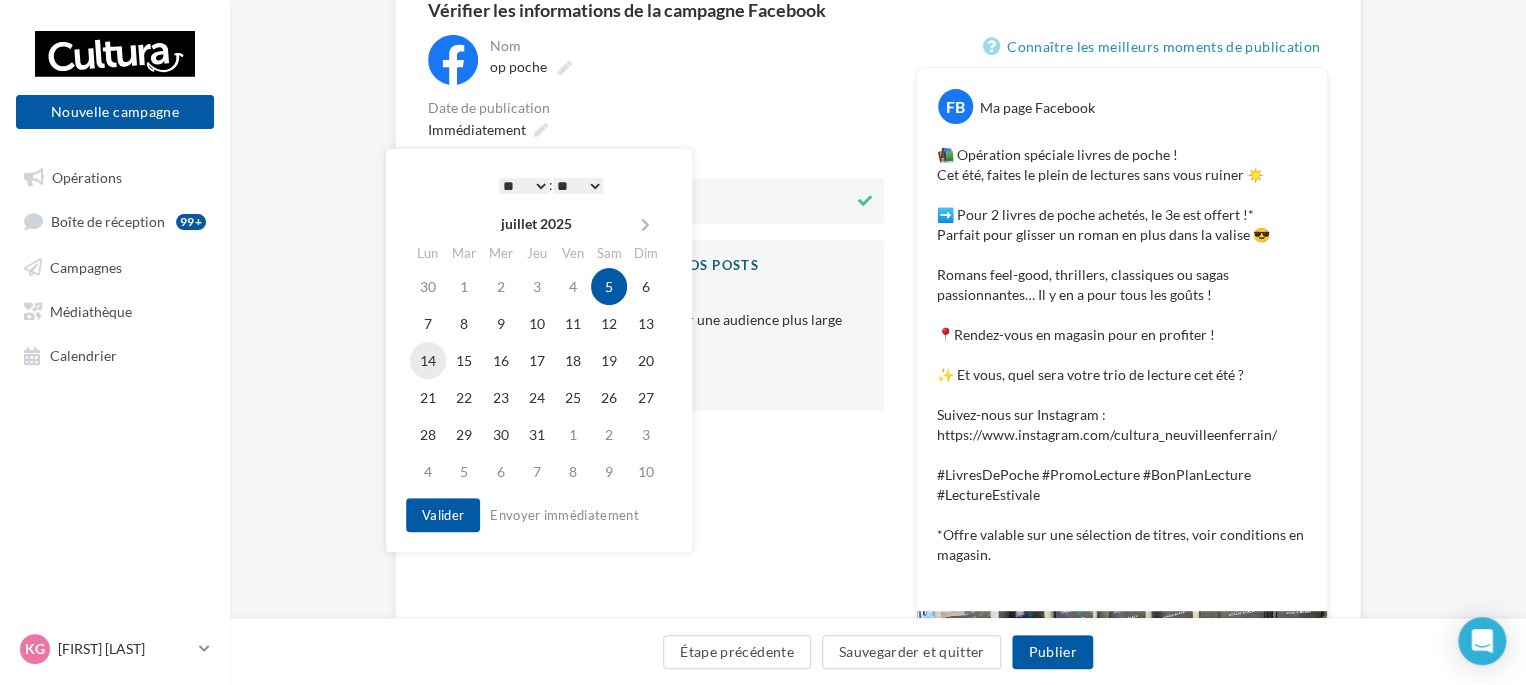 click on "14" at bounding box center (428, 323) 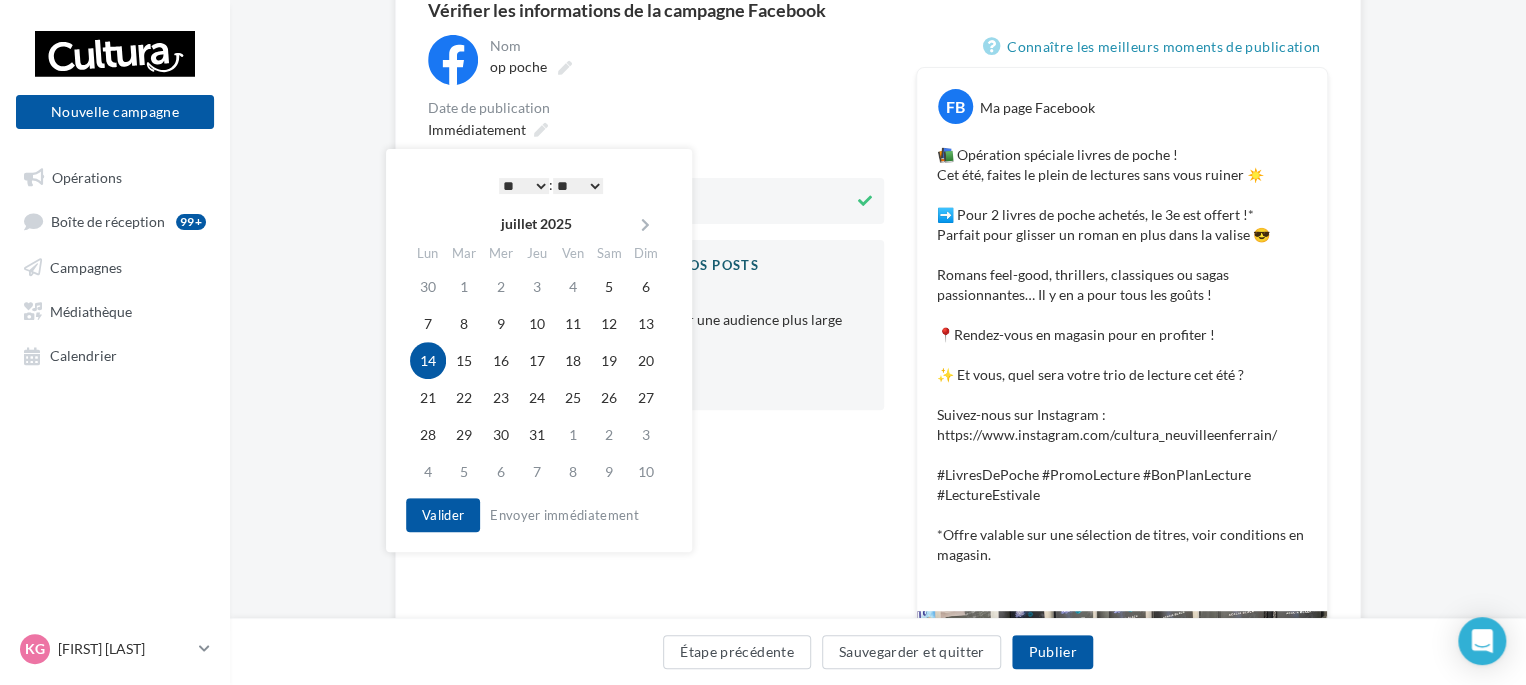 click on "* * * * * * * * * * ** ** ** ** ** ** ** ** ** ** ** ** ** **" at bounding box center (524, 186) 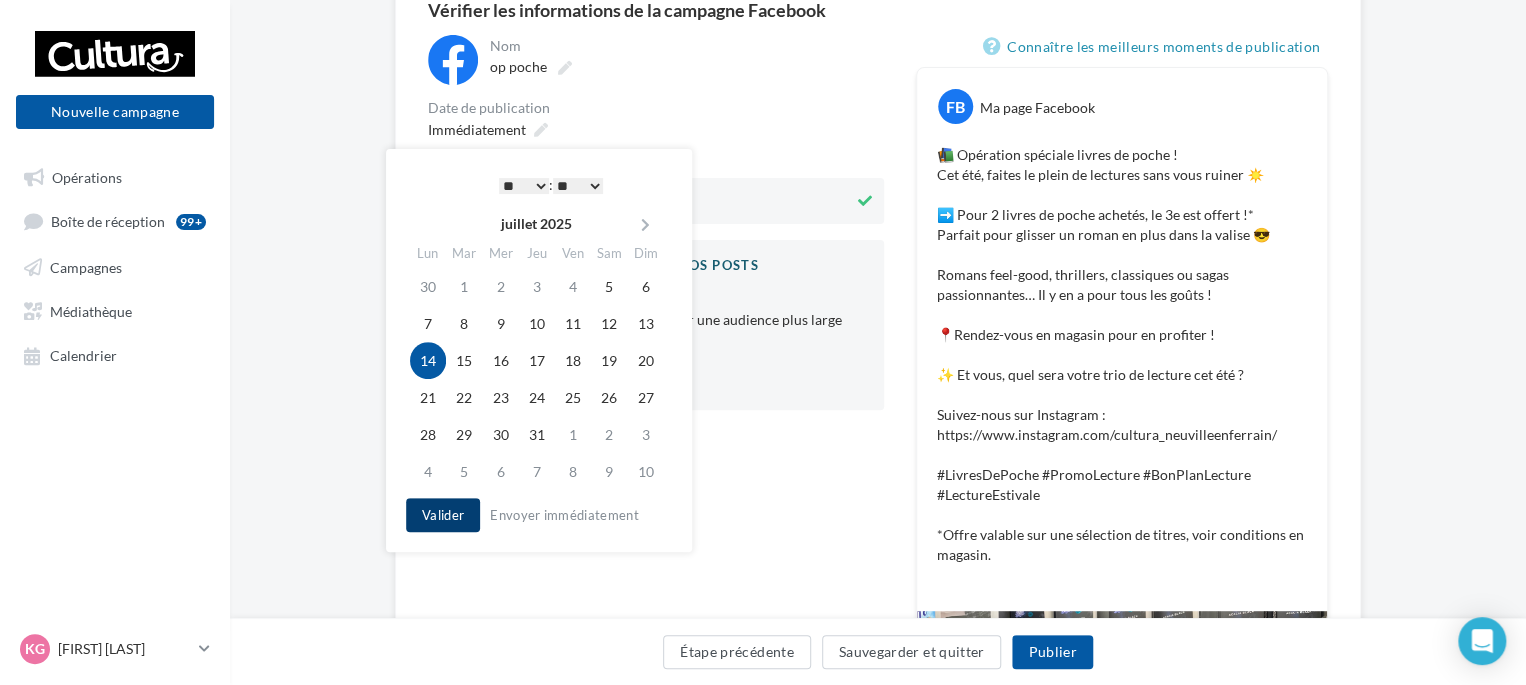 click on "Valider" at bounding box center [443, 515] 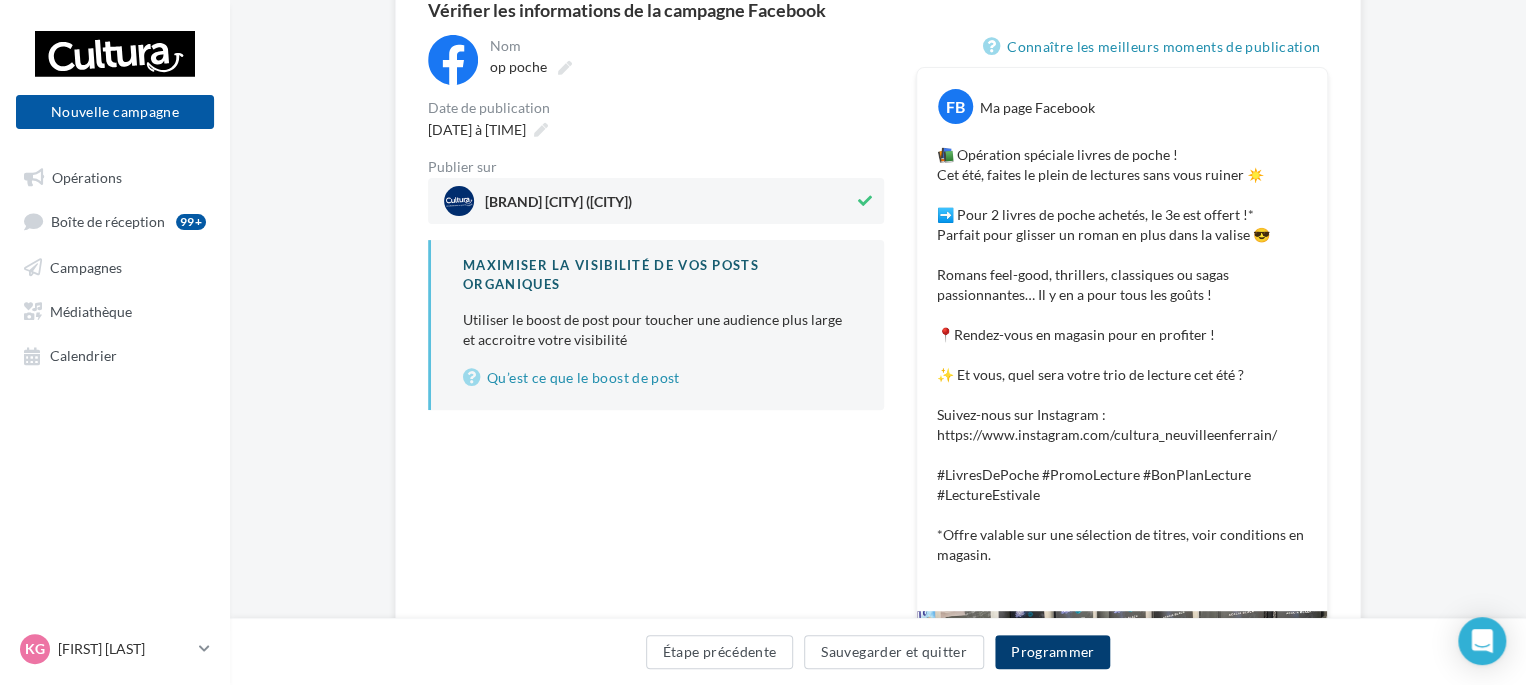 click on "Programmer" at bounding box center (1053, 652) 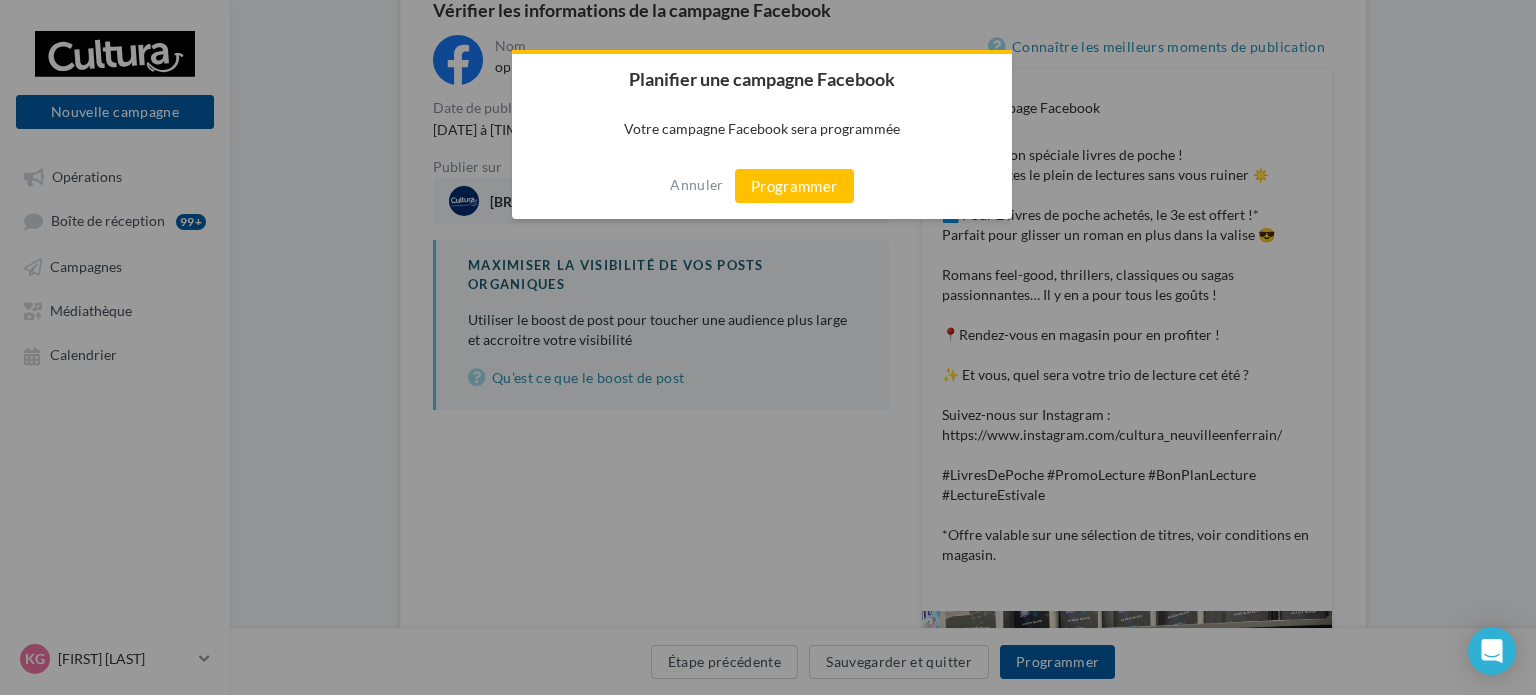 click on "Annuler
Programmer" at bounding box center [762, 186] 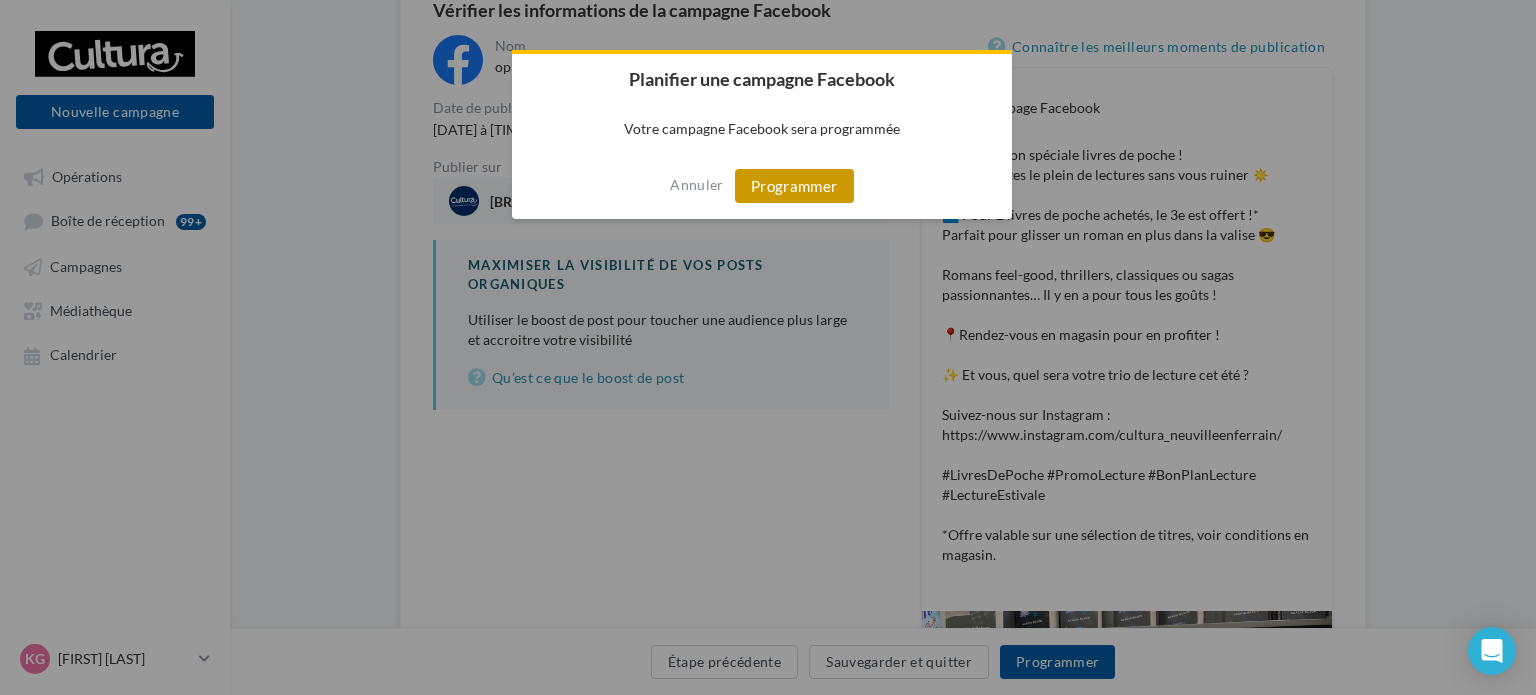 click on "Programmer" at bounding box center (794, 186) 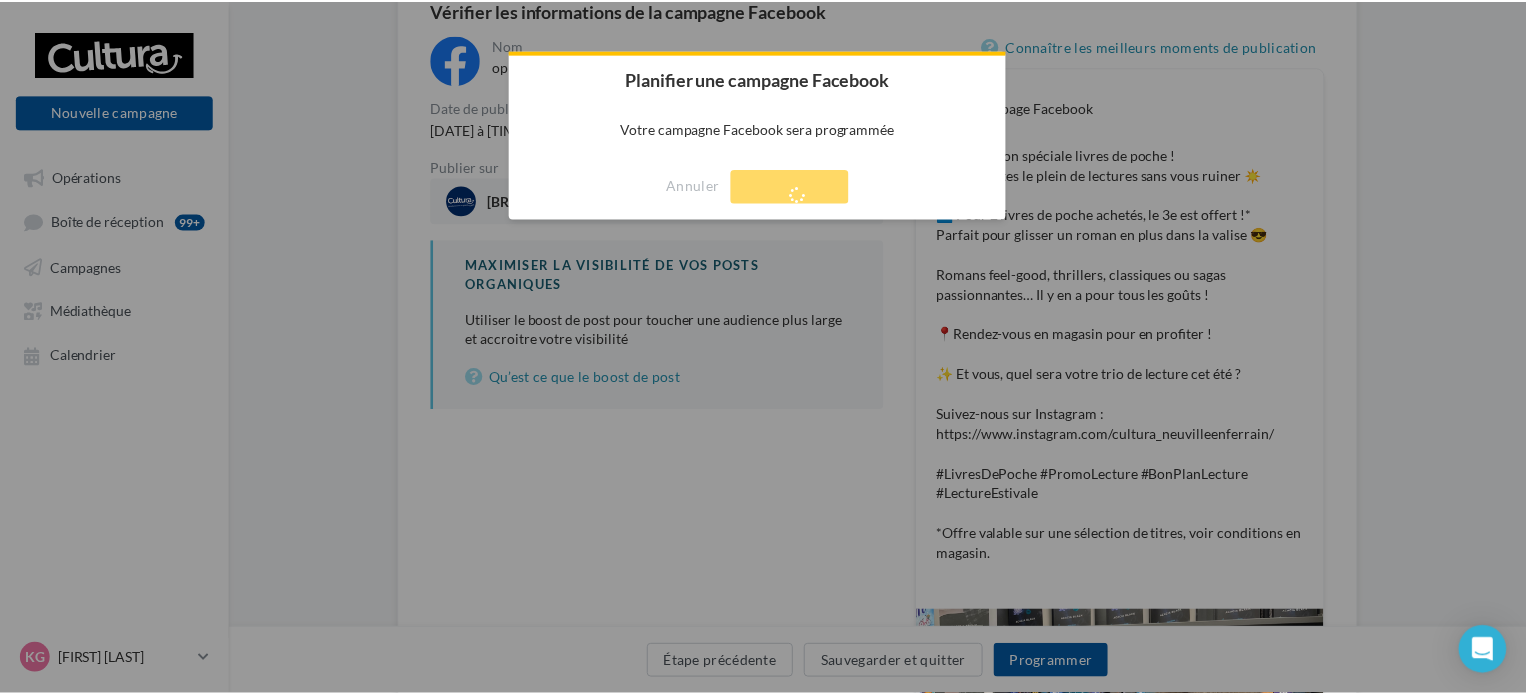 scroll, scrollTop: 32, scrollLeft: 0, axis: vertical 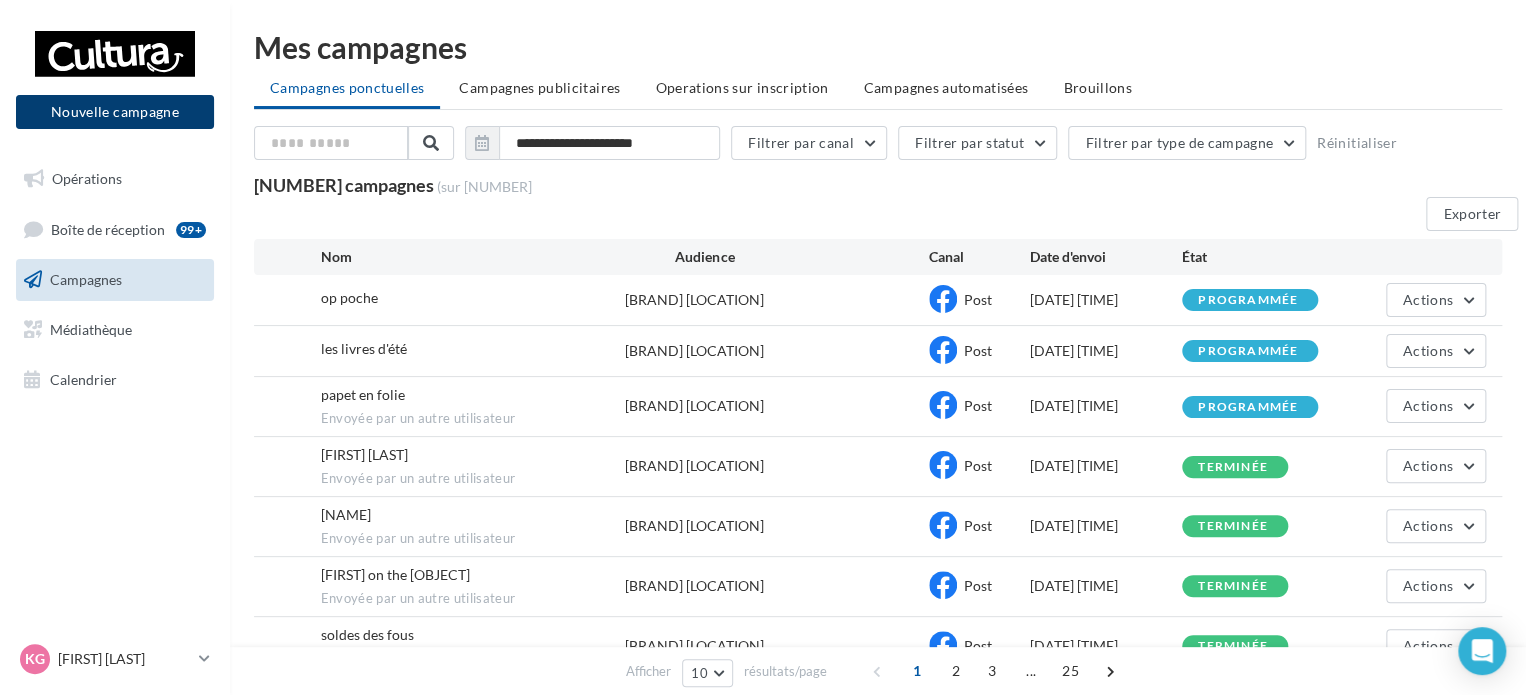 click on "Nouvelle campagne" at bounding box center [115, 112] 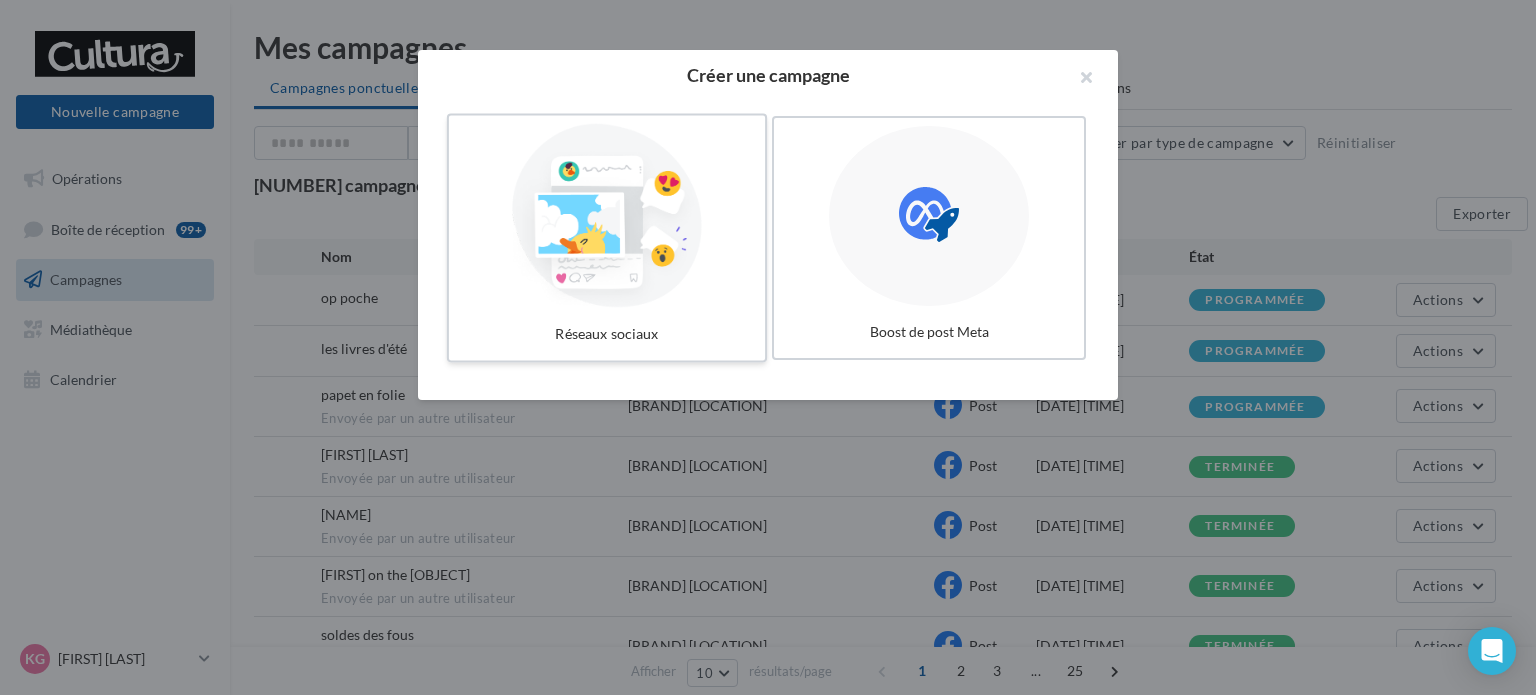 click at bounding box center [607, 216] 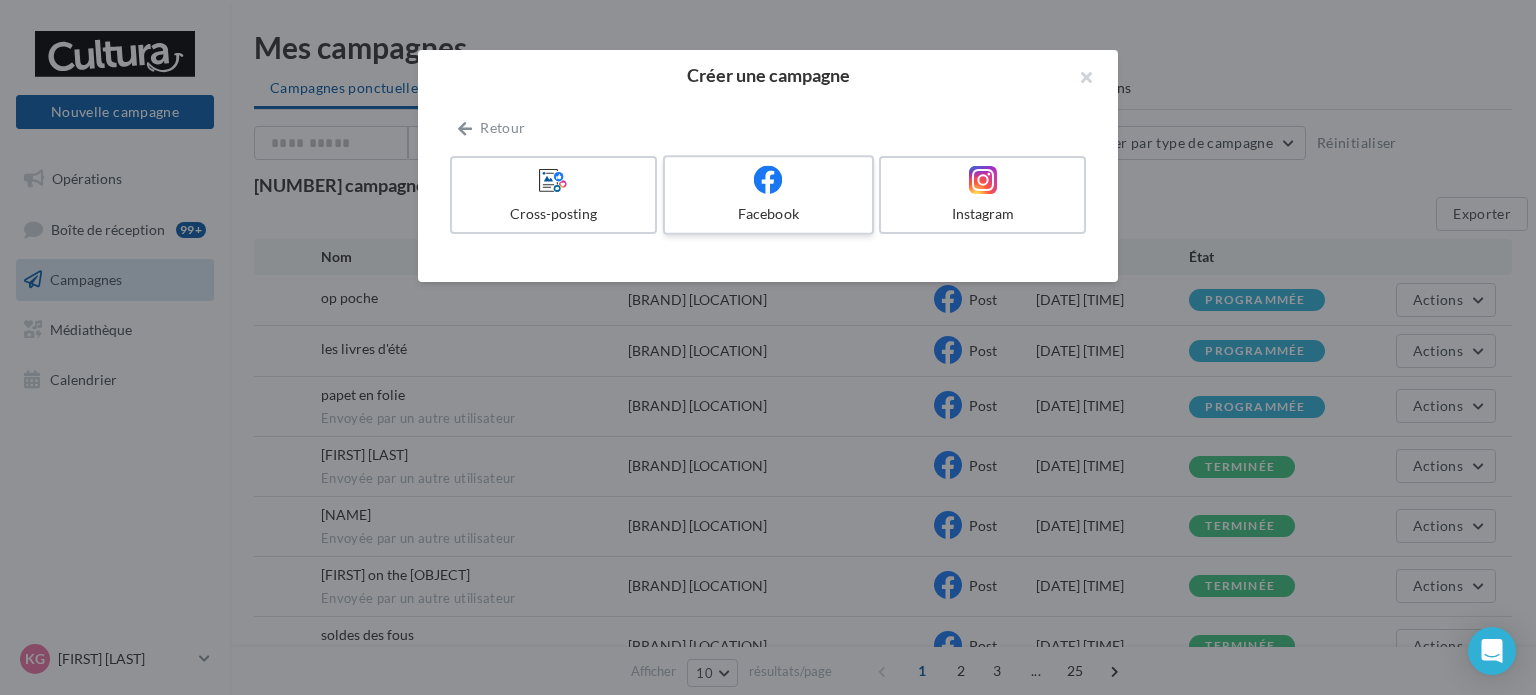 click on "Facebook" at bounding box center [768, 214] 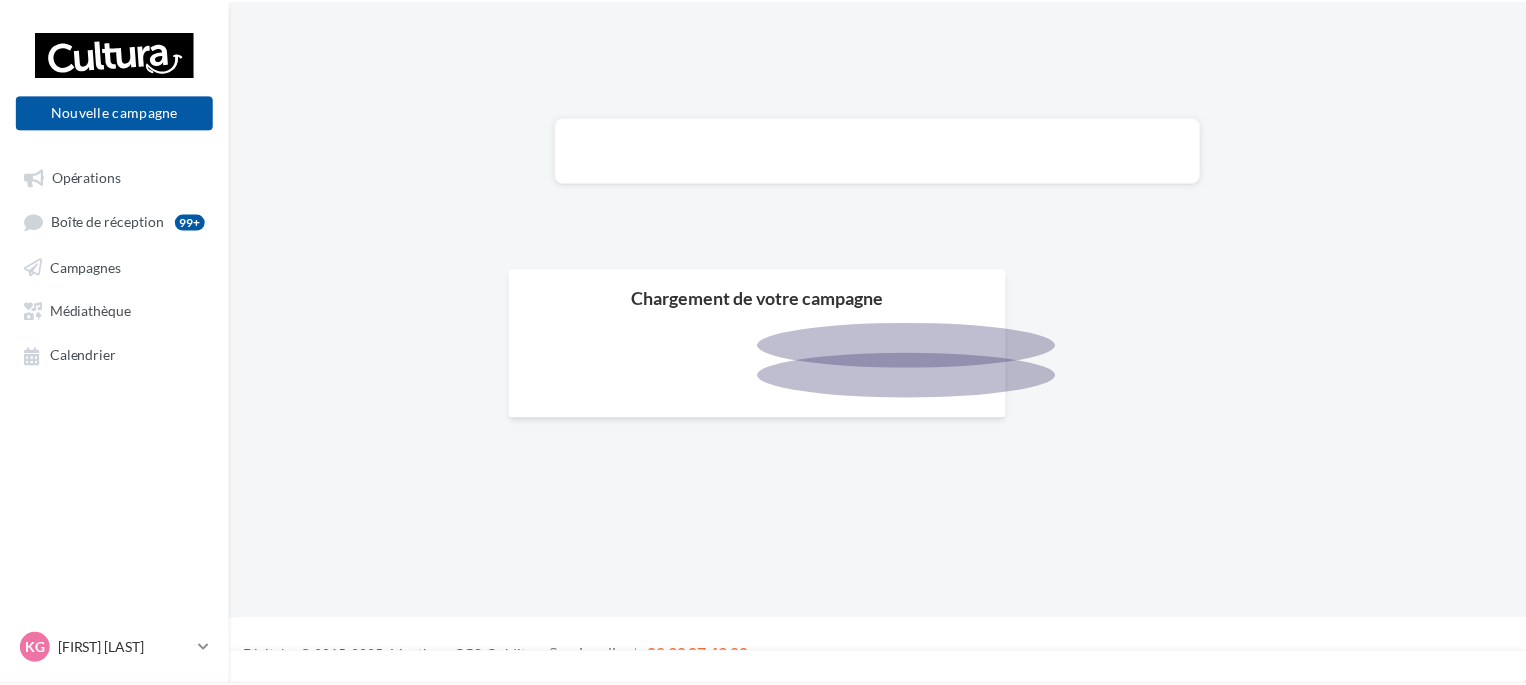 scroll, scrollTop: 0, scrollLeft: 0, axis: both 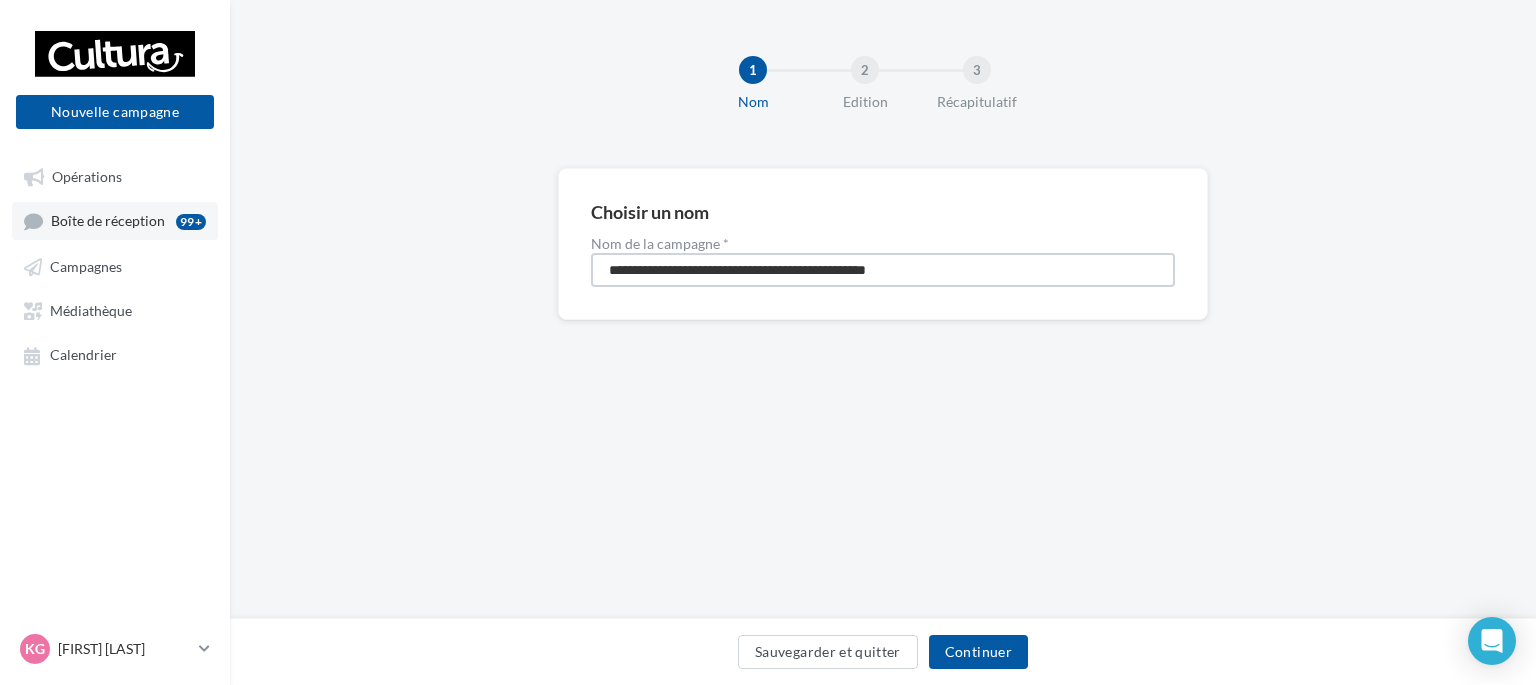 drag, startPoint x: 969, startPoint y: 271, endPoint x: 195, endPoint y: 211, distance: 776.3221 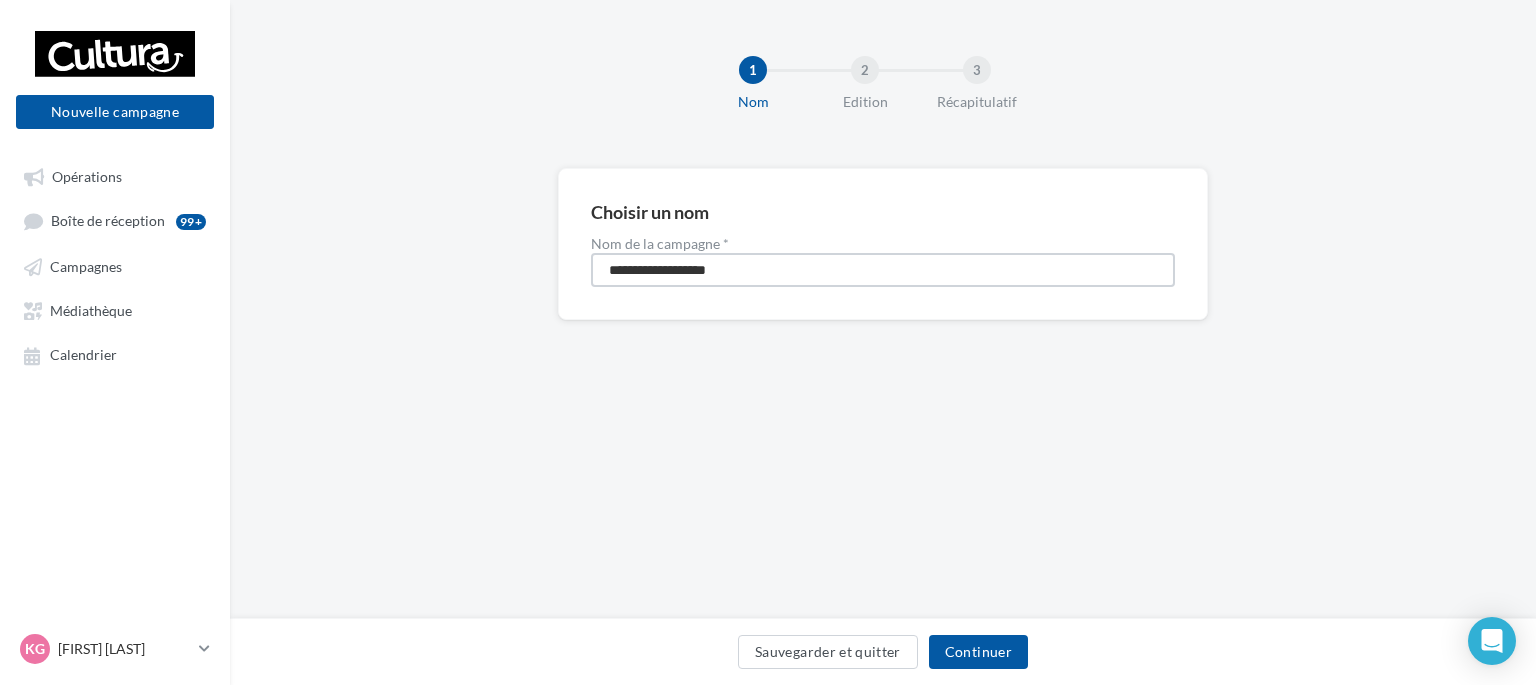 click on "**********" at bounding box center (883, 270) 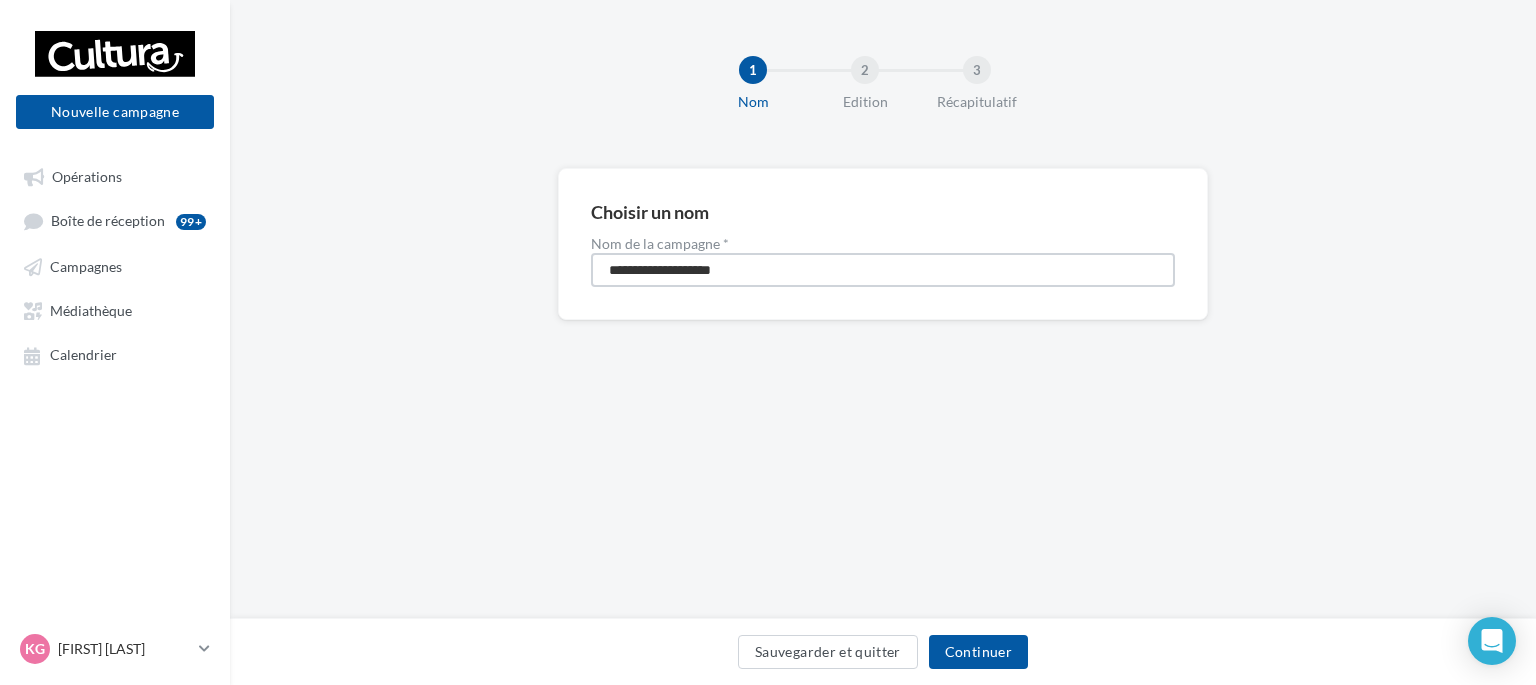 type on "**********" 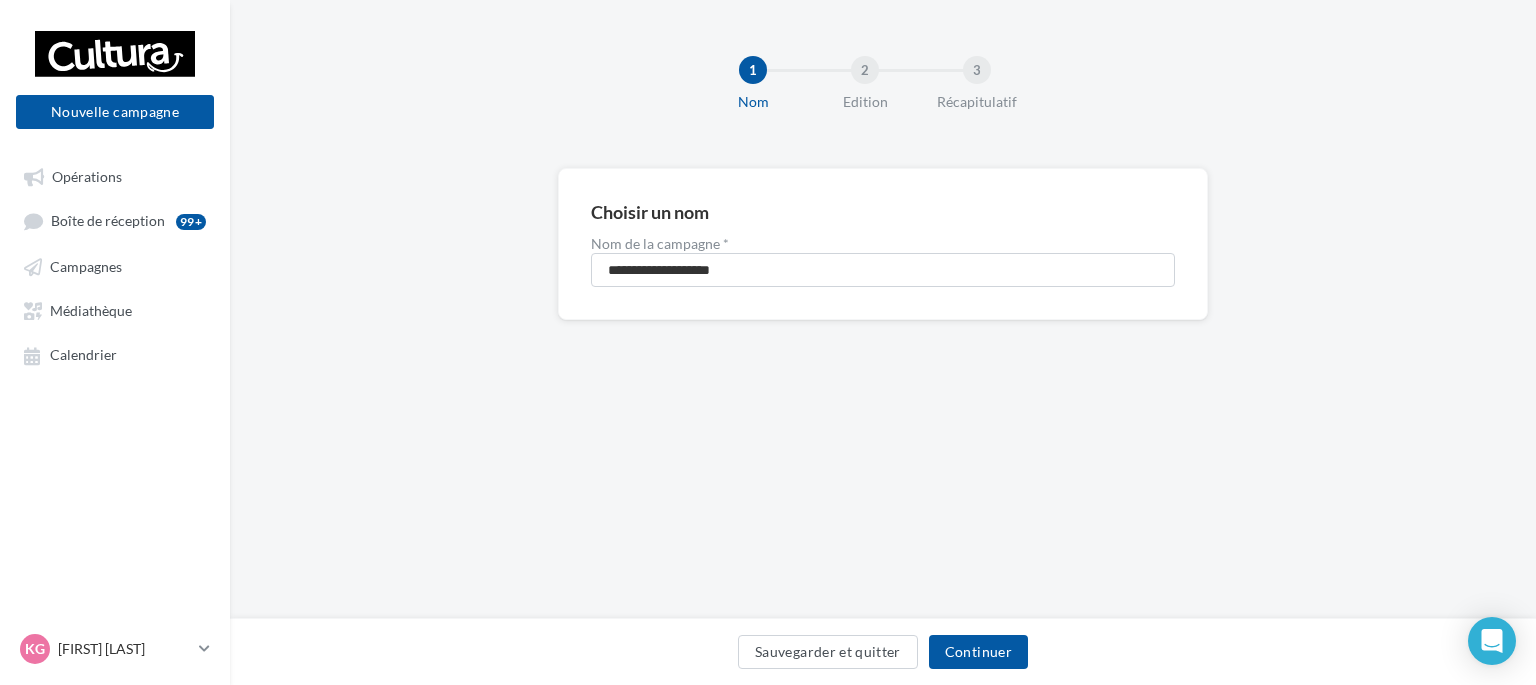click on "Sauvegarder et quitter      Continuer" at bounding box center [883, 651] 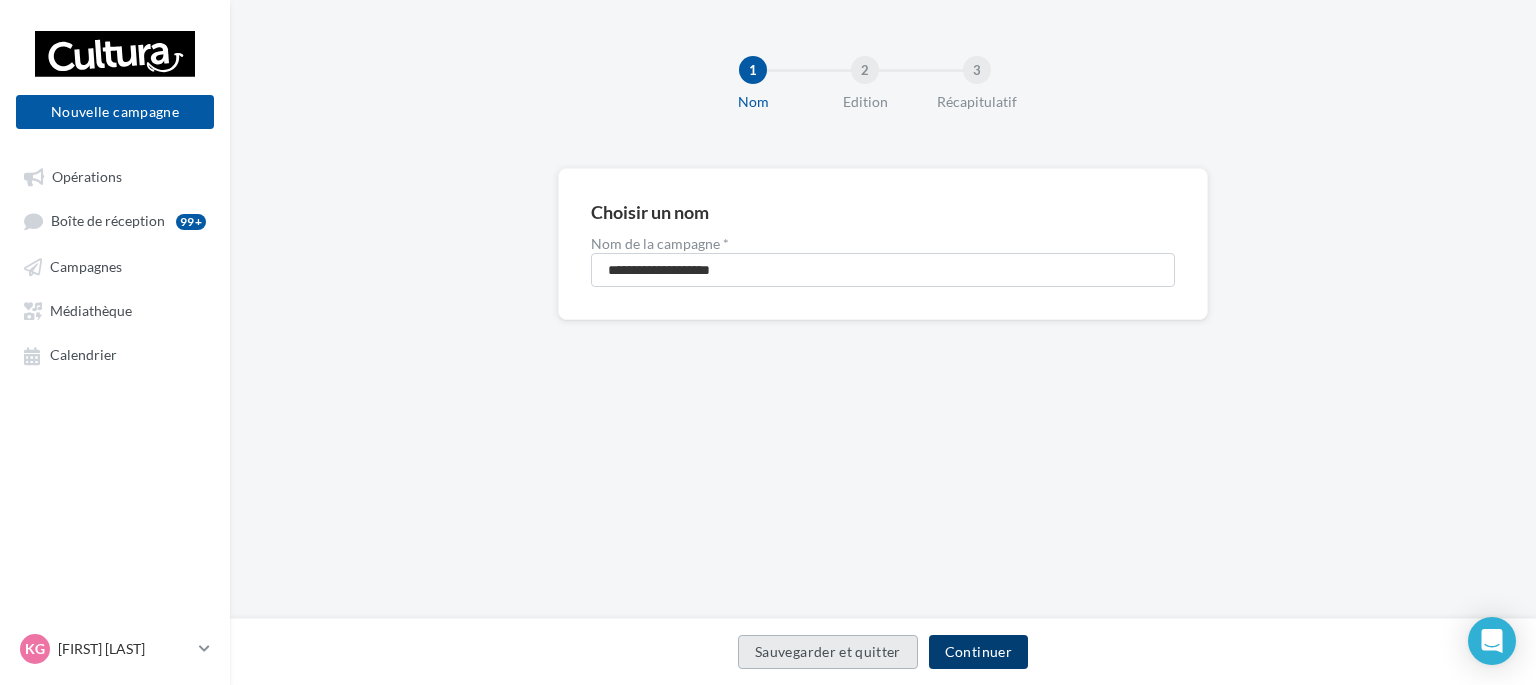 click on "Continuer" at bounding box center (978, 652) 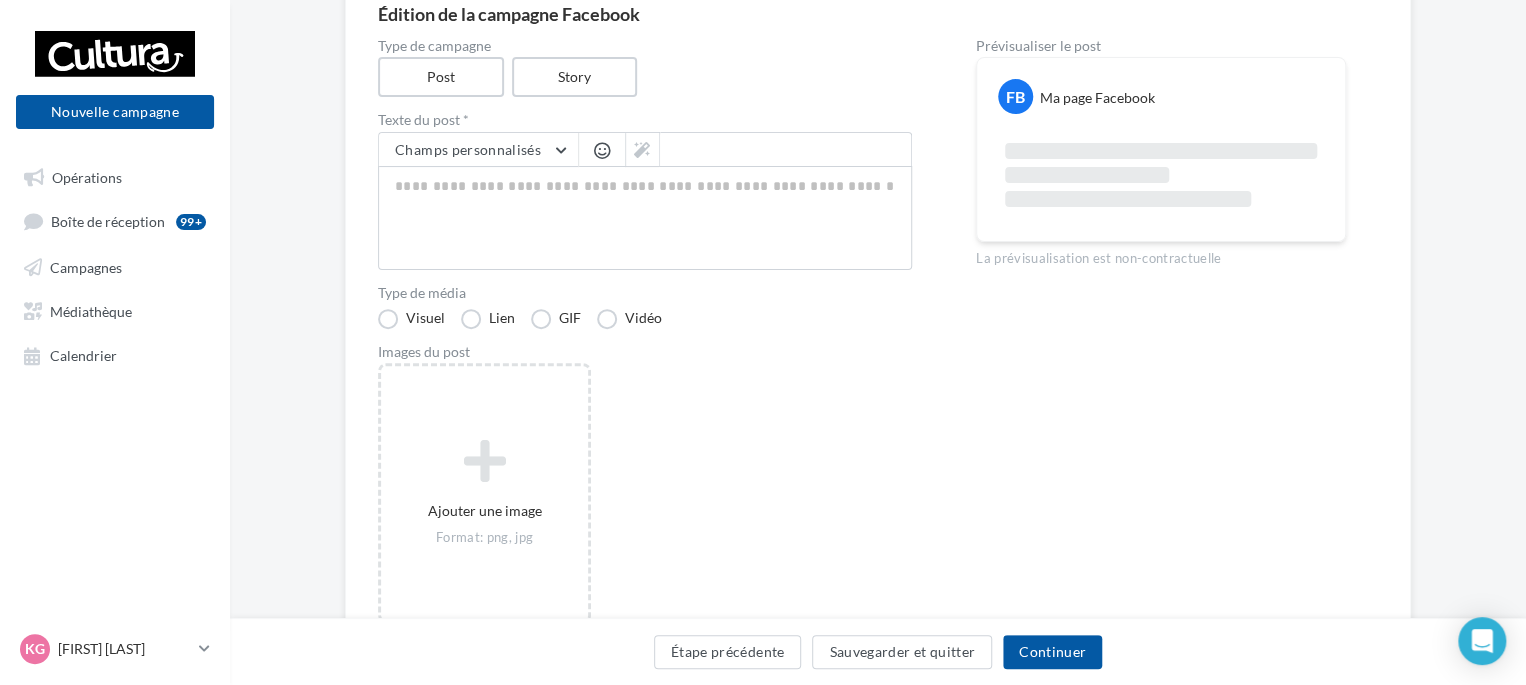 scroll, scrollTop: 200, scrollLeft: 0, axis: vertical 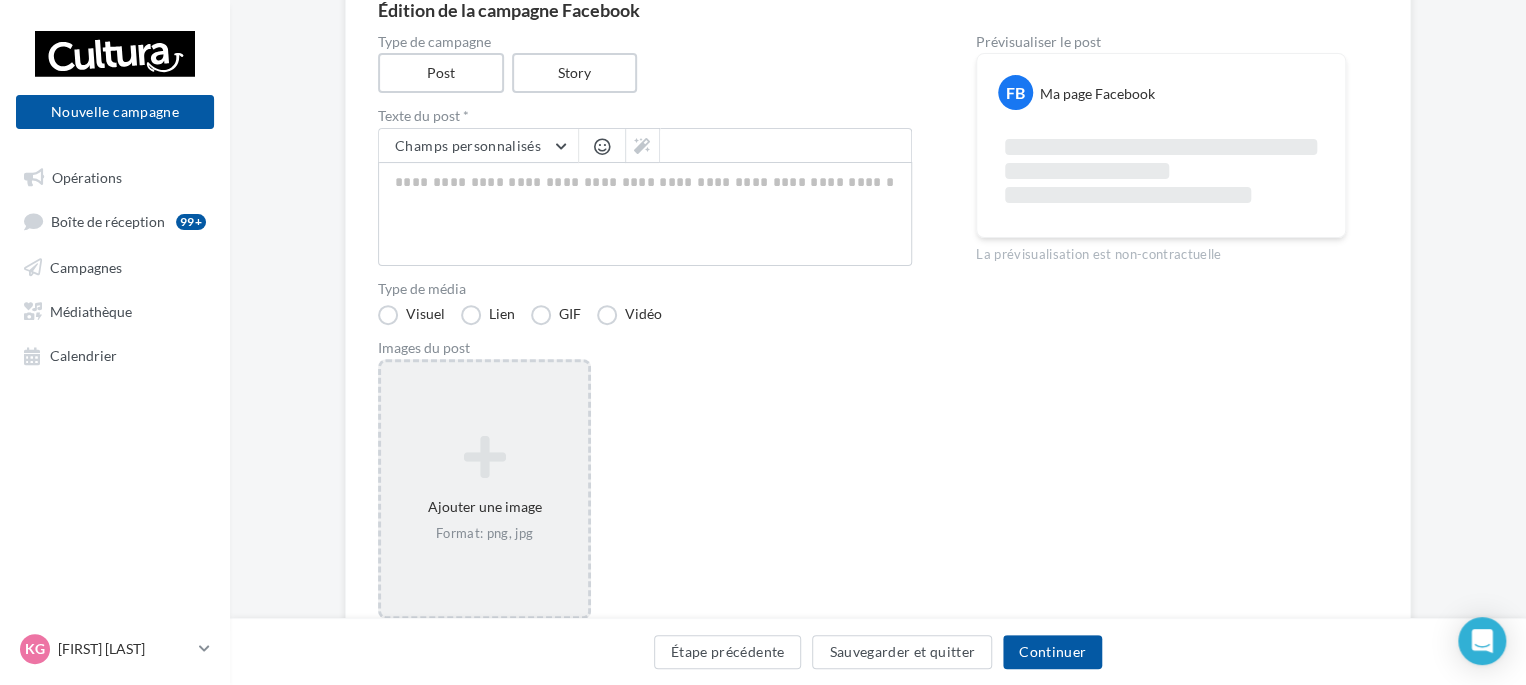 click on "Ajouter une image     Format: png, jpg" at bounding box center [484, 489] 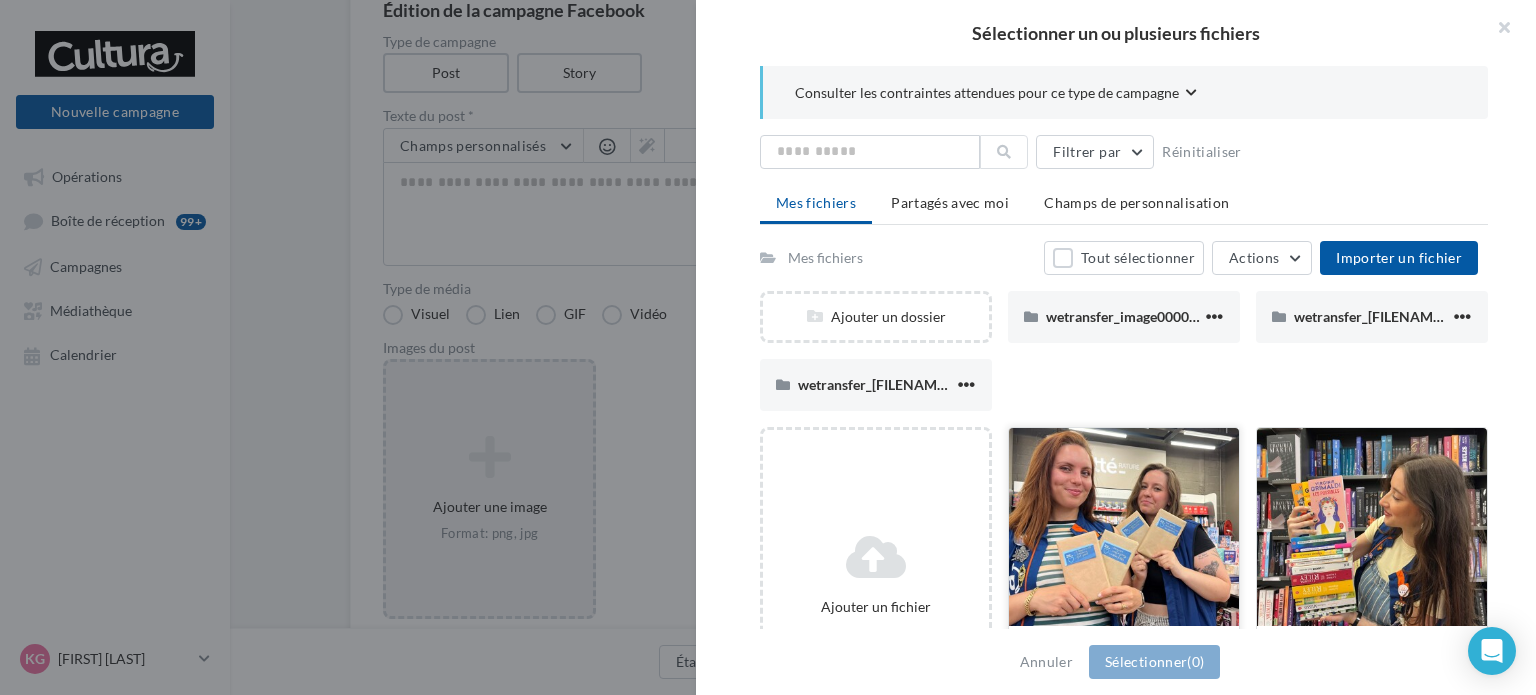 click at bounding box center (1124, 528) 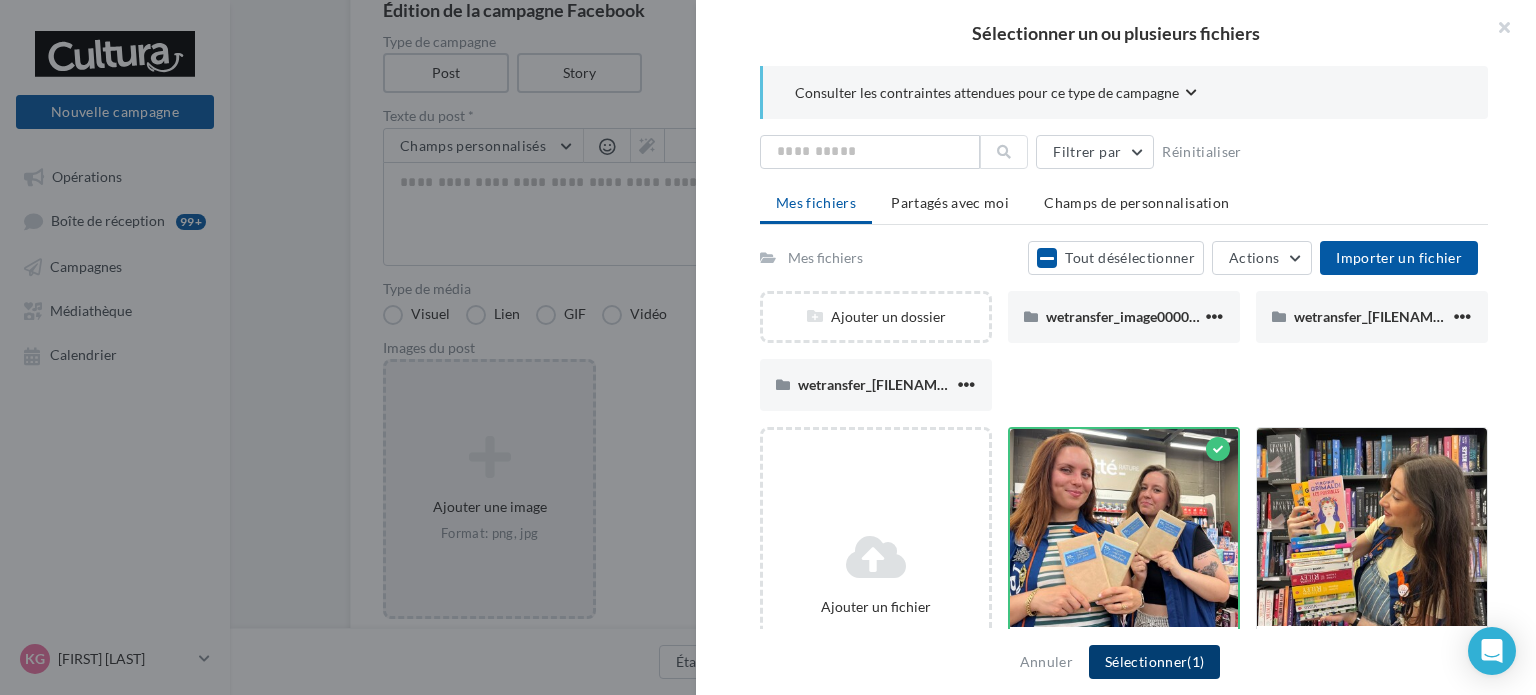 click on "Sélectionner   (1)" at bounding box center [1154, 662] 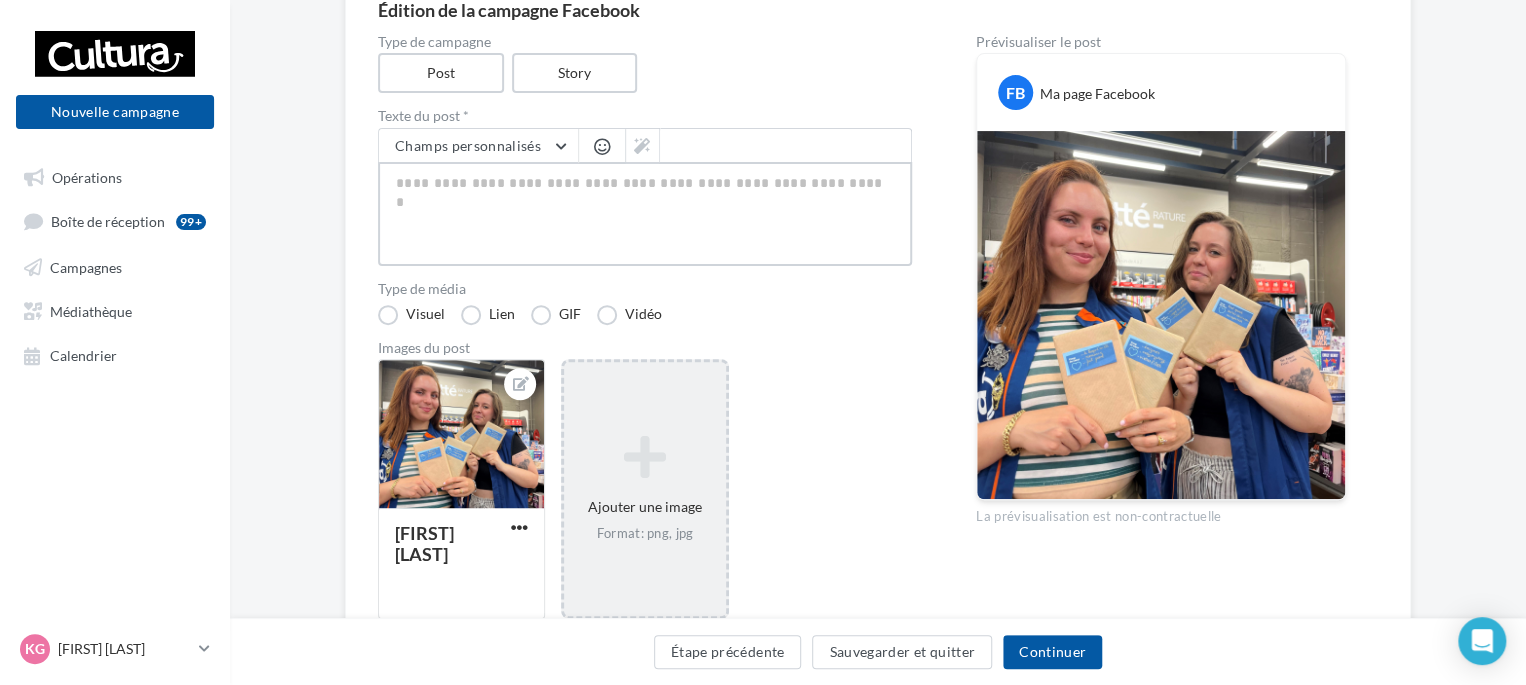 click at bounding box center [645, 214] 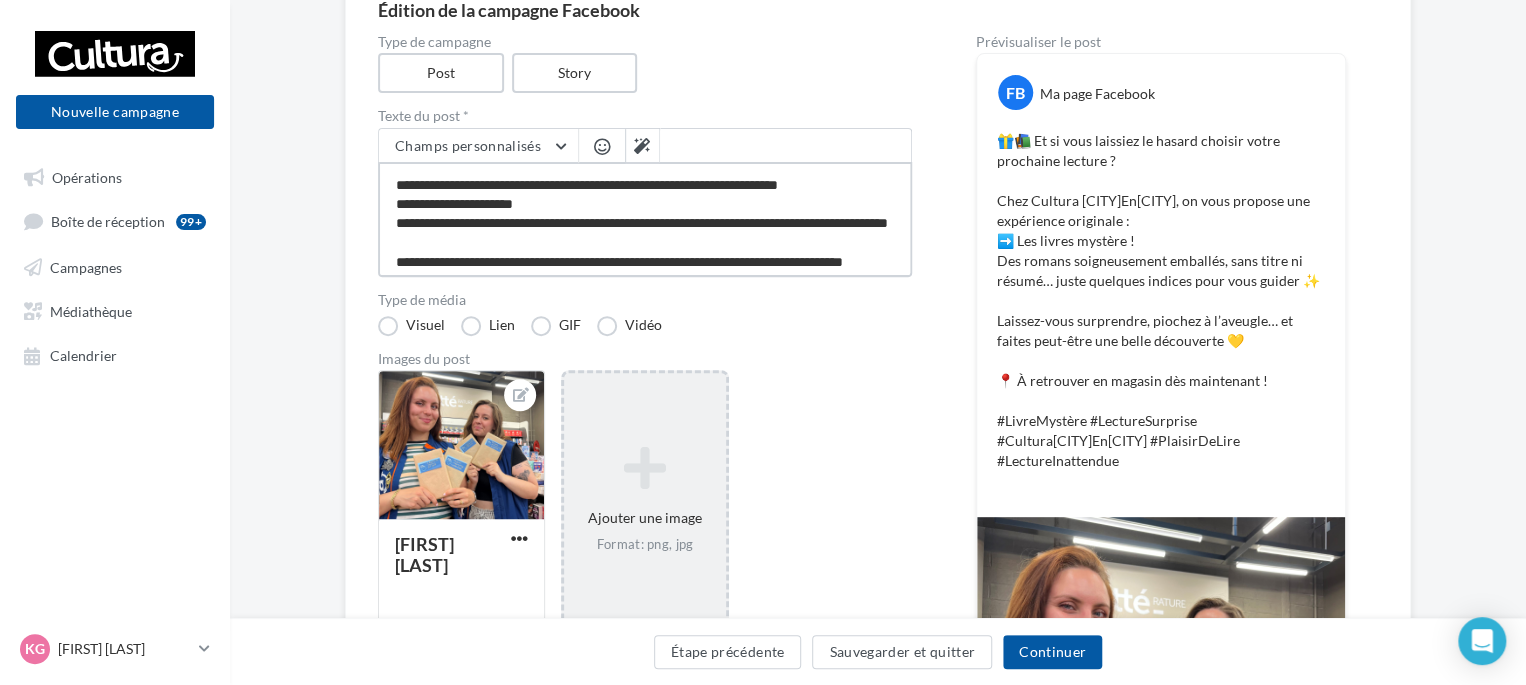 scroll, scrollTop: 0, scrollLeft: 0, axis: both 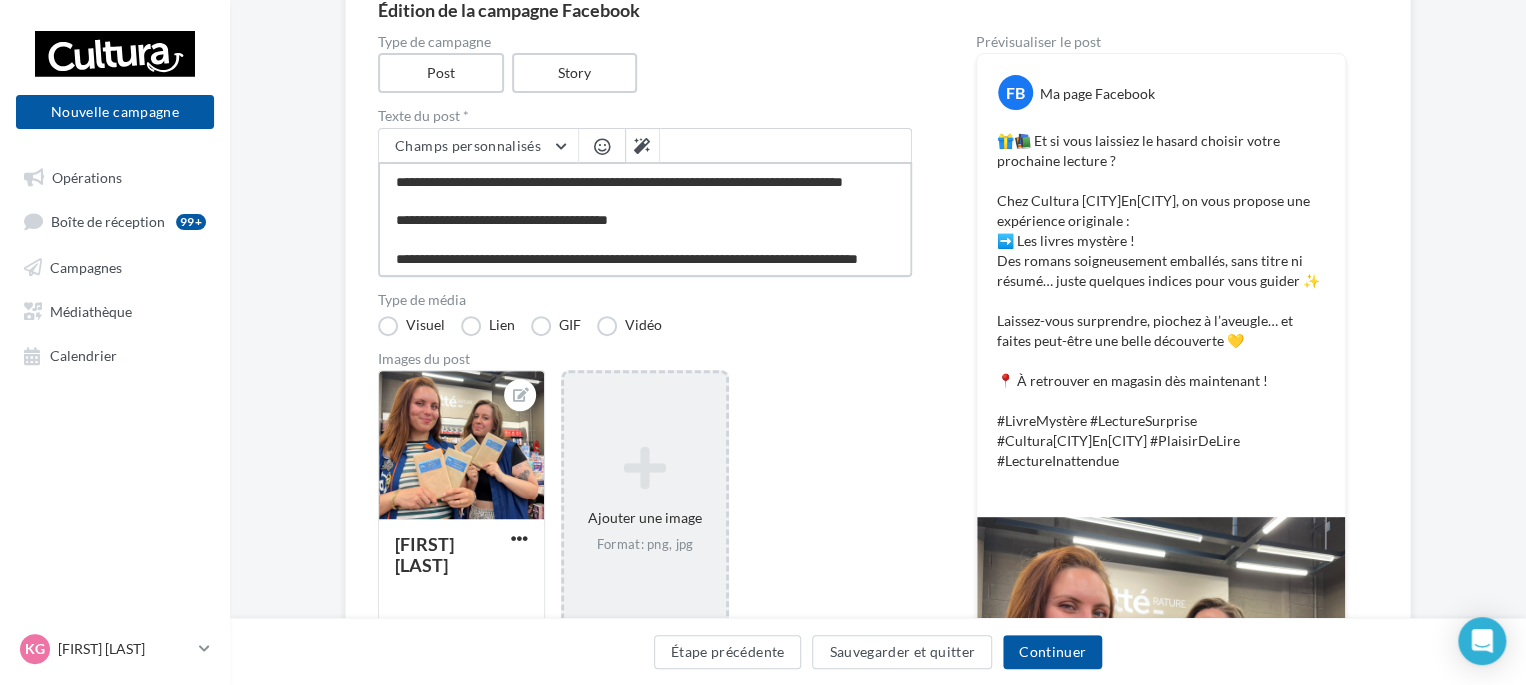 drag, startPoint x: 429, startPoint y: 205, endPoint x: 552, endPoint y: 196, distance: 123.32883 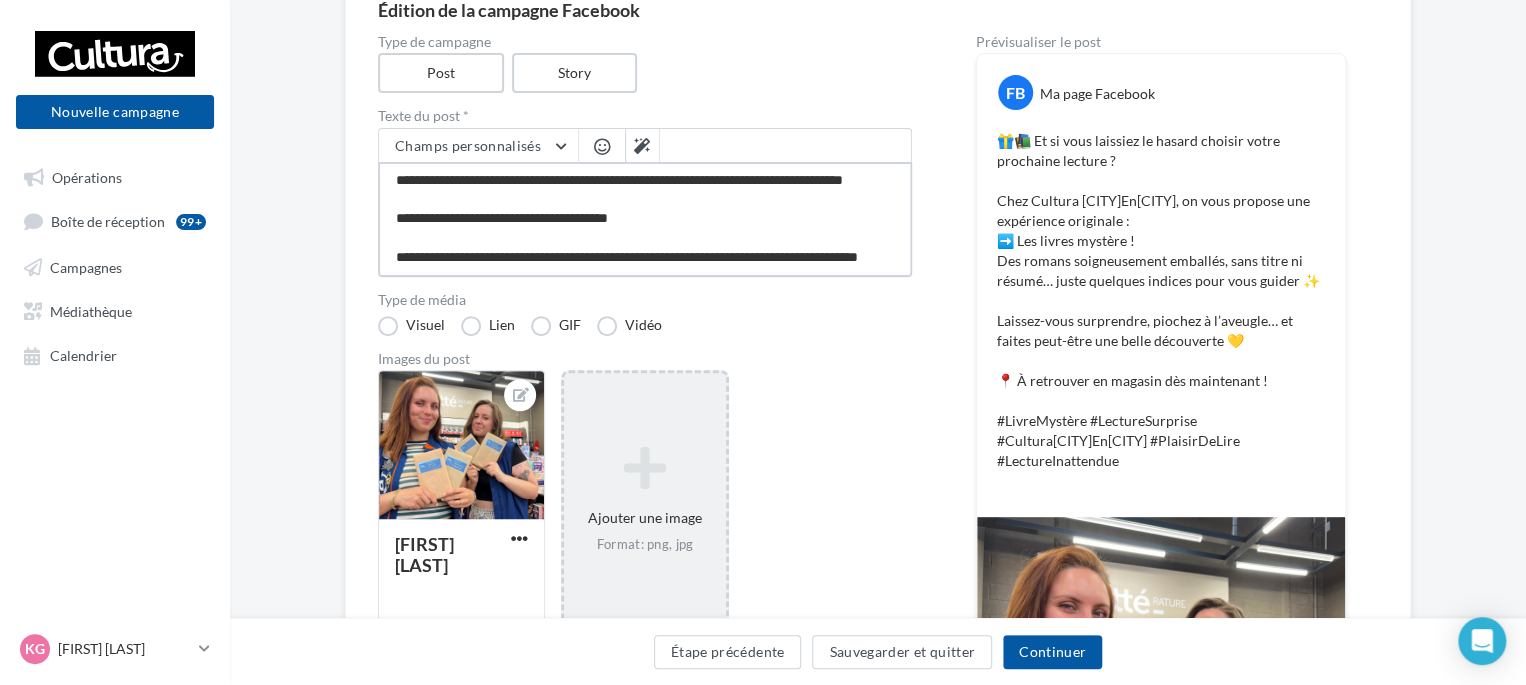 scroll, scrollTop: 112, scrollLeft: 0, axis: vertical 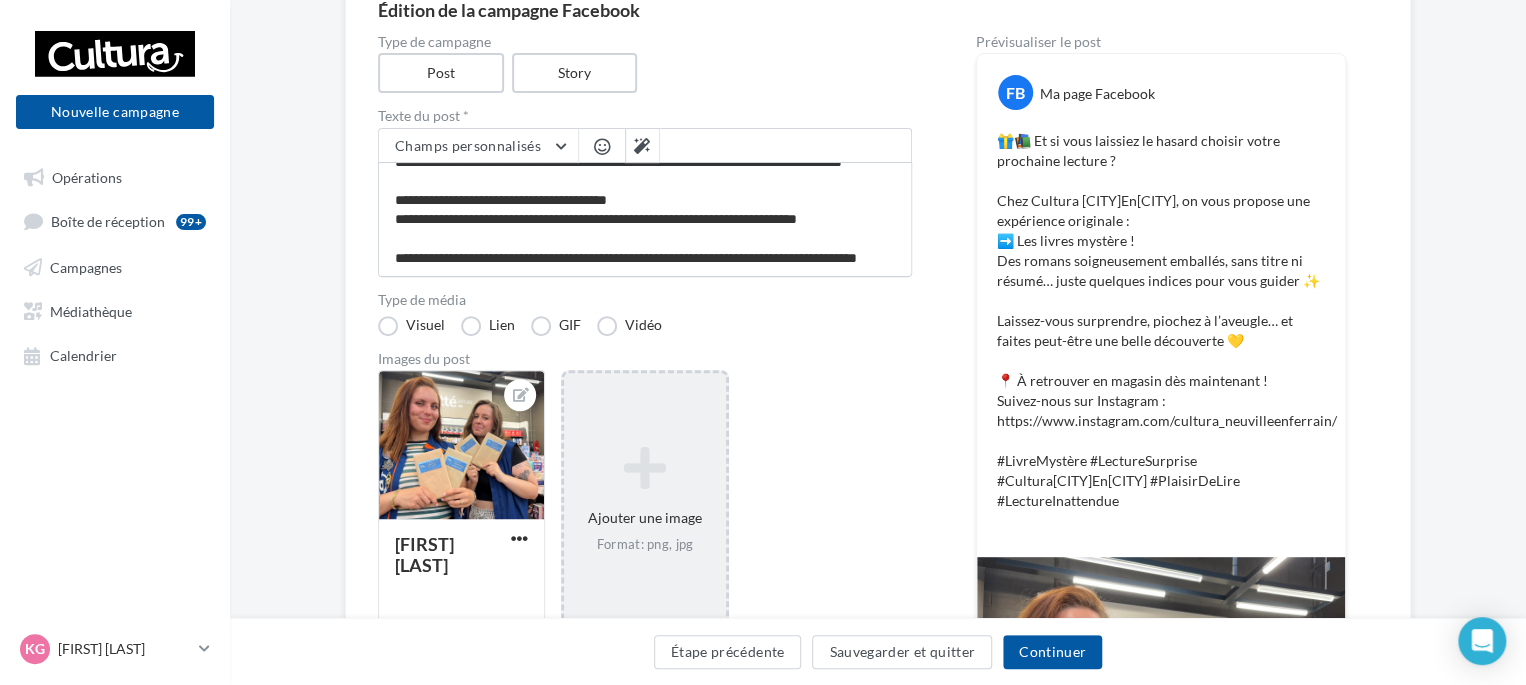 click on "Images du post" at bounding box center (645, 359) 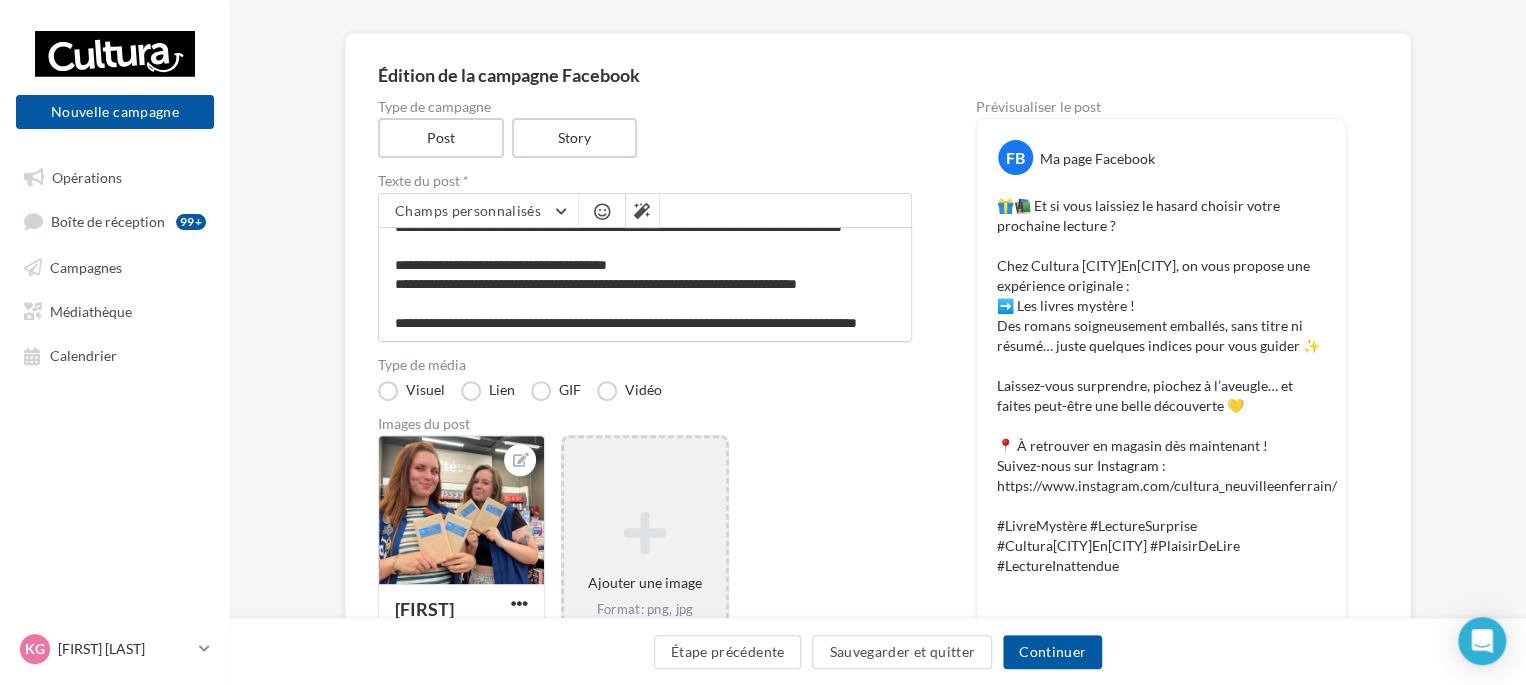 scroll, scrollTop: 100, scrollLeft: 0, axis: vertical 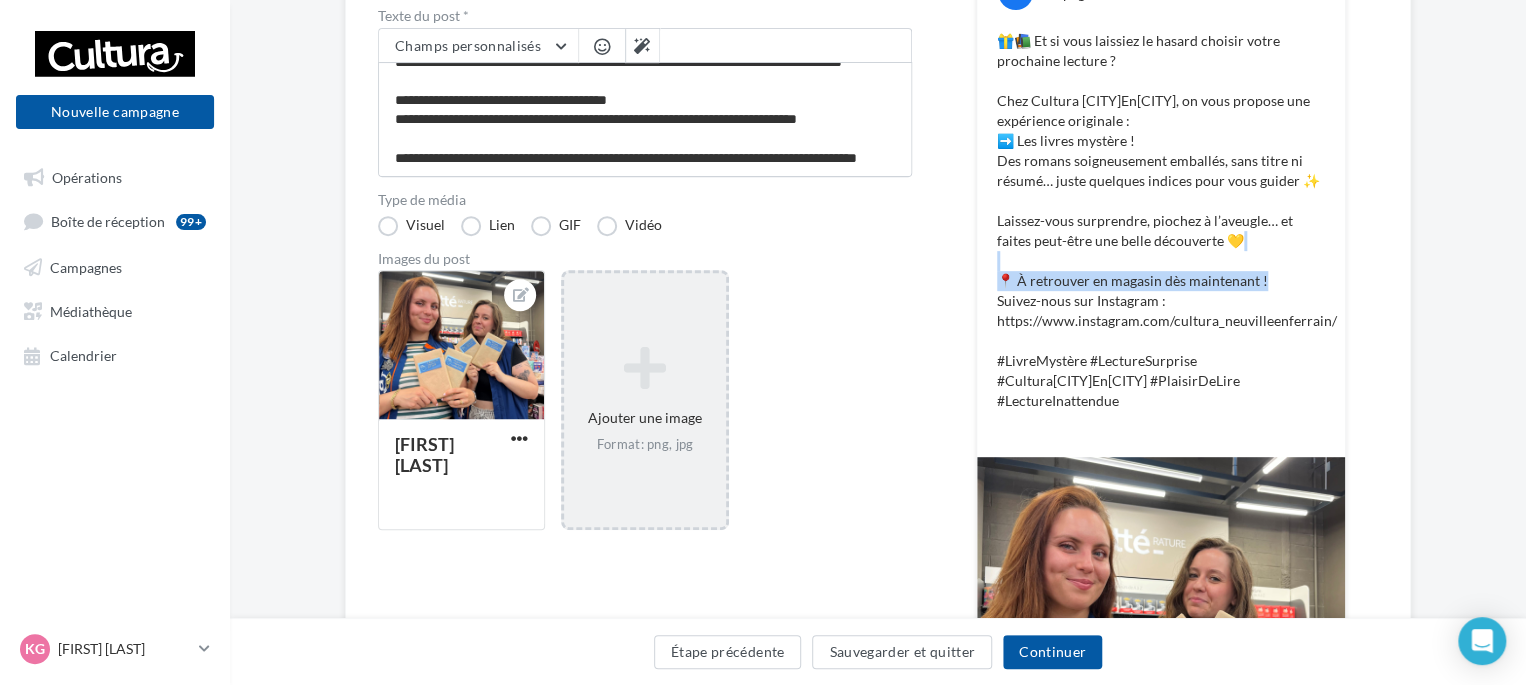 drag, startPoint x: 1281, startPoint y: 279, endPoint x: 957, endPoint y: 254, distance: 324.96307 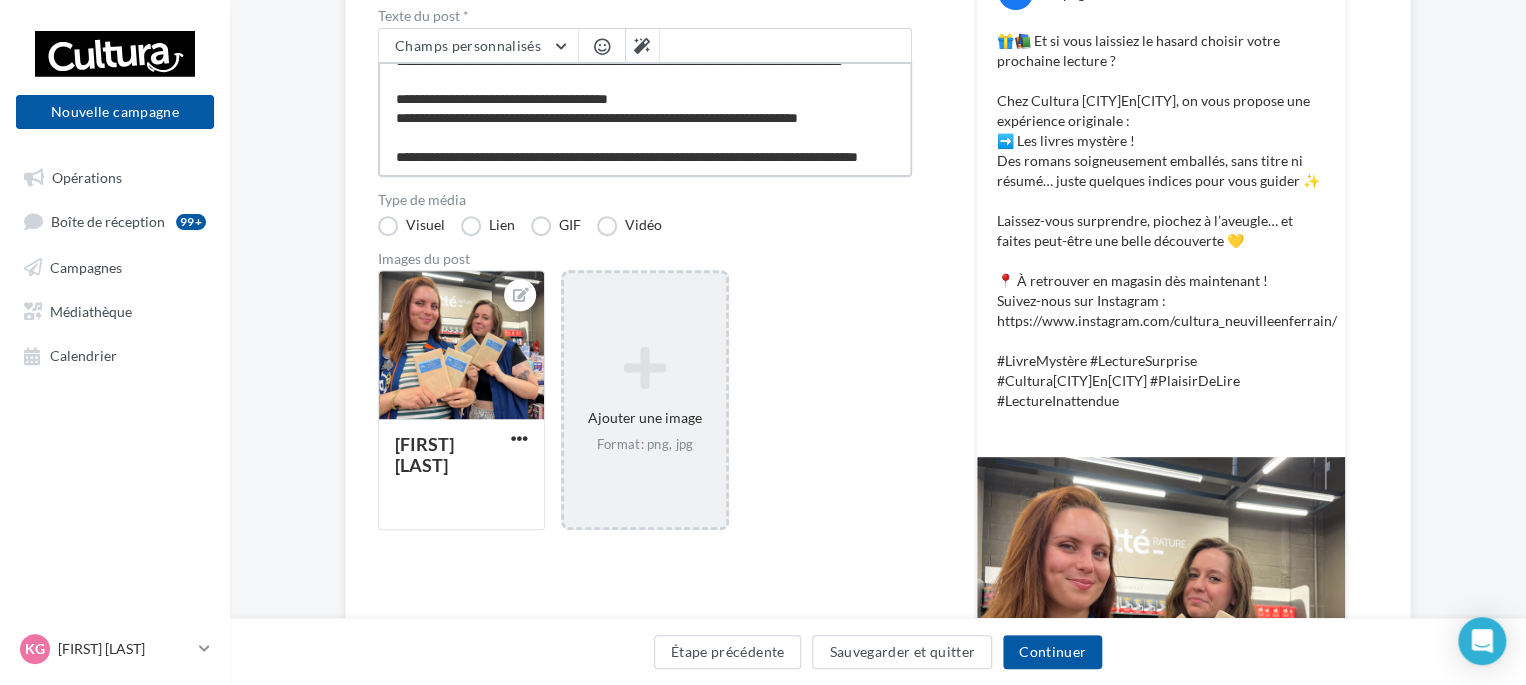 scroll, scrollTop: 149, scrollLeft: 0, axis: vertical 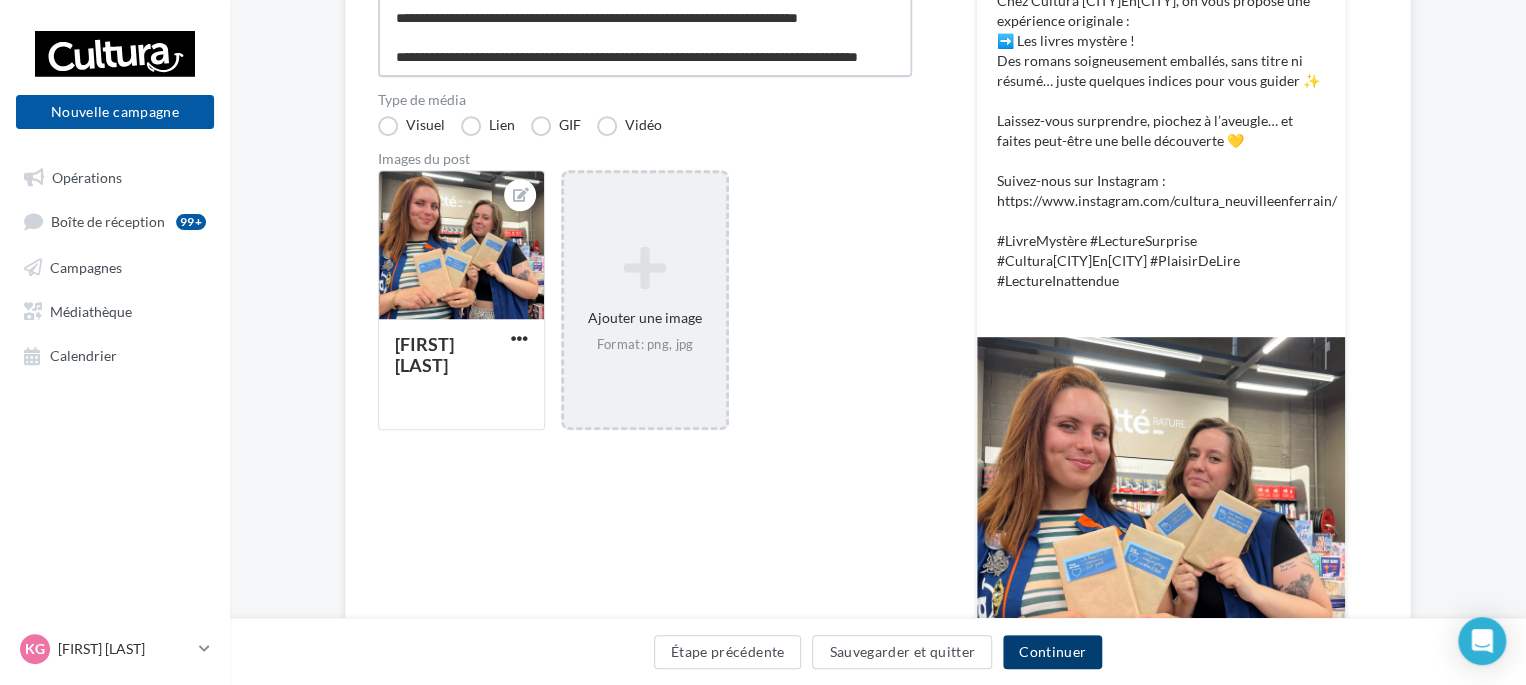 type on "**********" 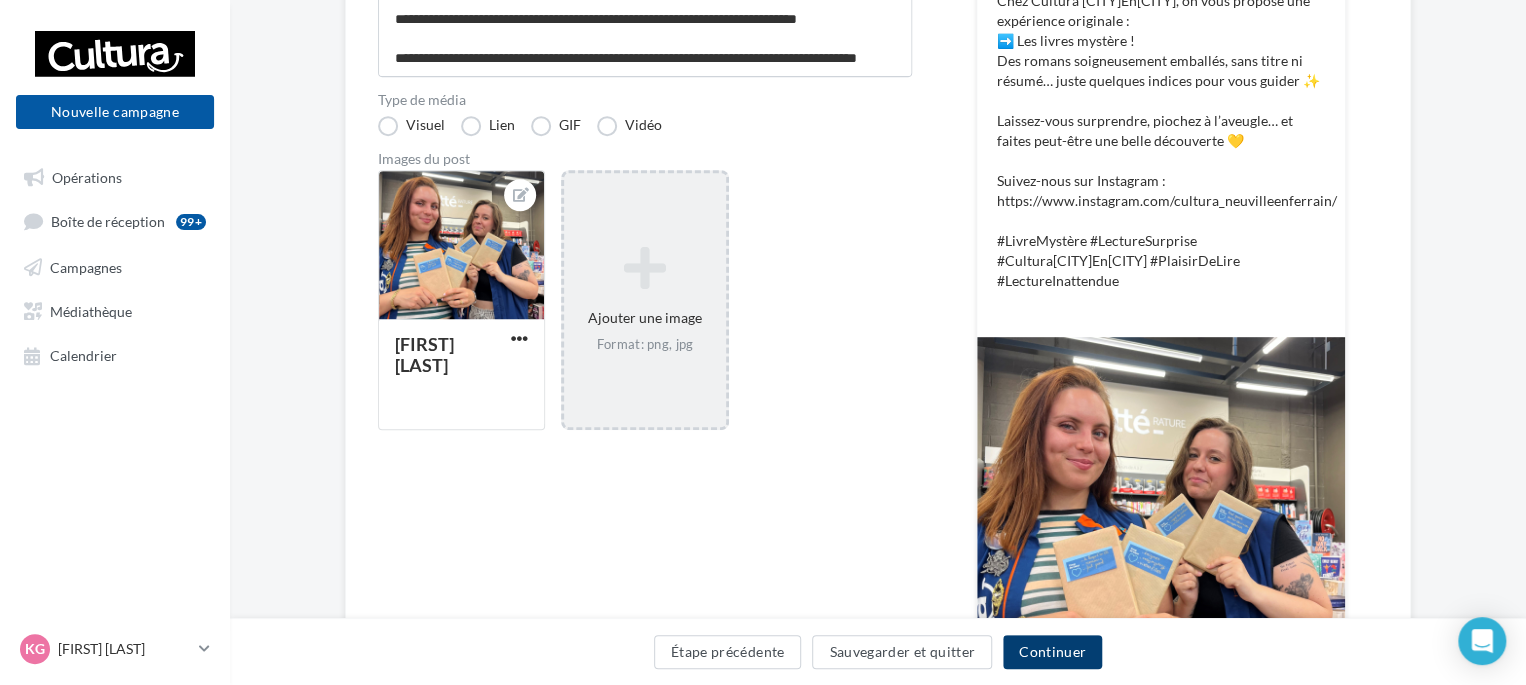 scroll, scrollTop: 148, scrollLeft: 0, axis: vertical 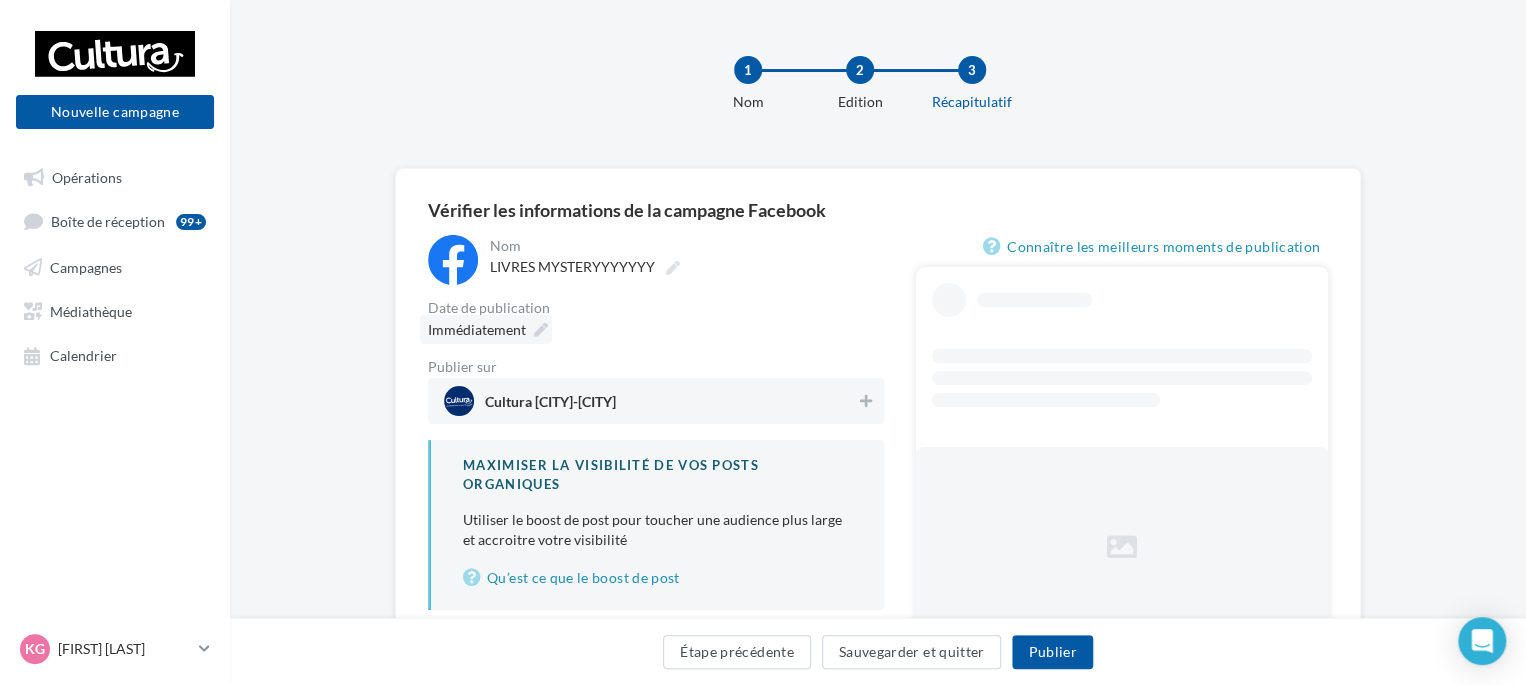 click at bounding box center [541, 330] 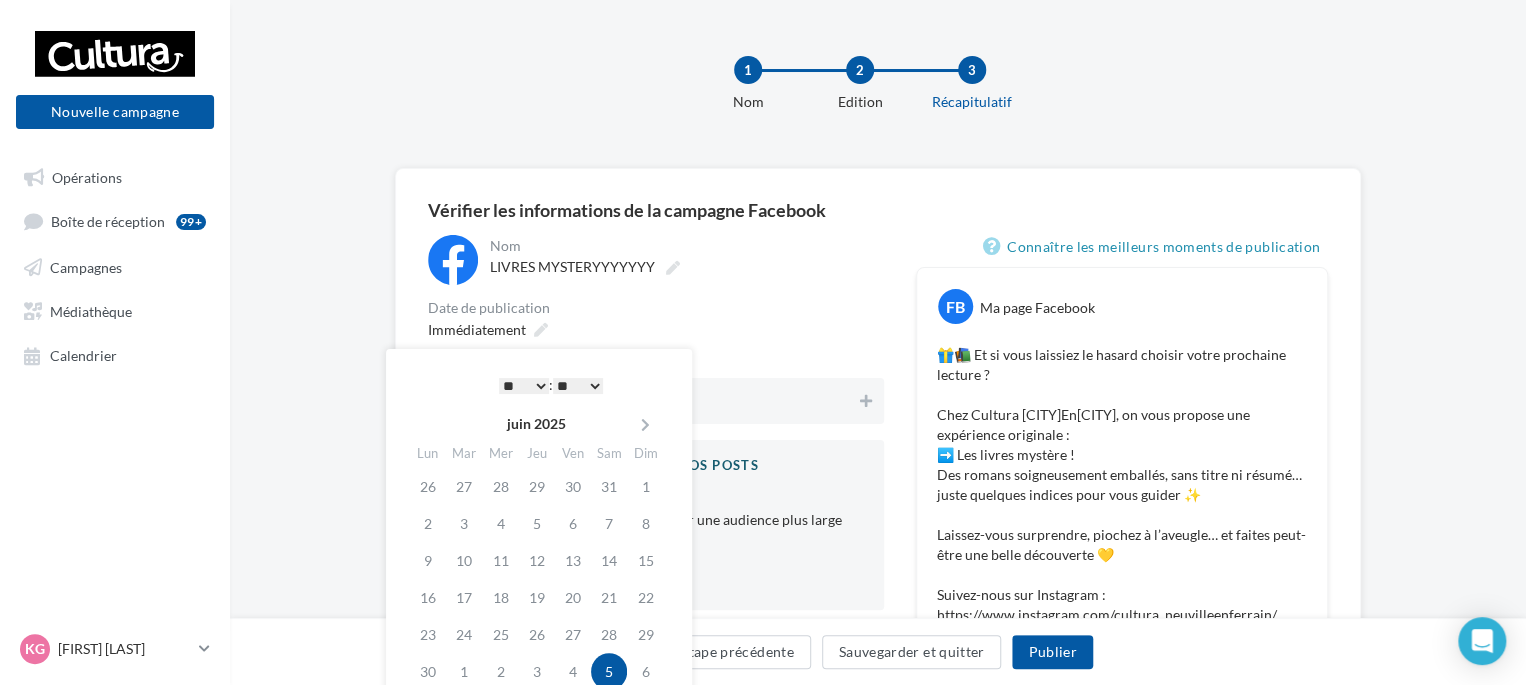 click on "* * * * * * * * * * ** ** ** ** ** ** ** ** ** ** ** ** ** **" at bounding box center (524, 386) 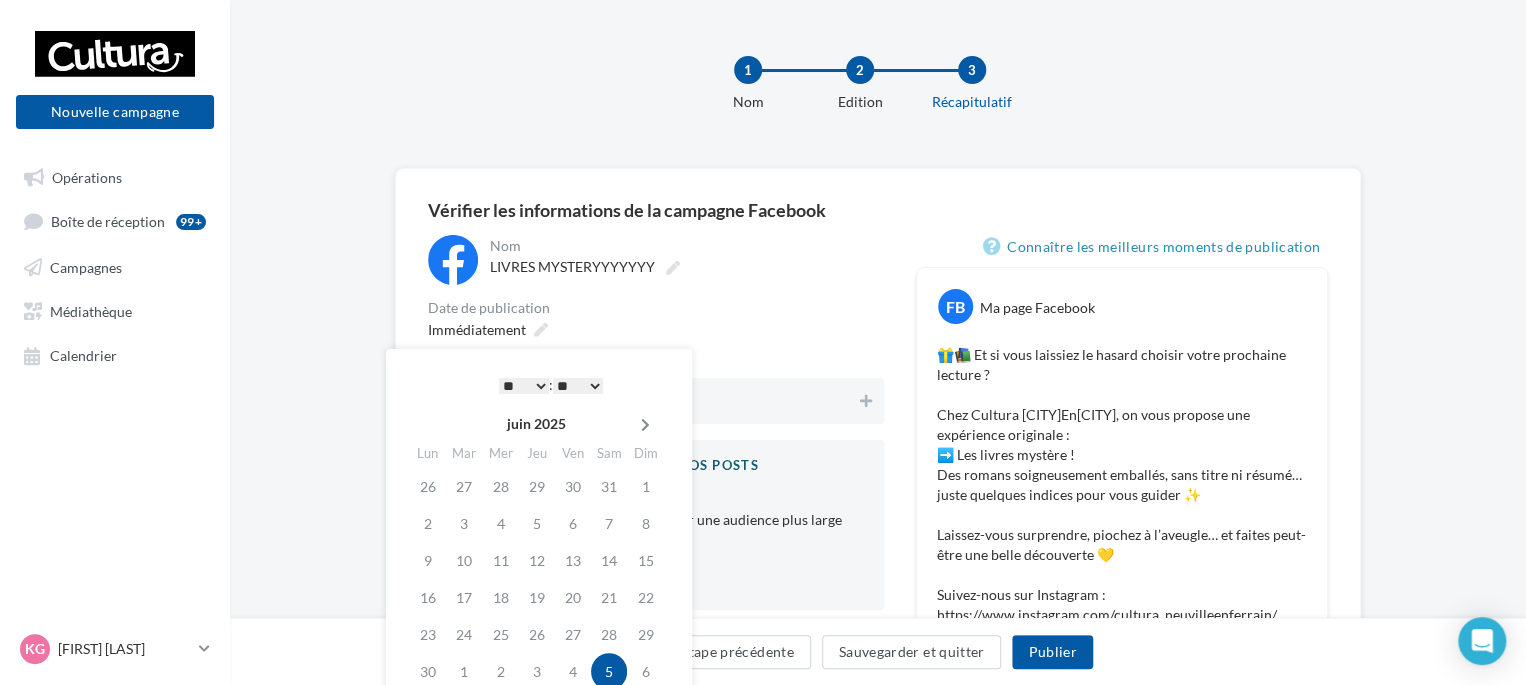 click at bounding box center (645, 425) 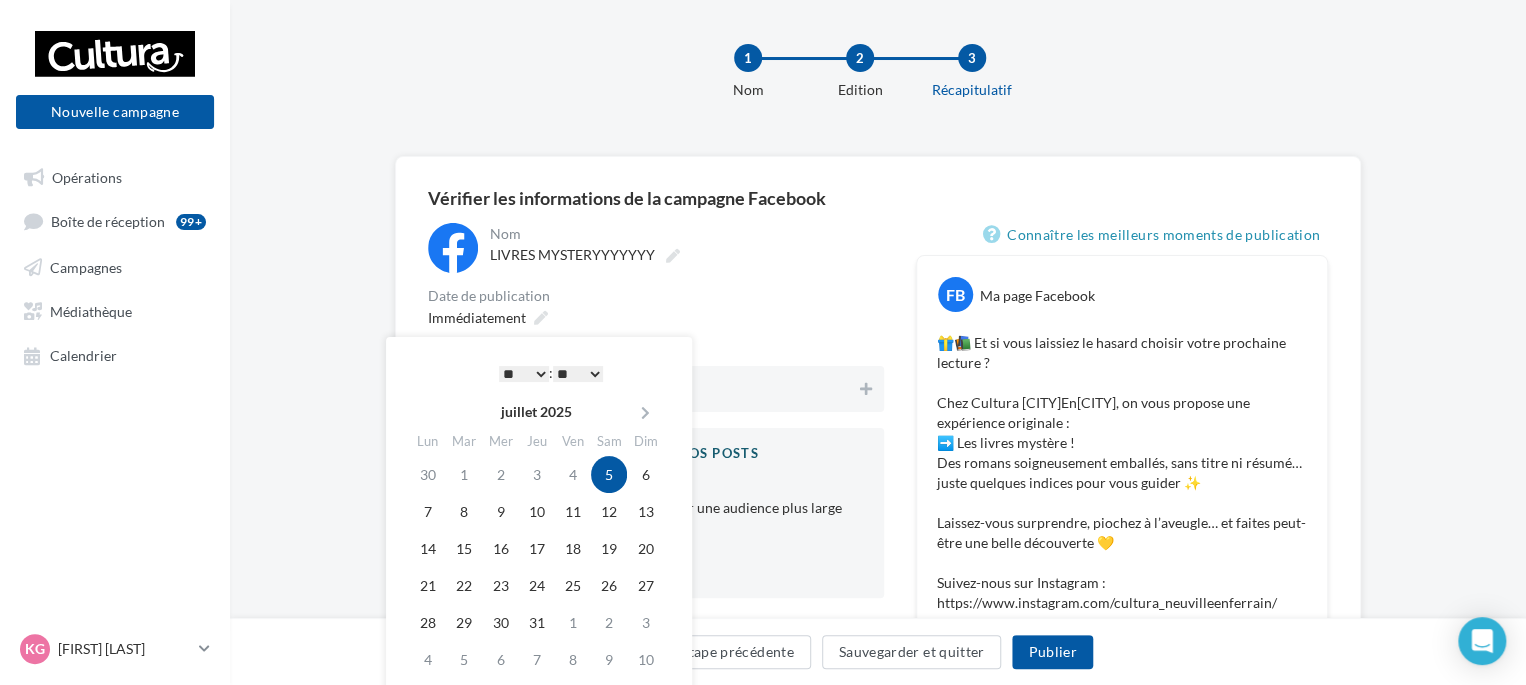 scroll, scrollTop: 100, scrollLeft: 0, axis: vertical 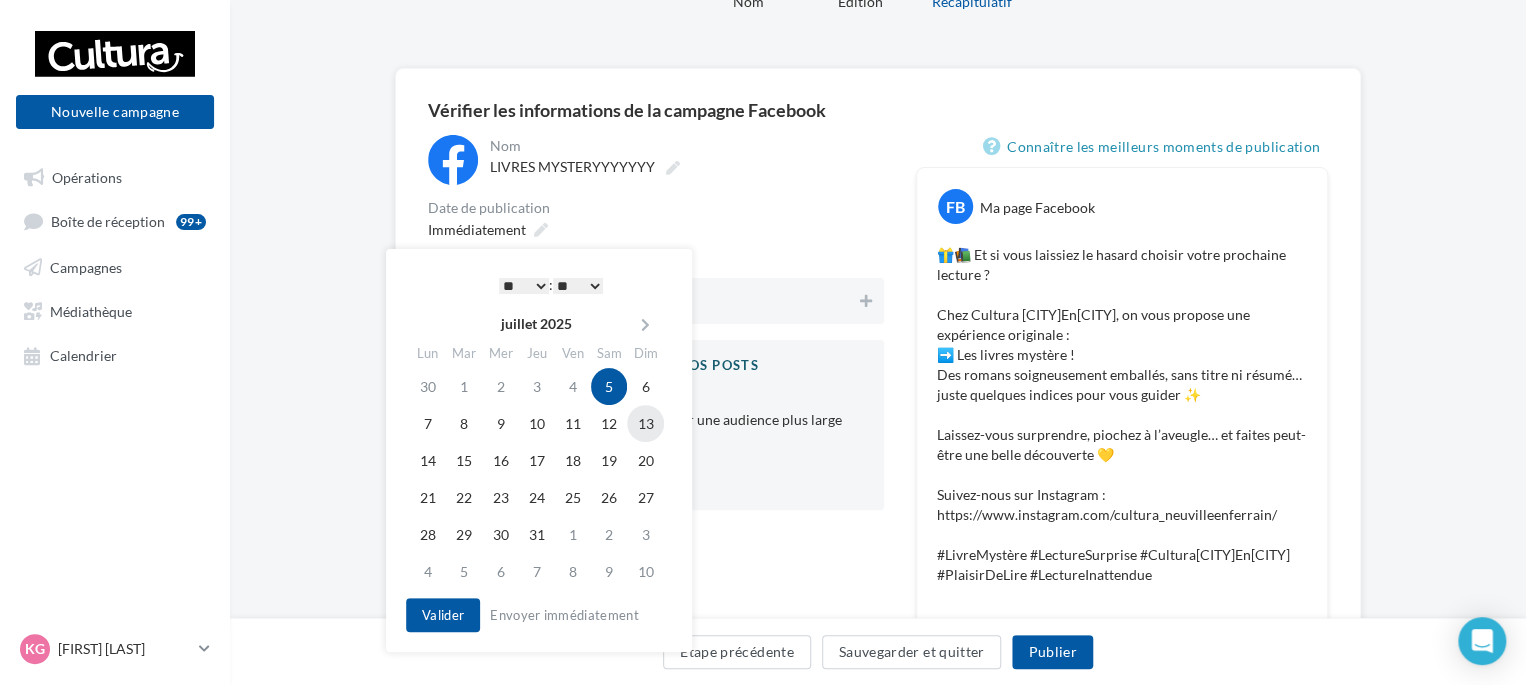click on "13" at bounding box center [645, 386] 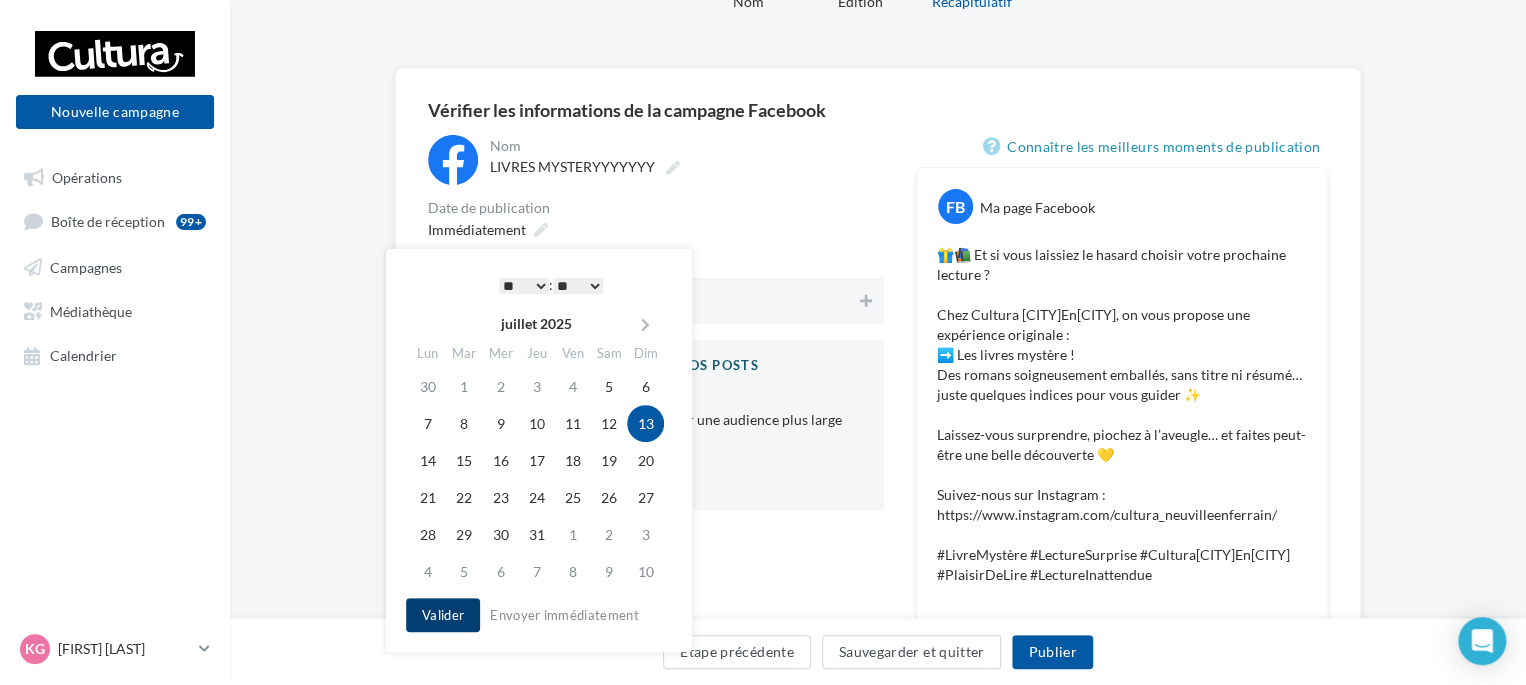 click on "Valider" at bounding box center (443, 615) 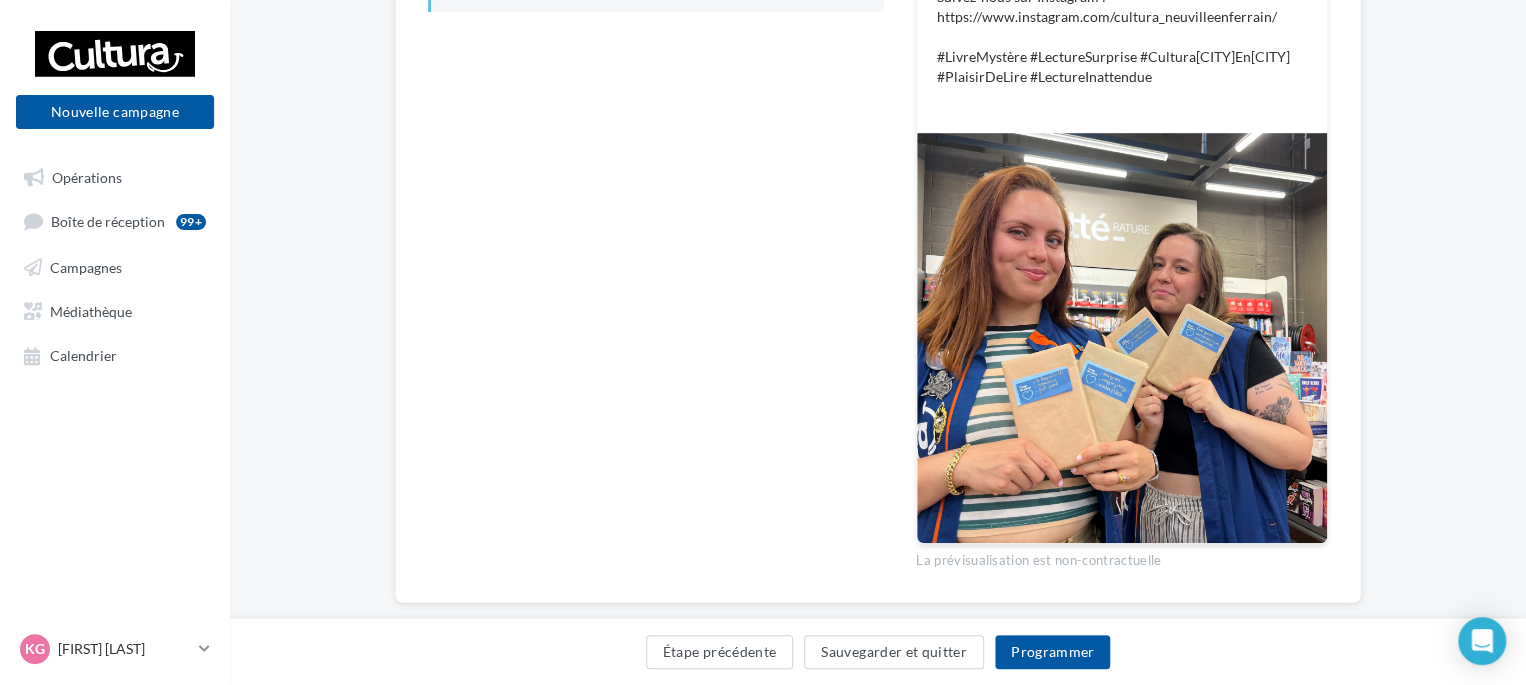 scroll, scrollTop: 633, scrollLeft: 0, axis: vertical 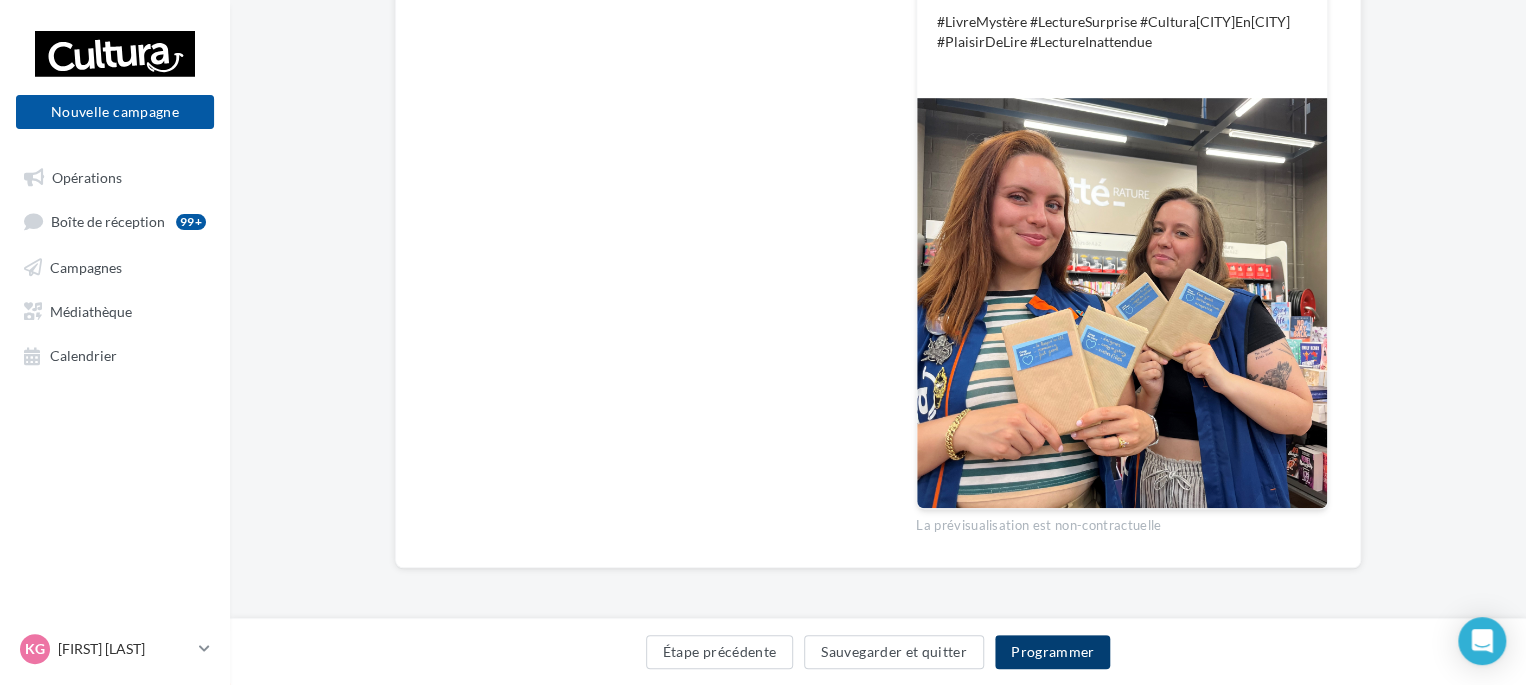 click on "Programmer" at bounding box center (1053, 652) 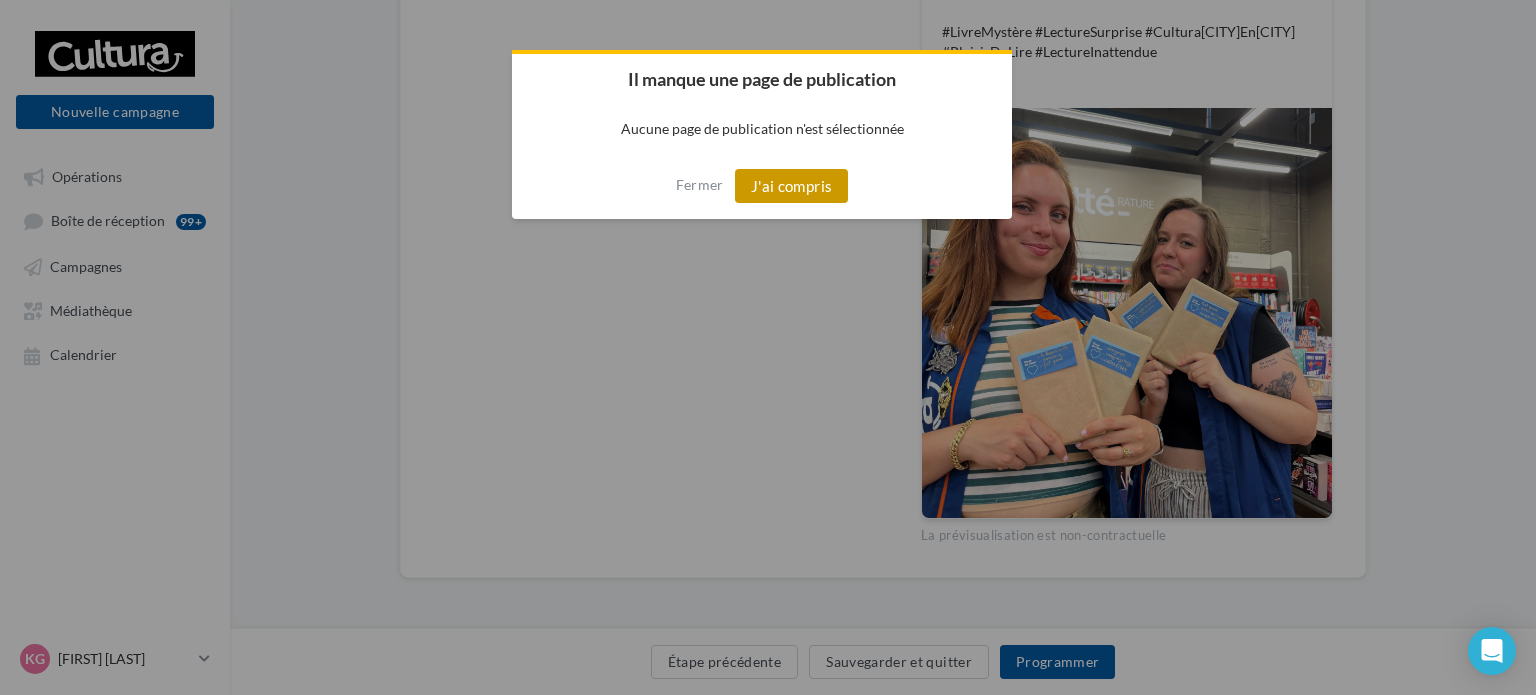 click on "J'ai compris" at bounding box center (792, 186) 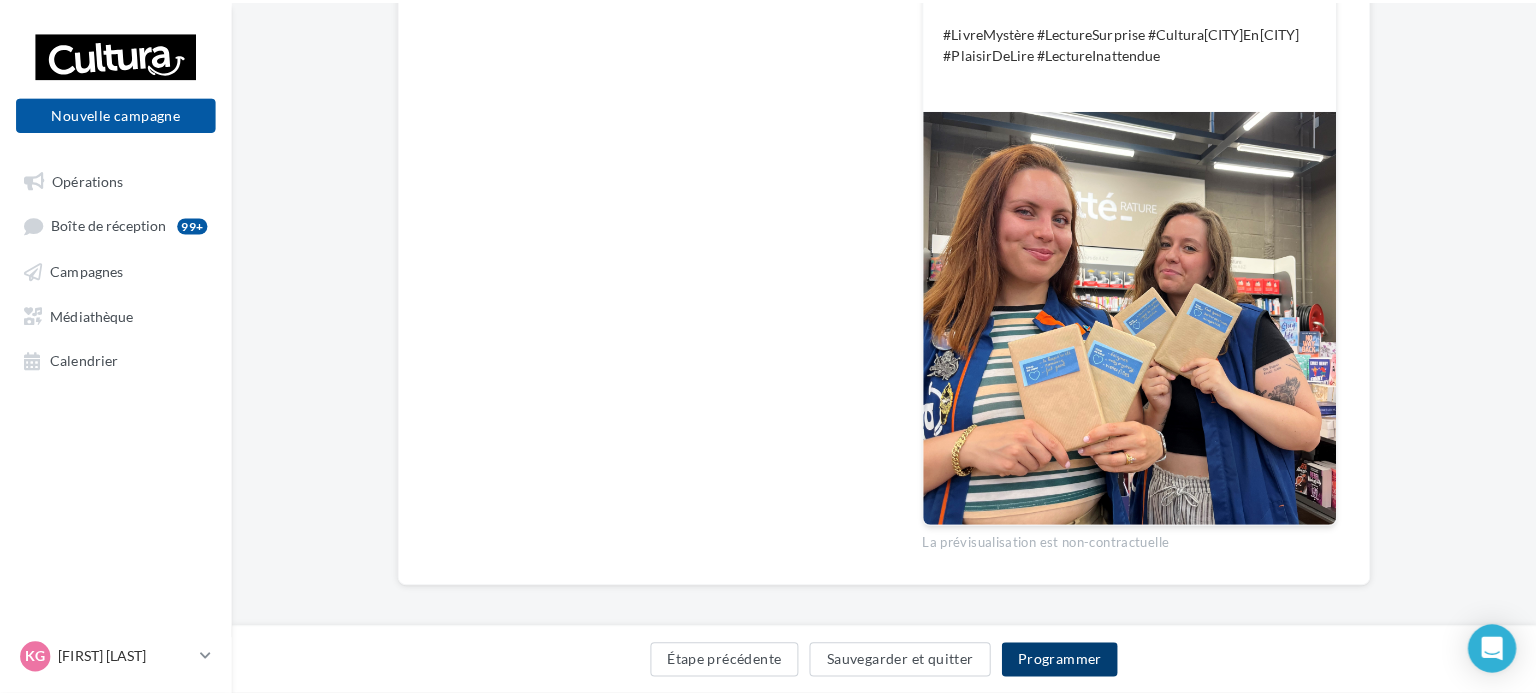 scroll, scrollTop: 223, scrollLeft: 0, axis: vertical 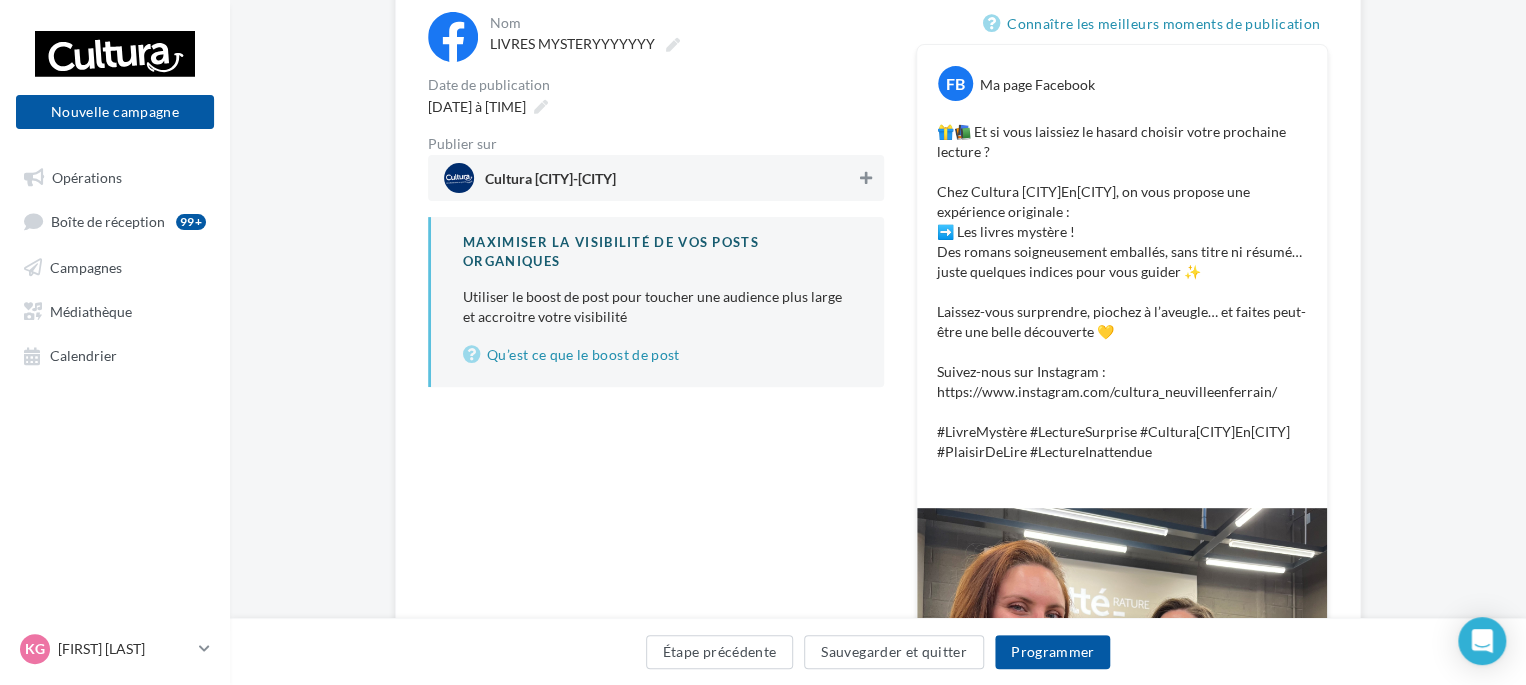 click at bounding box center (866, 178) 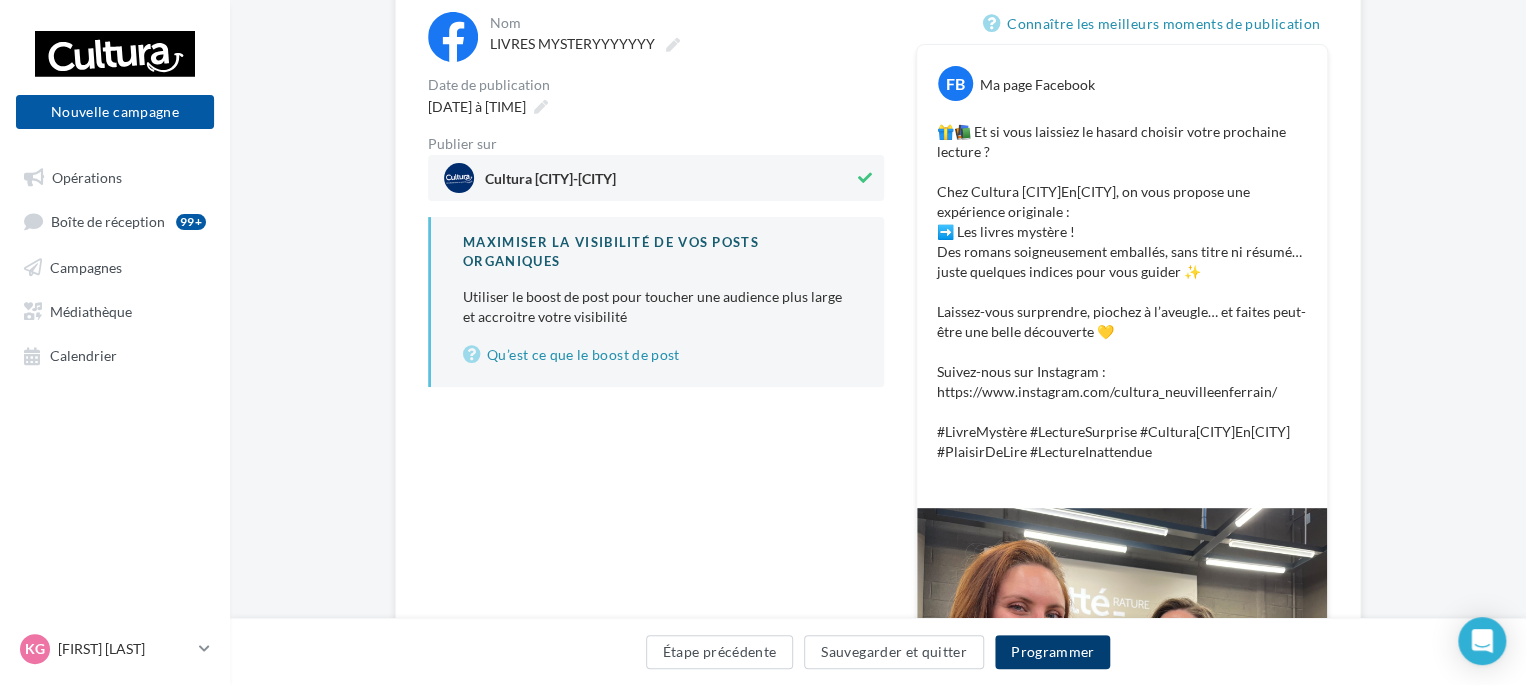 click on "Programmer" at bounding box center [1053, 652] 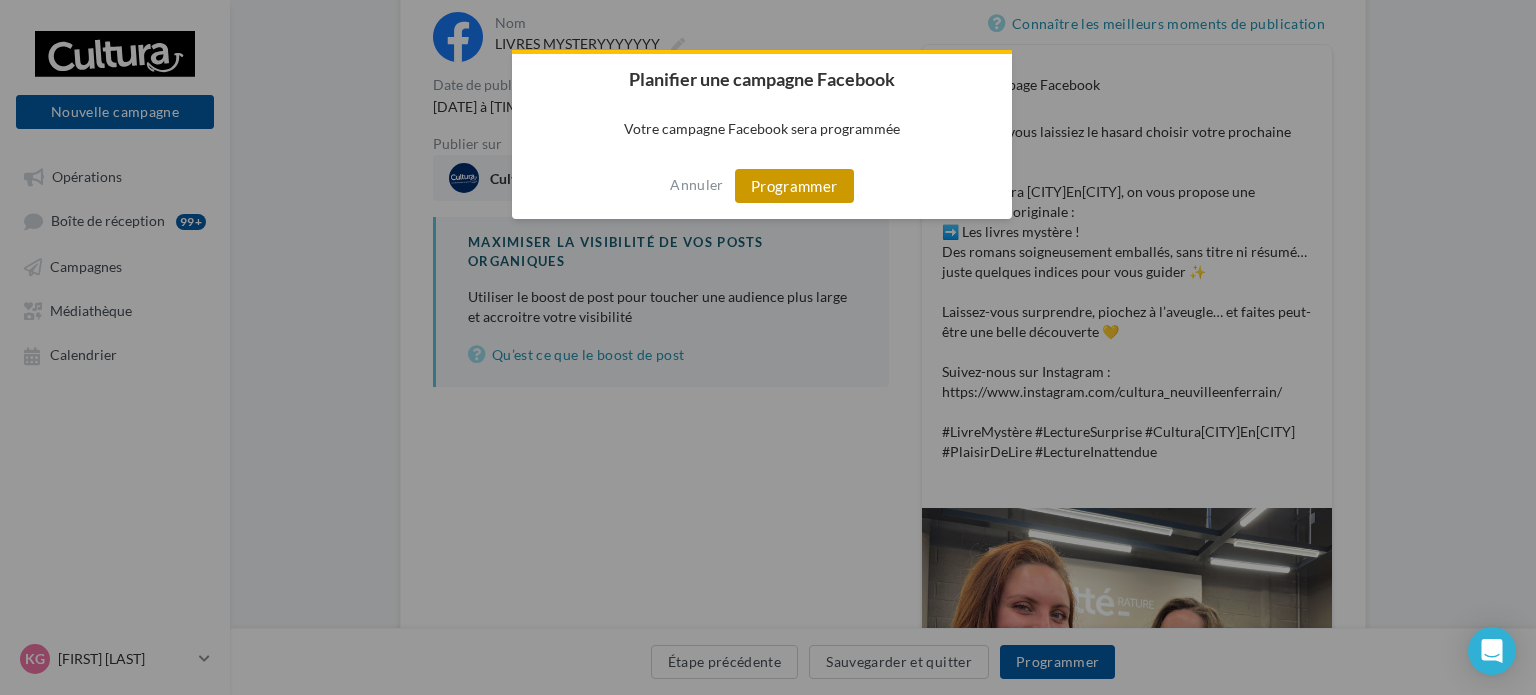 click on "Programmer" at bounding box center (794, 186) 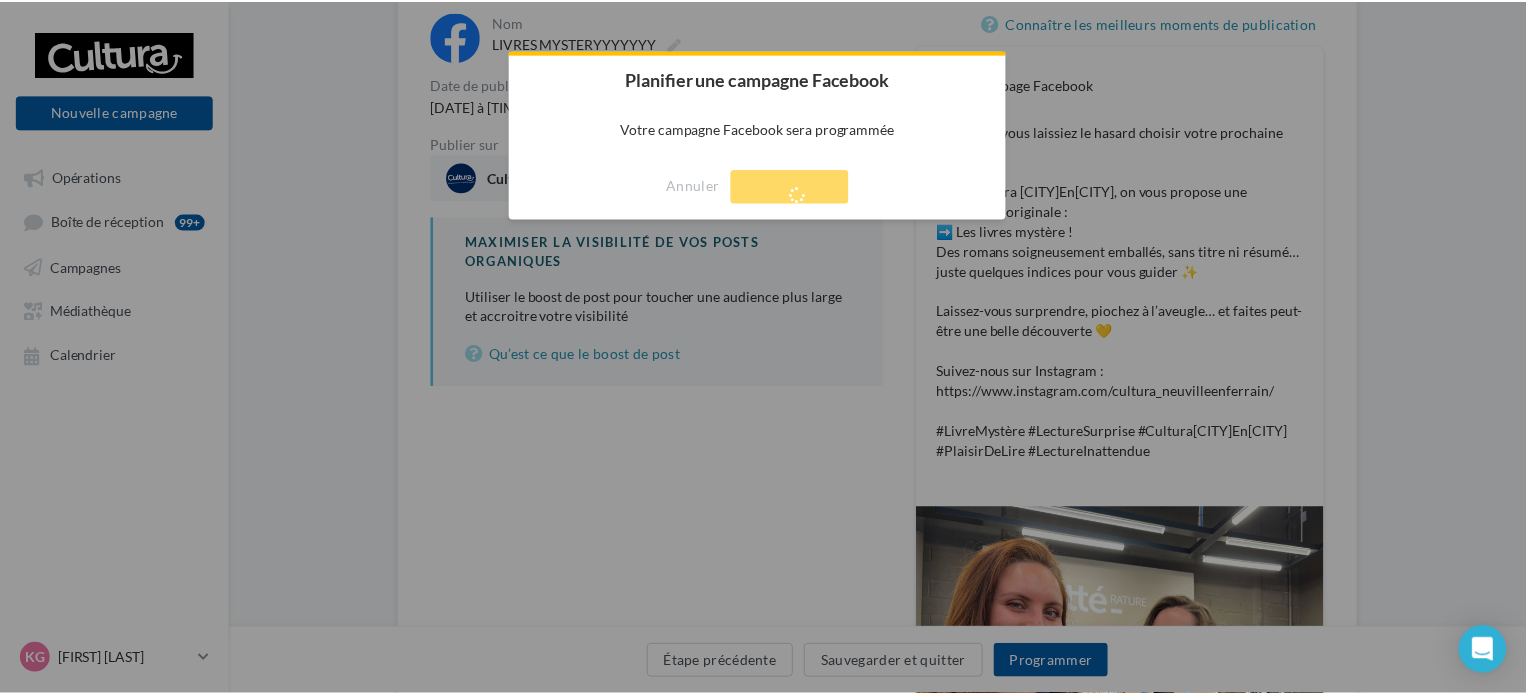 scroll, scrollTop: 32, scrollLeft: 0, axis: vertical 